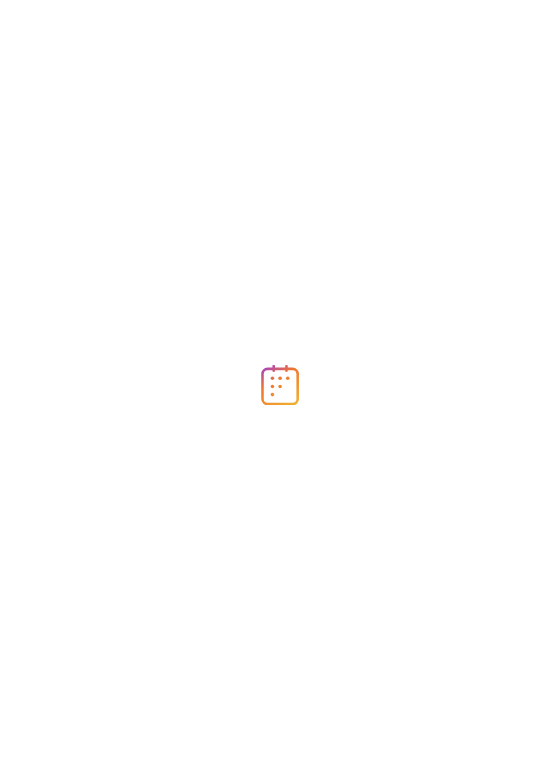 scroll, scrollTop: 0, scrollLeft: 0, axis: both 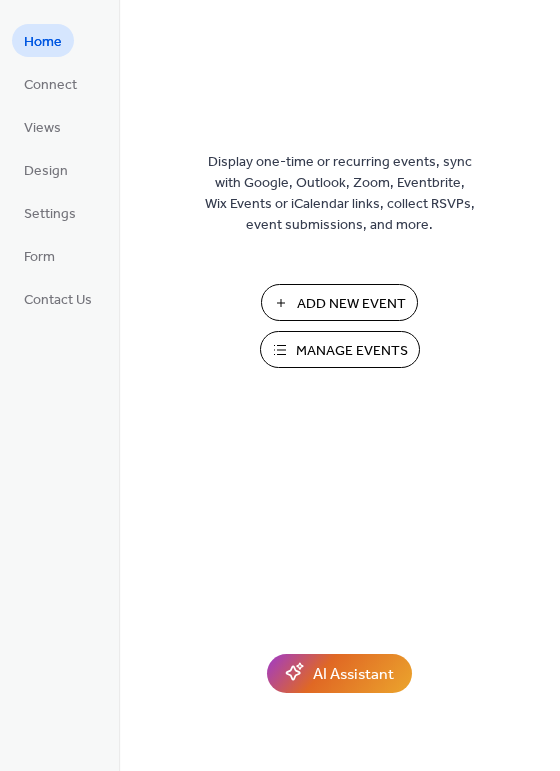 click on "Manage Events" at bounding box center (352, 351) 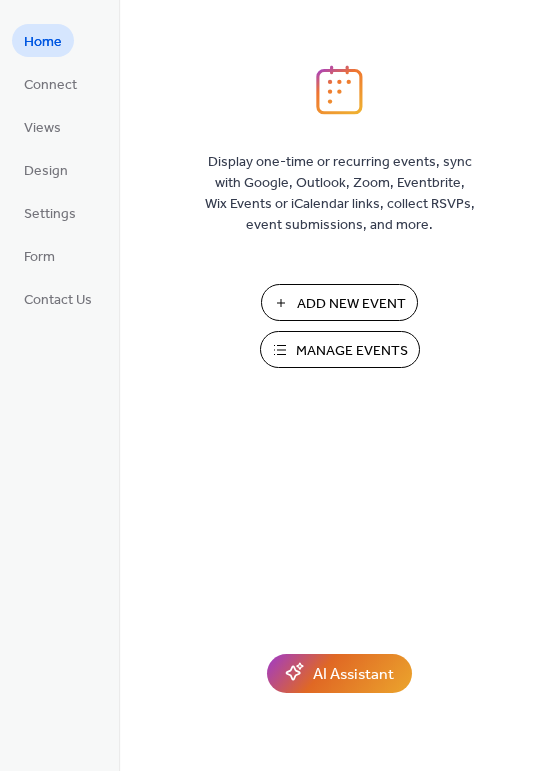 click on "Manage Events" at bounding box center (352, 351) 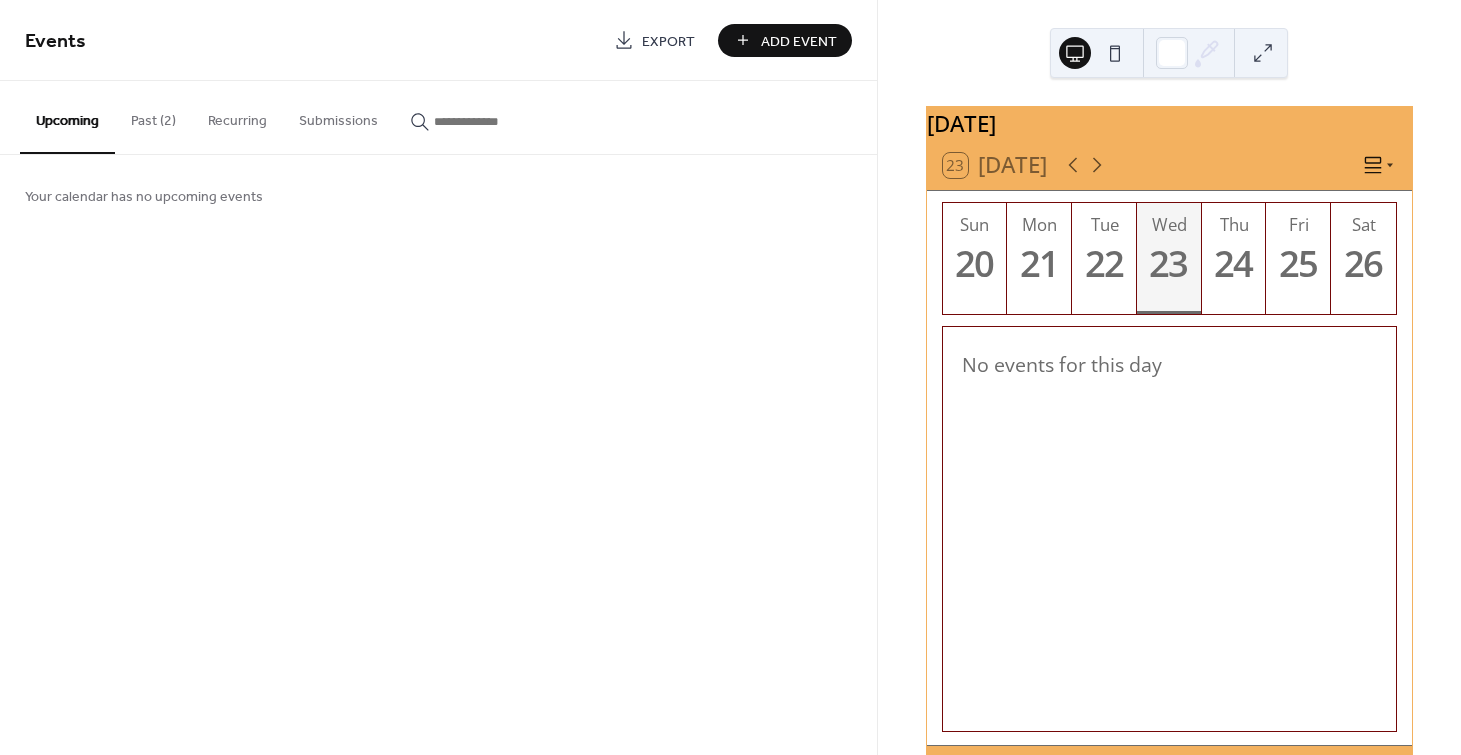 scroll, scrollTop: 0, scrollLeft: 0, axis: both 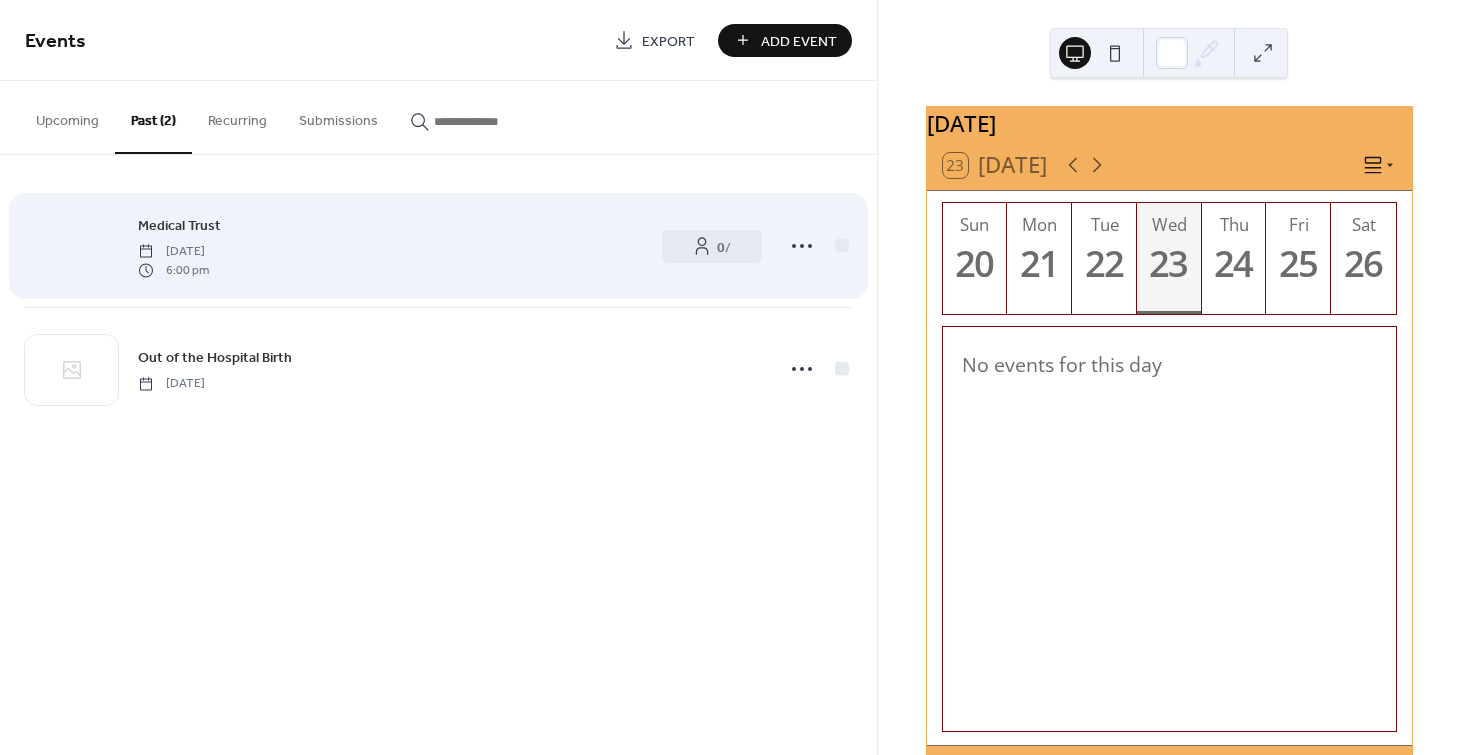 click at bounding box center (71, 247) 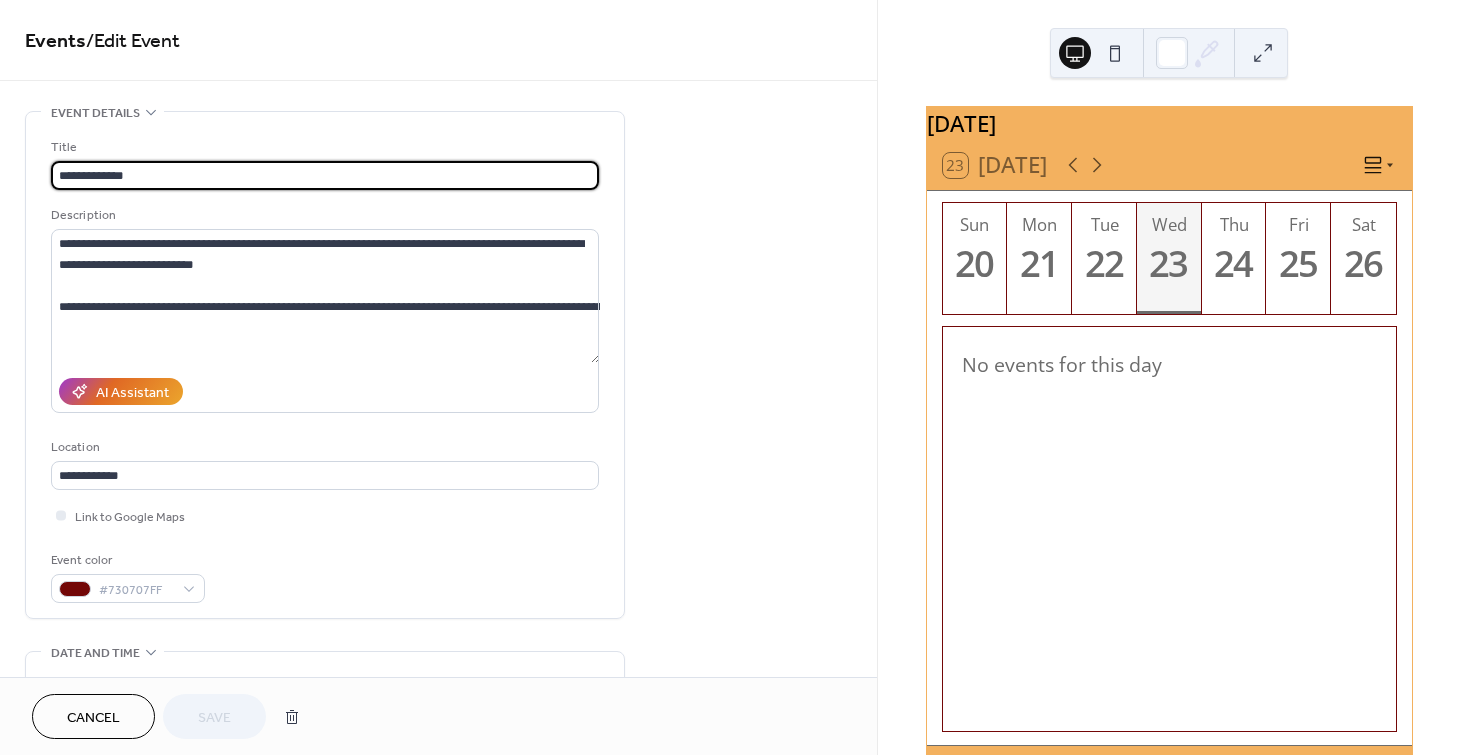 click on "Cancel" at bounding box center [93, 718] 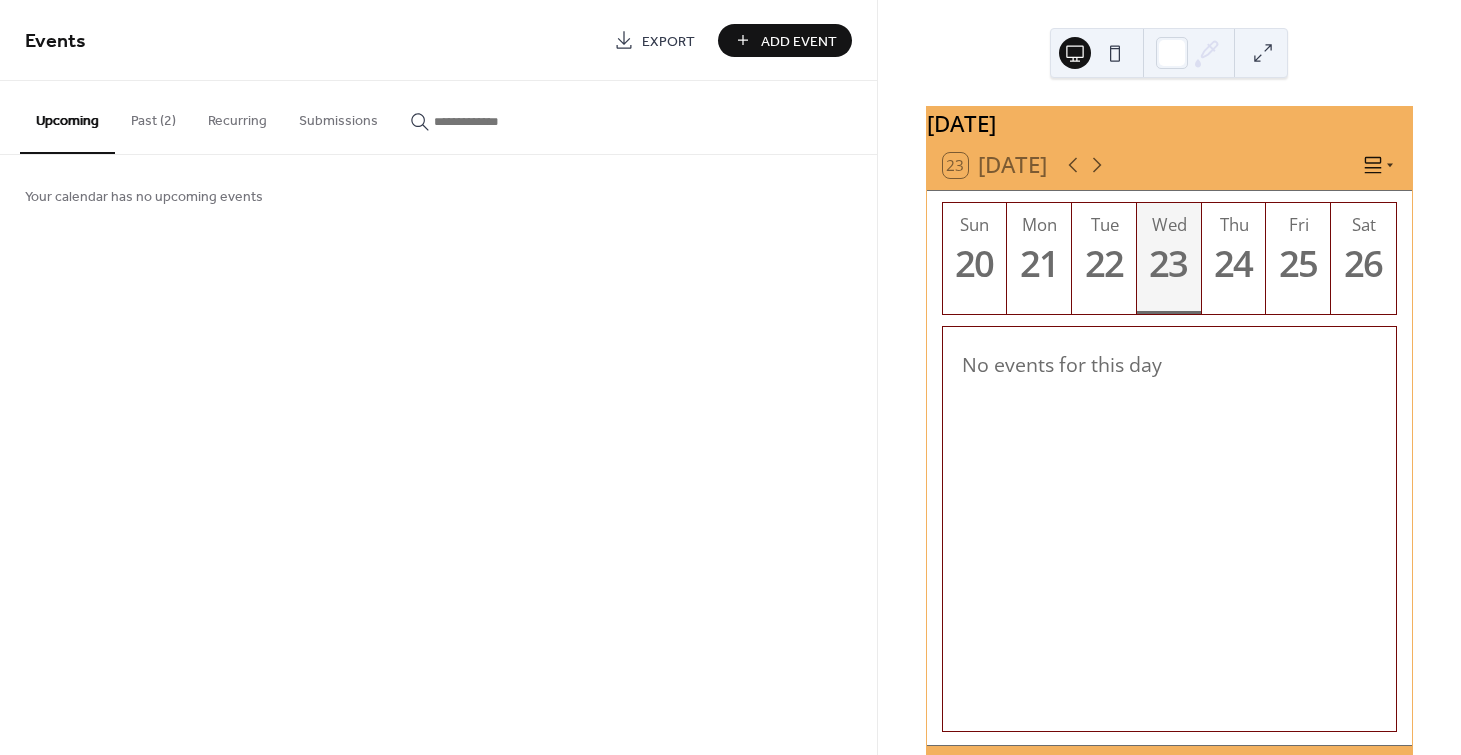 click on "Past (2)" at bounding box center [153, 116] 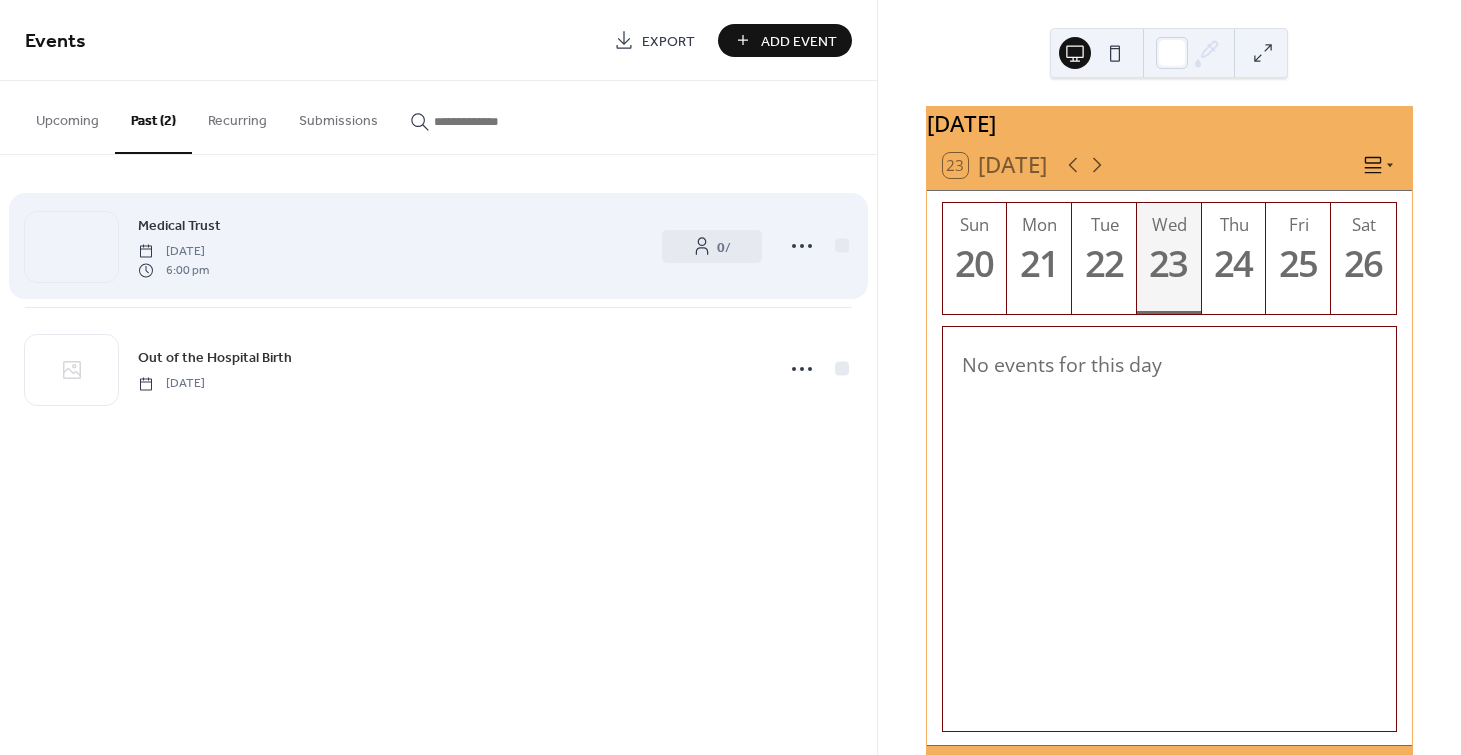 click on "Medical Trust Sunday, June 1, 2025 6:00 pm" at bounding box center (389, 246) 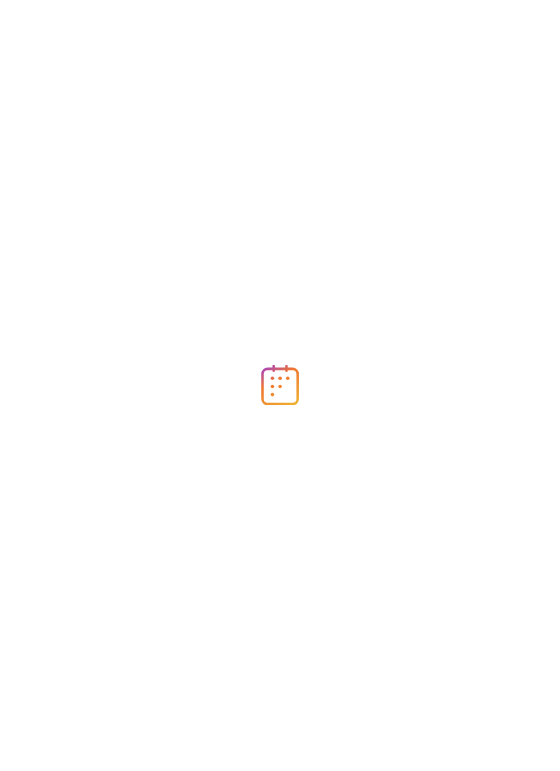 scroll, scrollTop: 0, scrollLeft: 0, axis: both 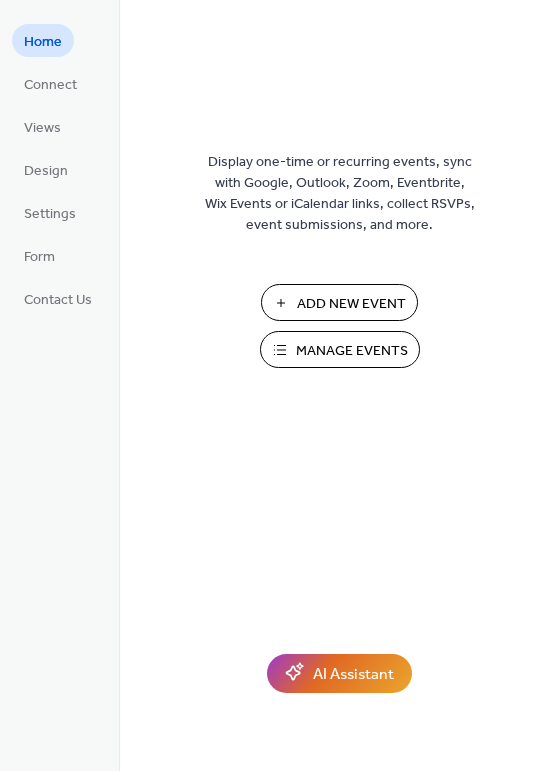 click on "Add New Event" at bounding box center [339, 302] 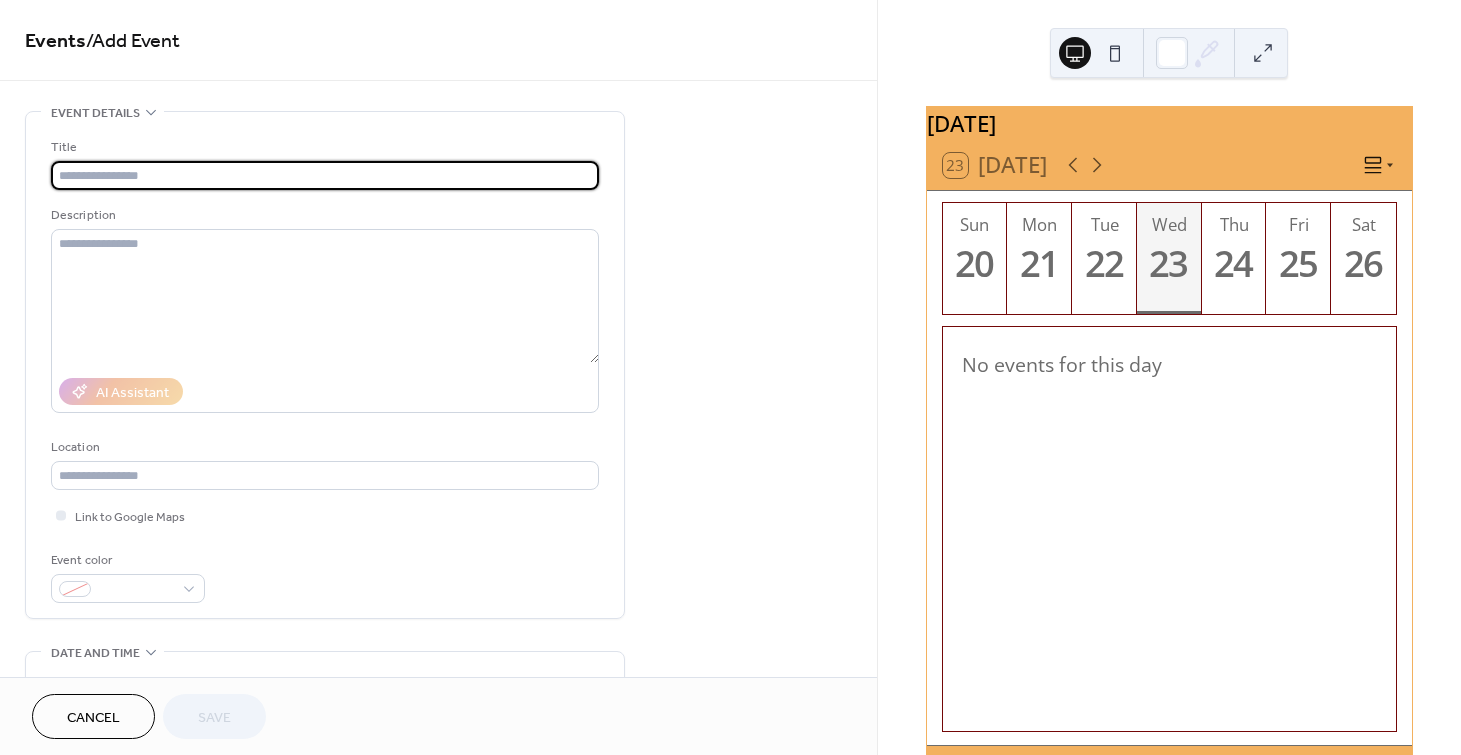 scroll, scrollTop: 0, scrollLeft: 0, axis: both 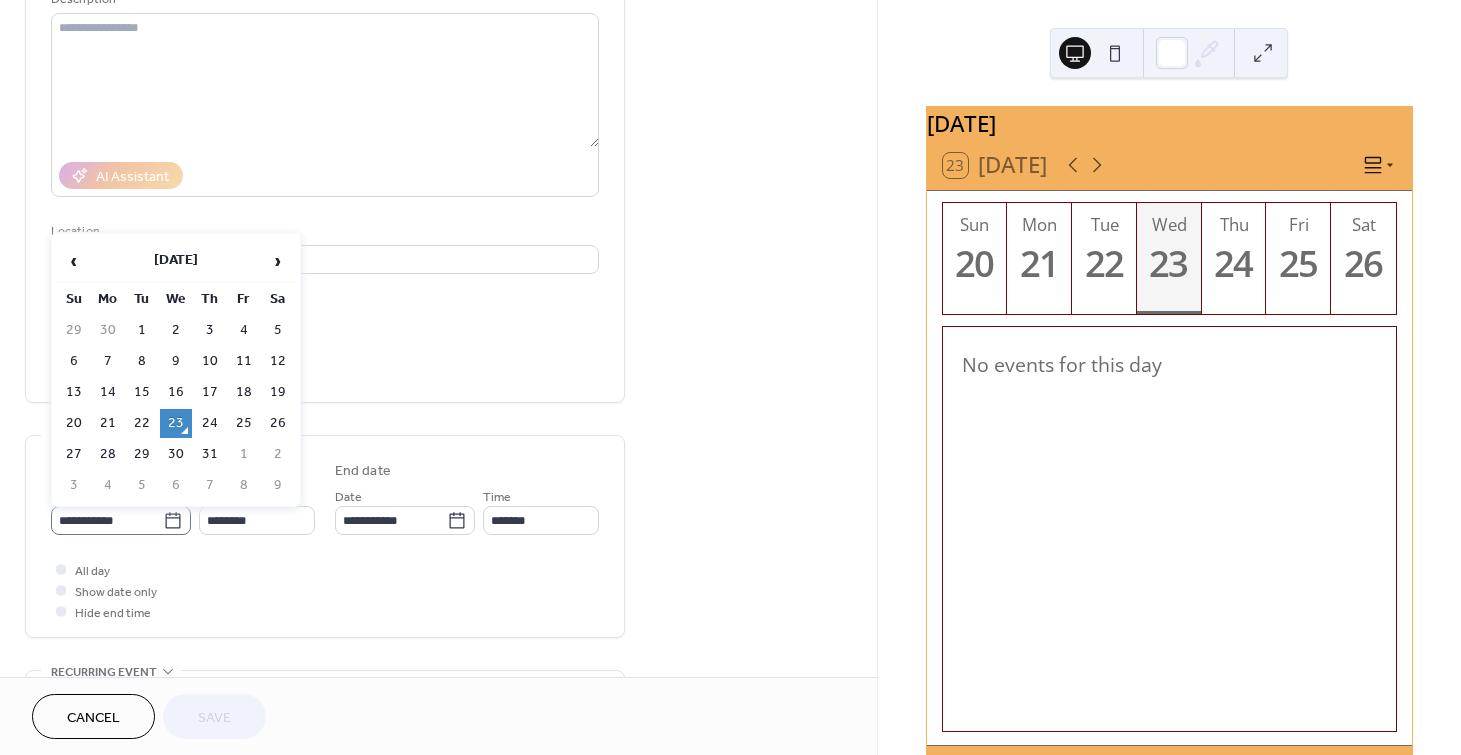 click 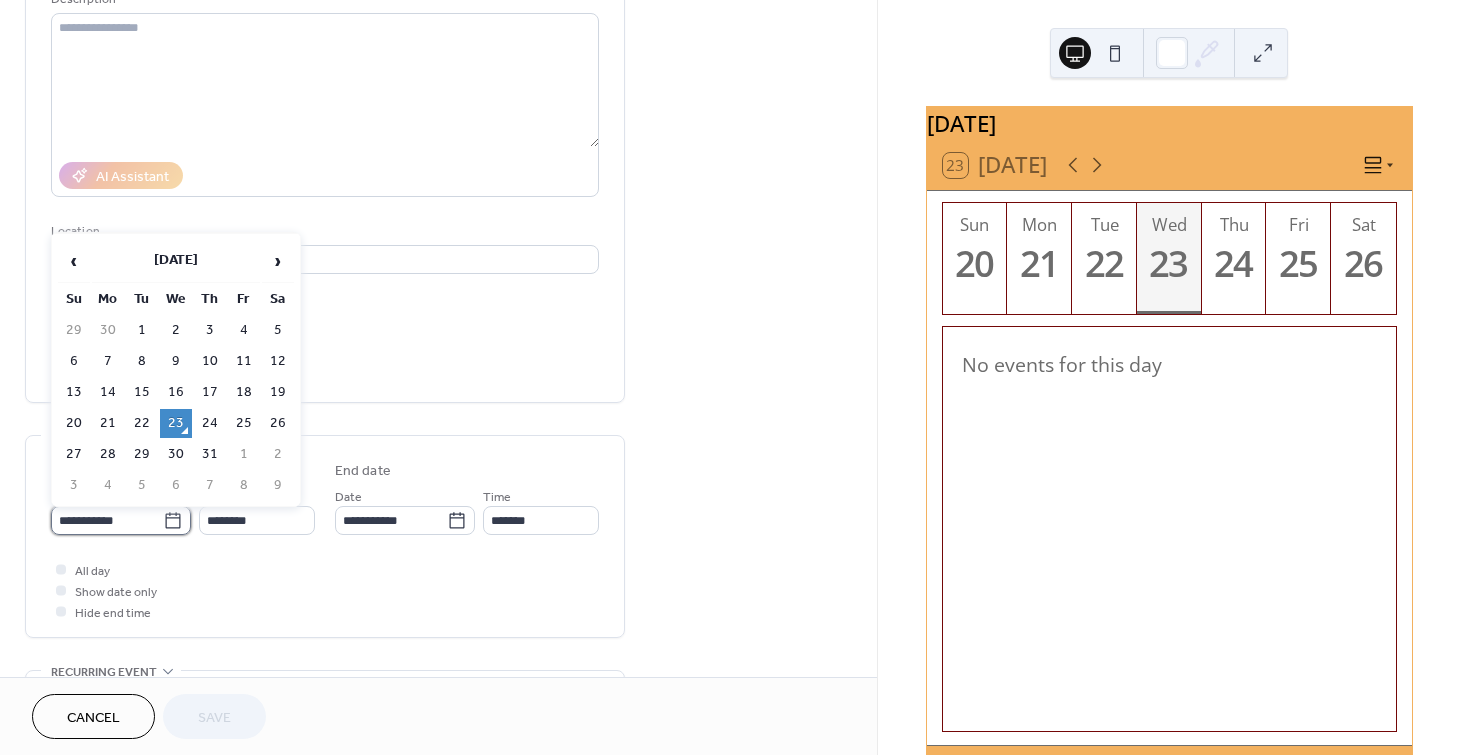 click on "**********" at bounding box center (107, 520) 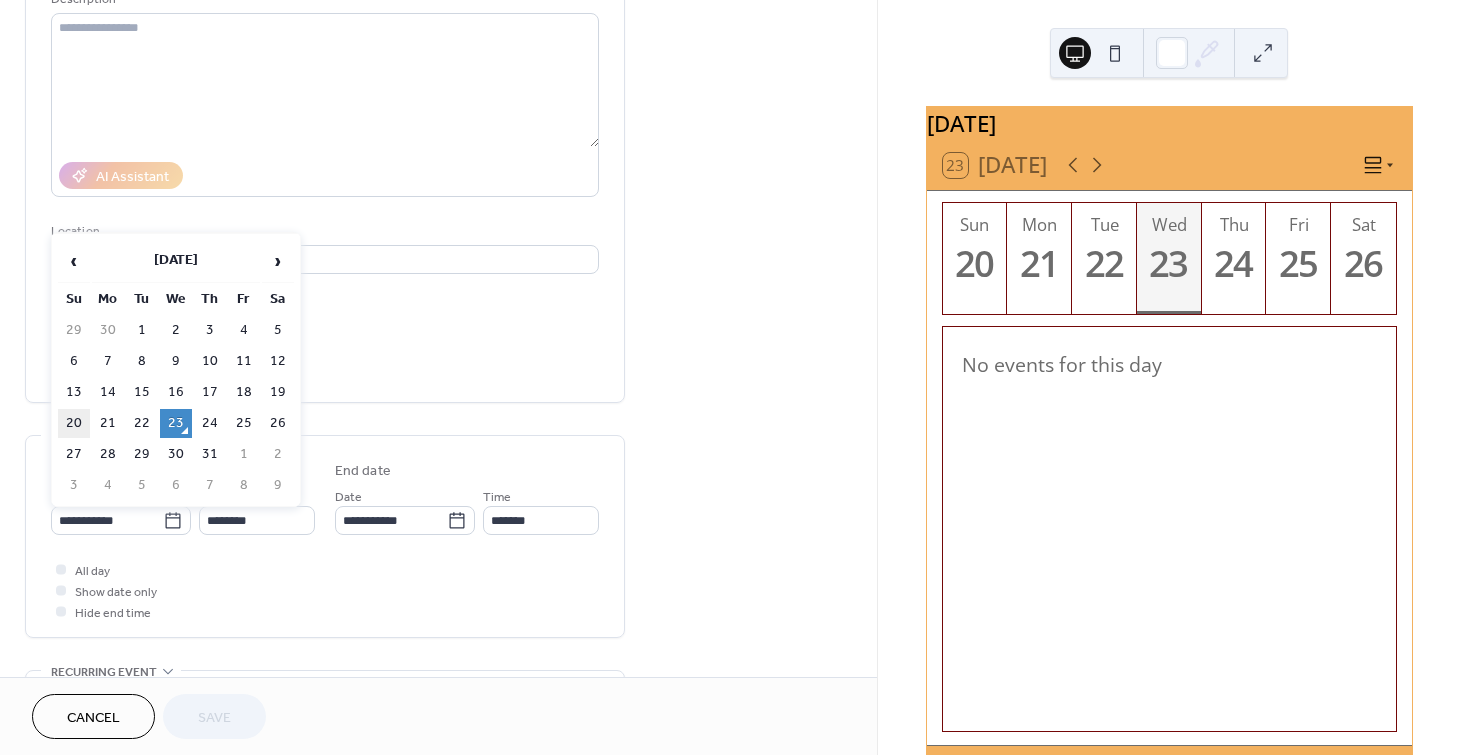 click on "20" at bounding box center (74, 423) 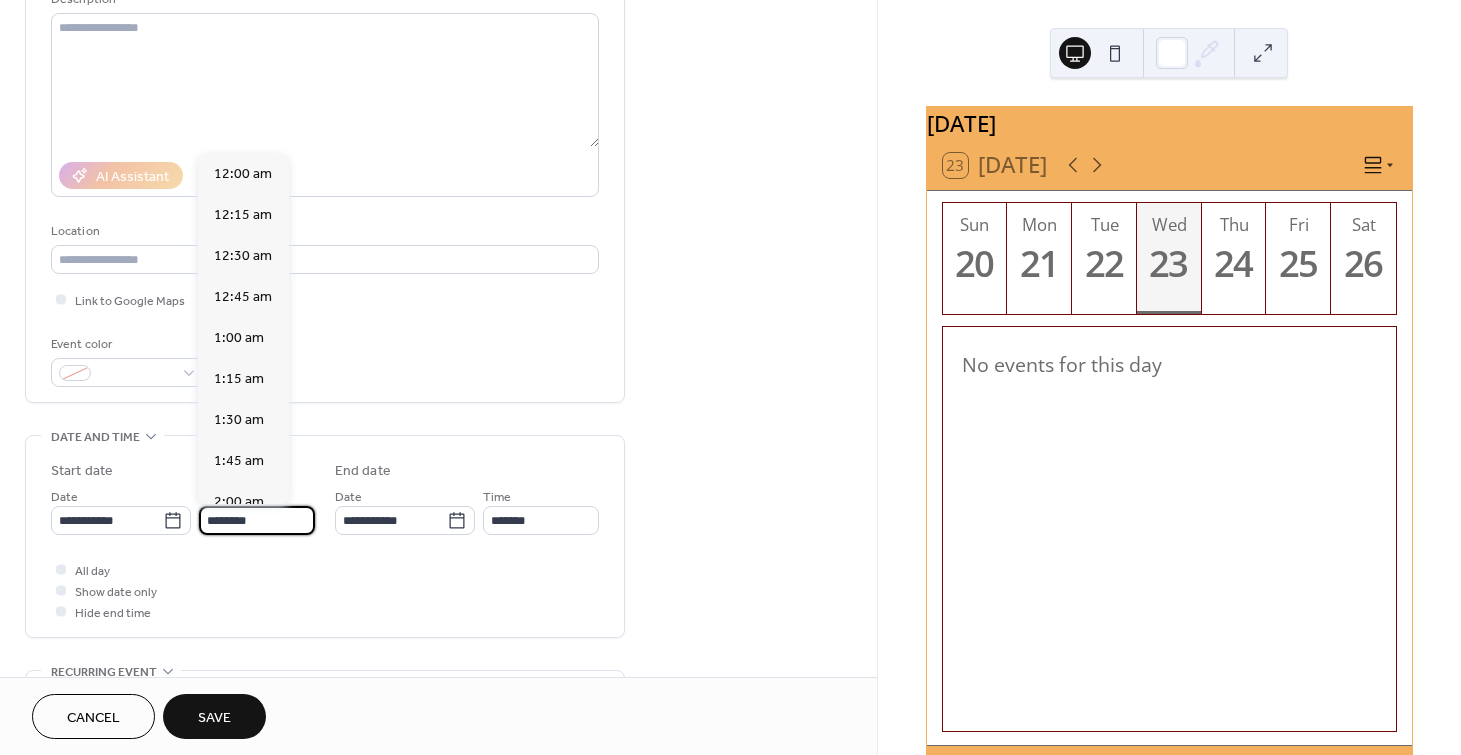click on "********" at bounding box center (257, 520) 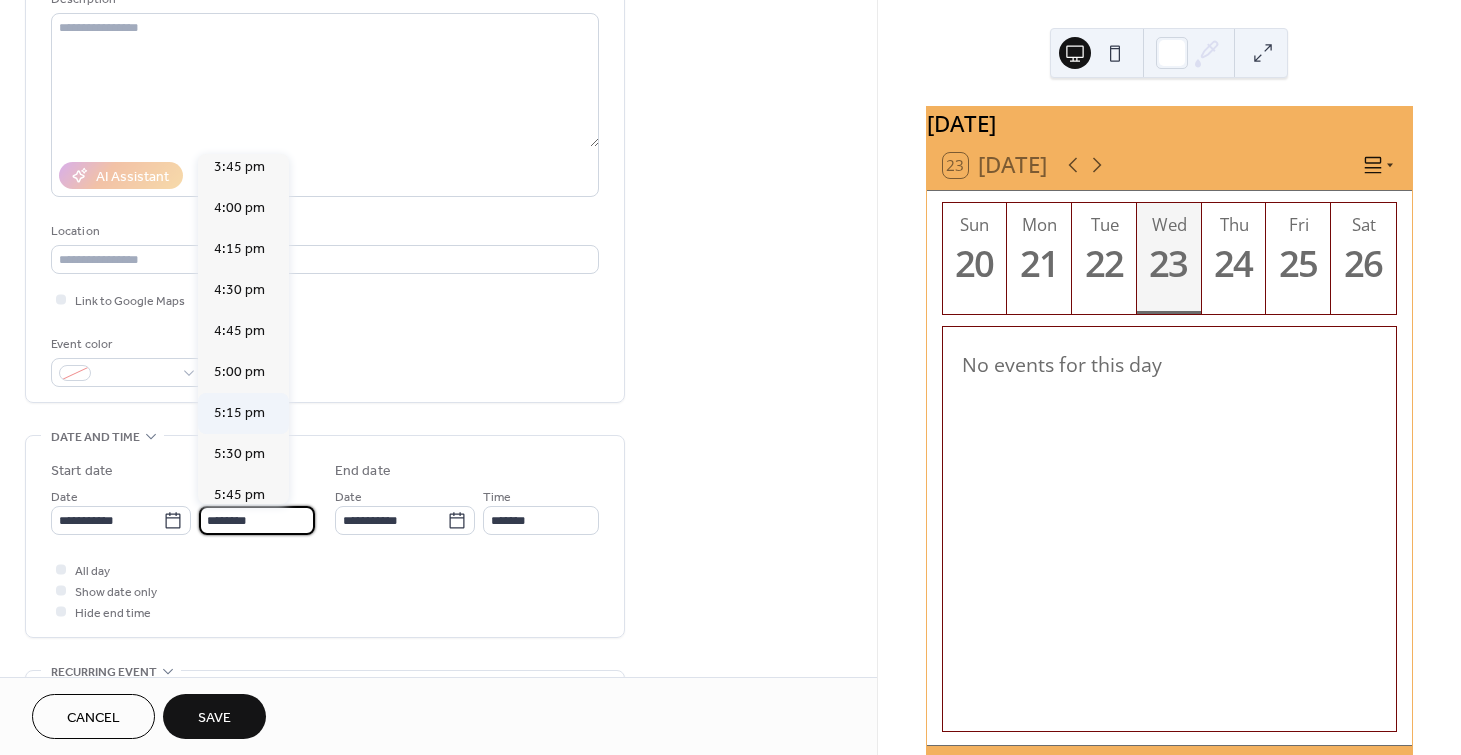 scroll, scrollTop: 2604, scrollLeft: 0, axis: vertical 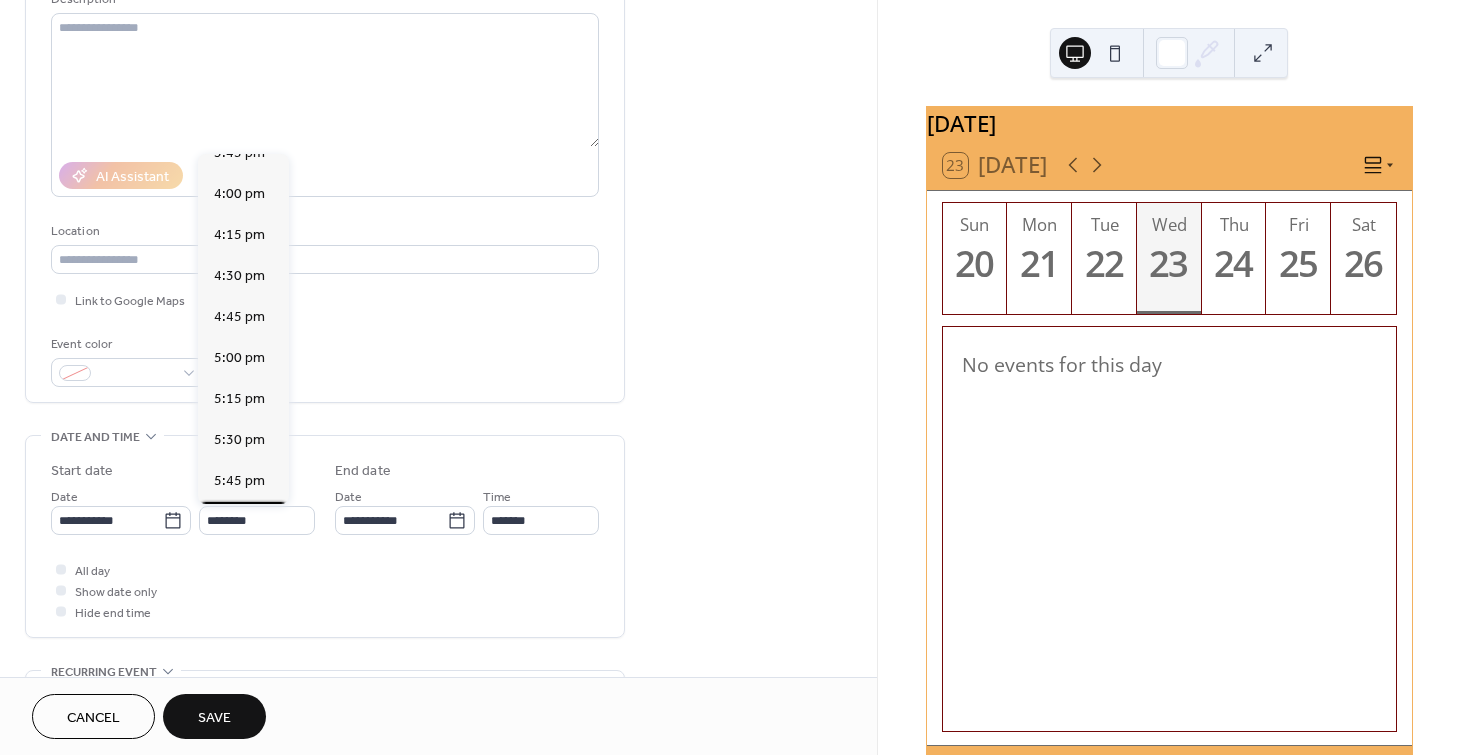 click on "6:00 pm" at bounding box center [239, 522] 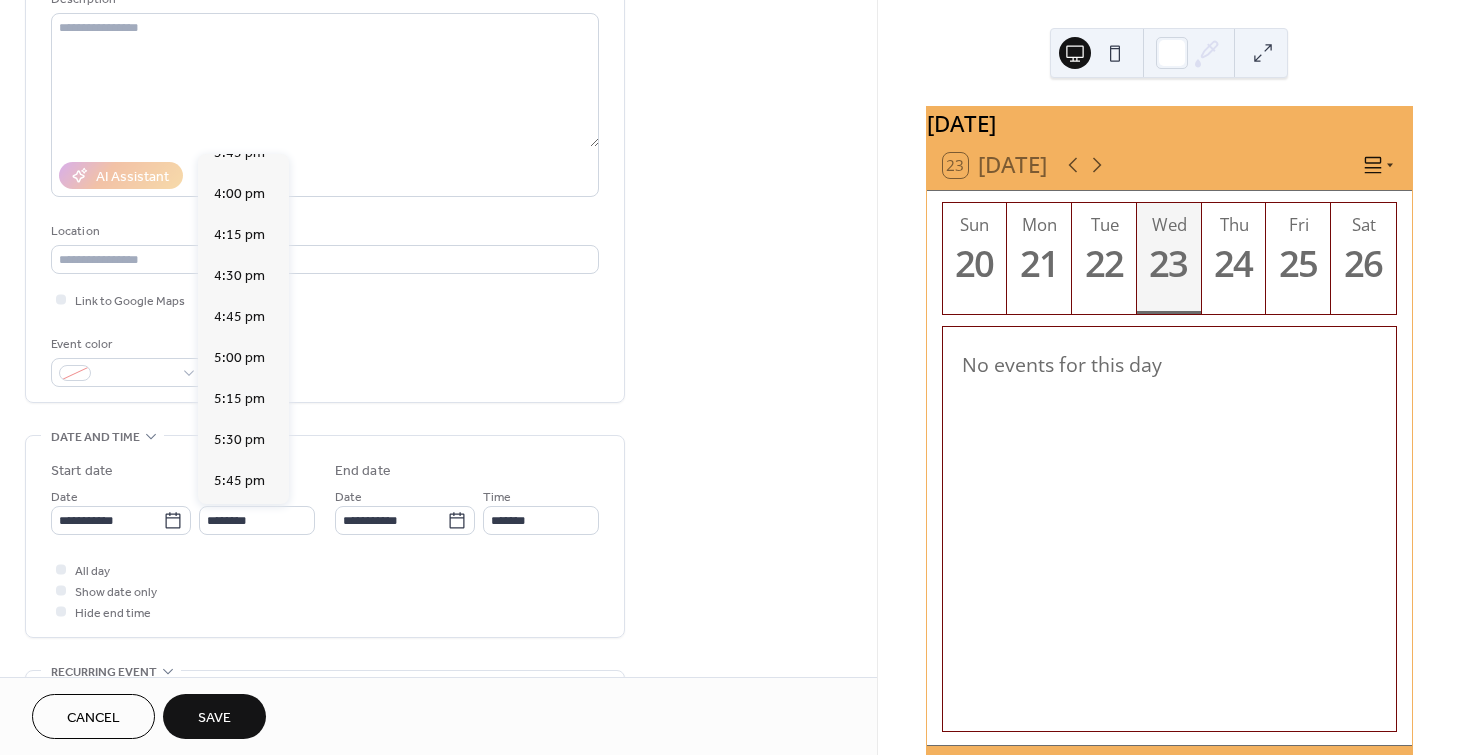 type on "*******" 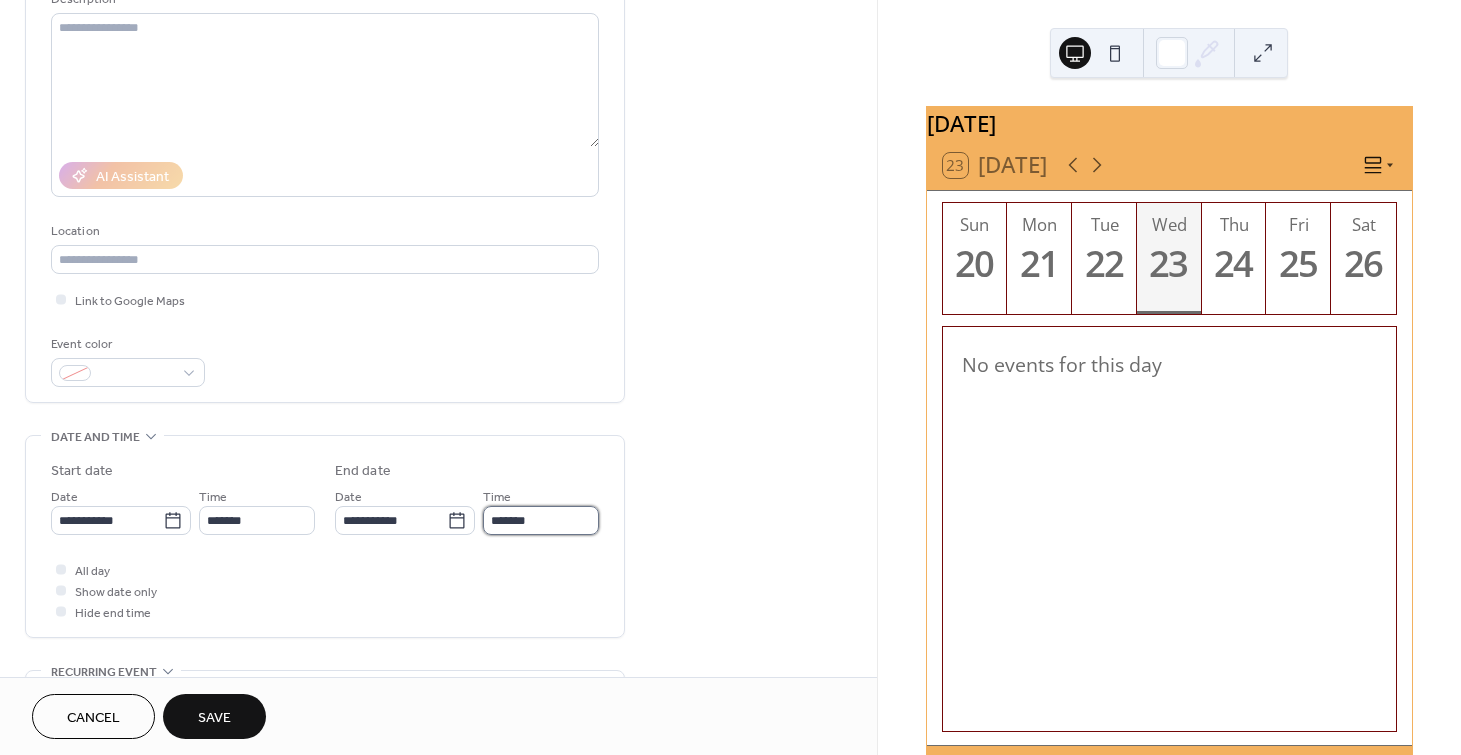 click on "*******" at bounding box center [541, 520] 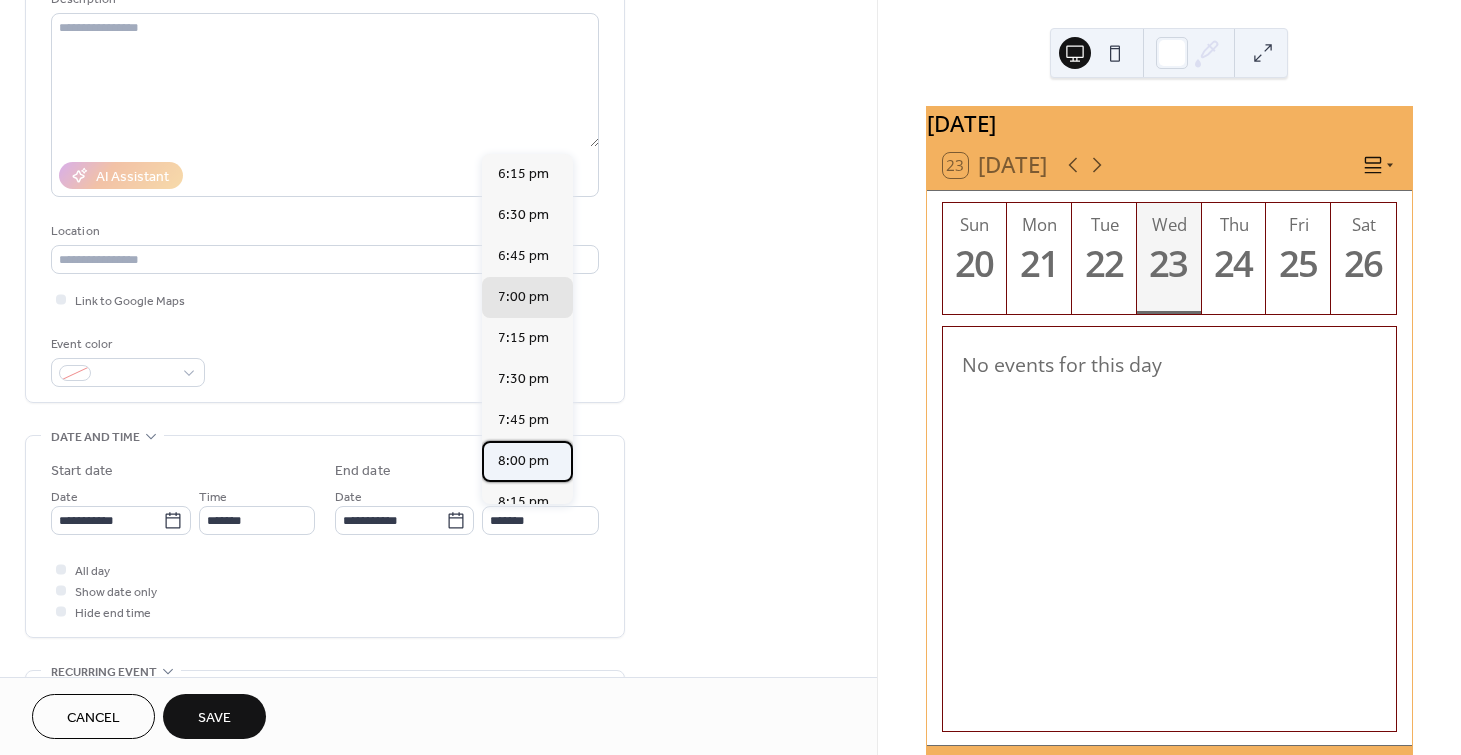 click on "8:00 pm" at bounding box center [523, 461] 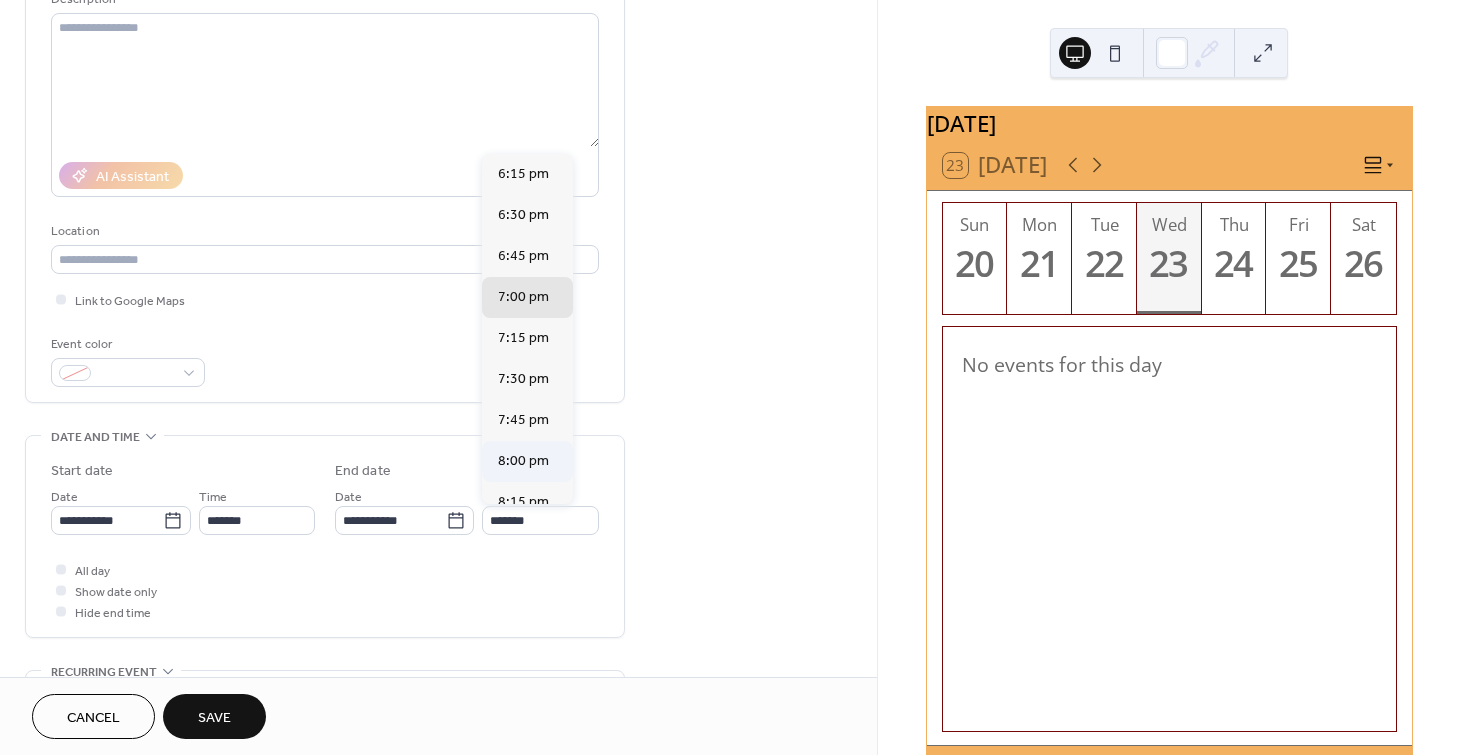 type on "*******" 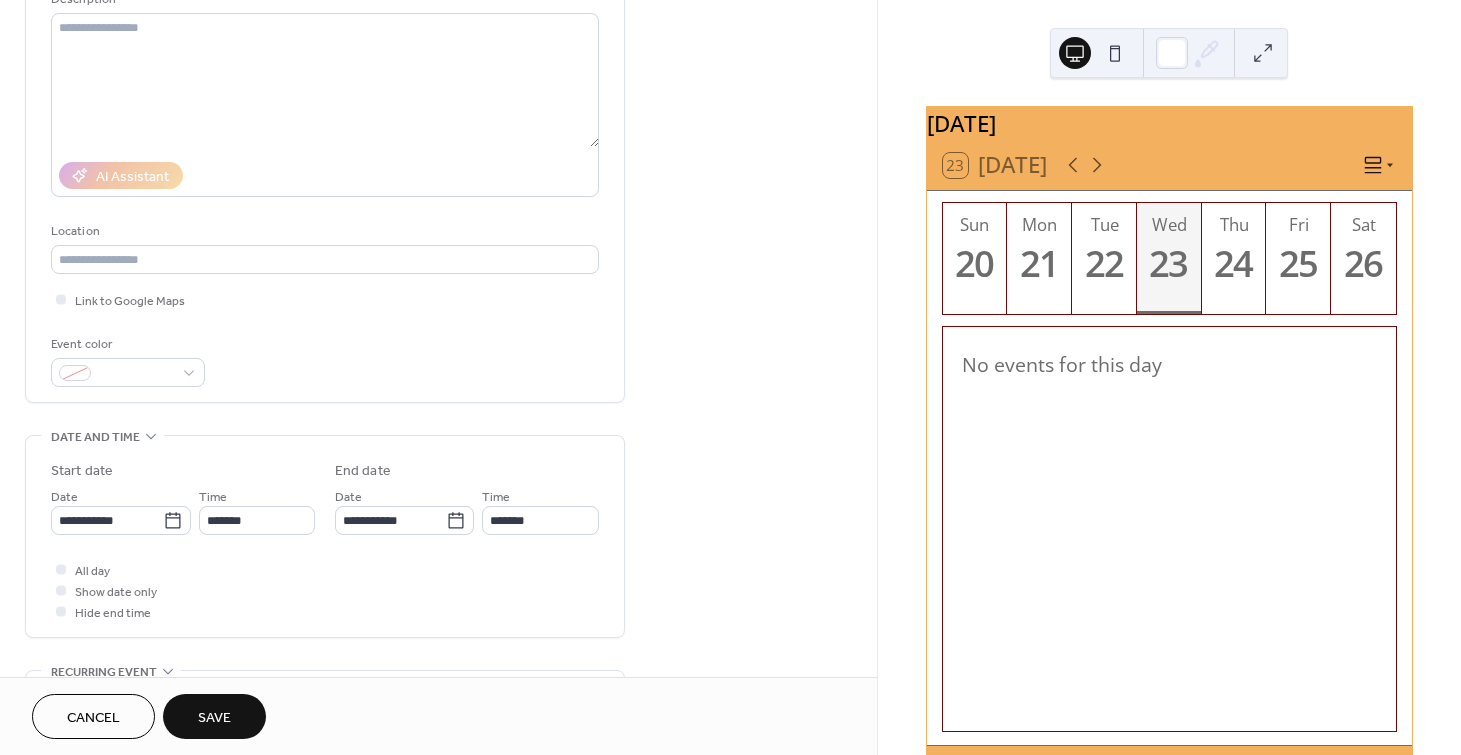 click on "**********" at bounding box center (438, 504) 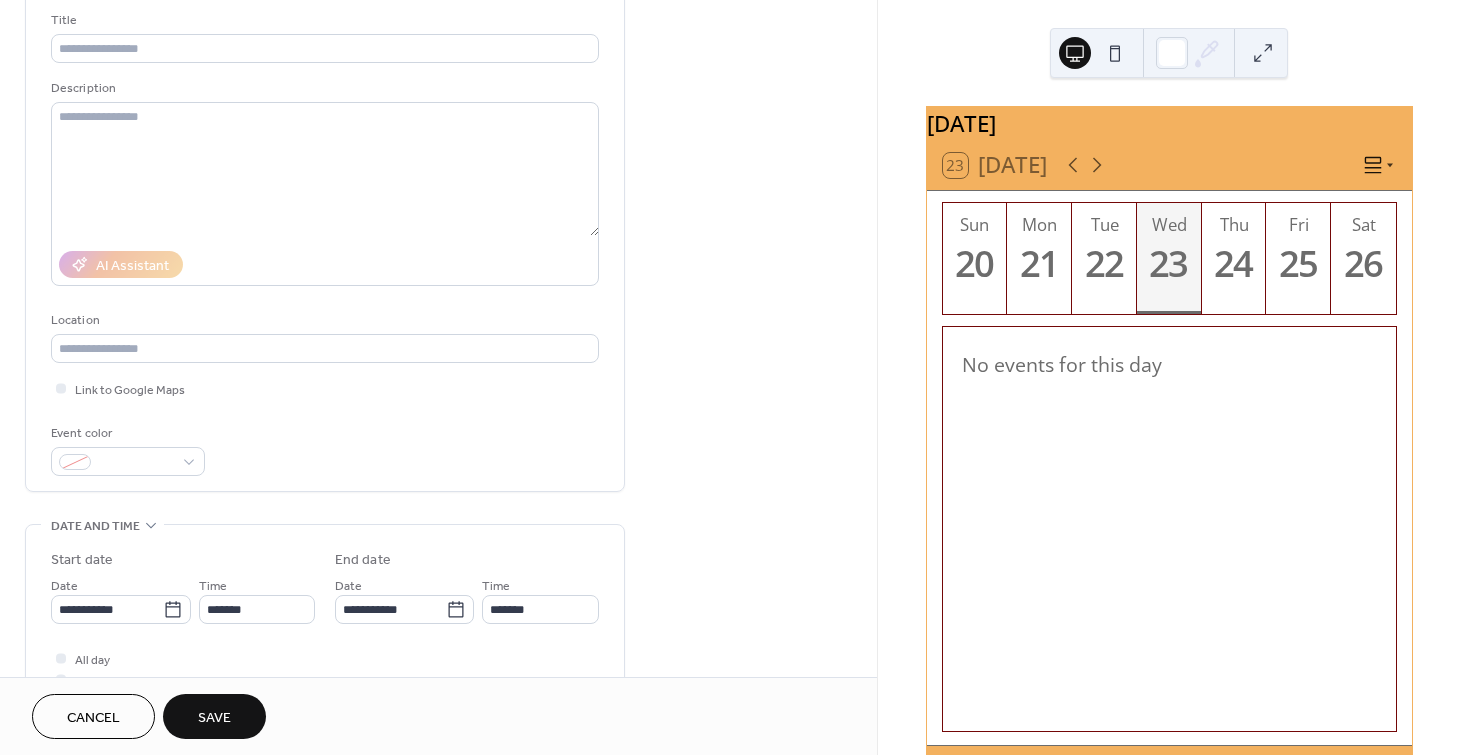 scroll, scrollTop: 0, scrollLeft: 0, axis: both 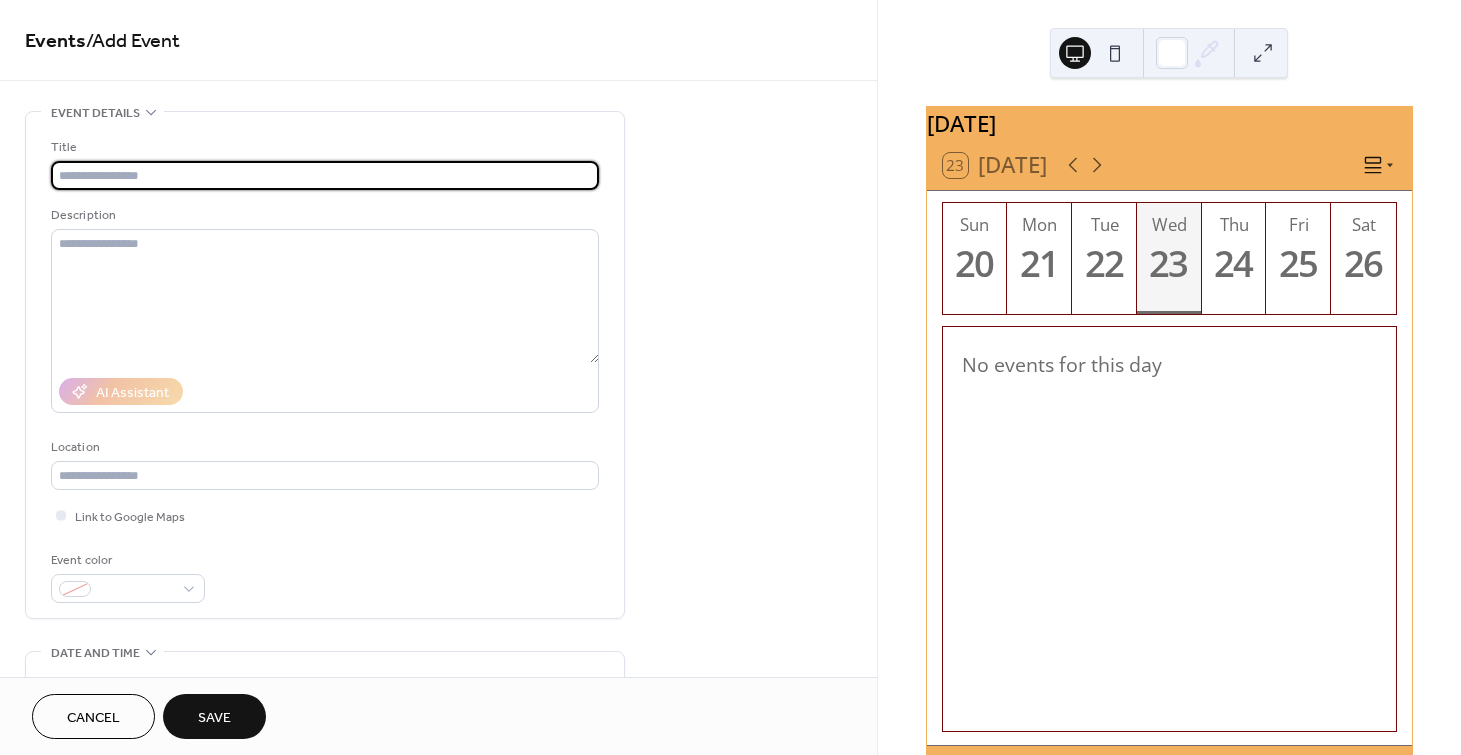 click at bounding box center (325, 175) 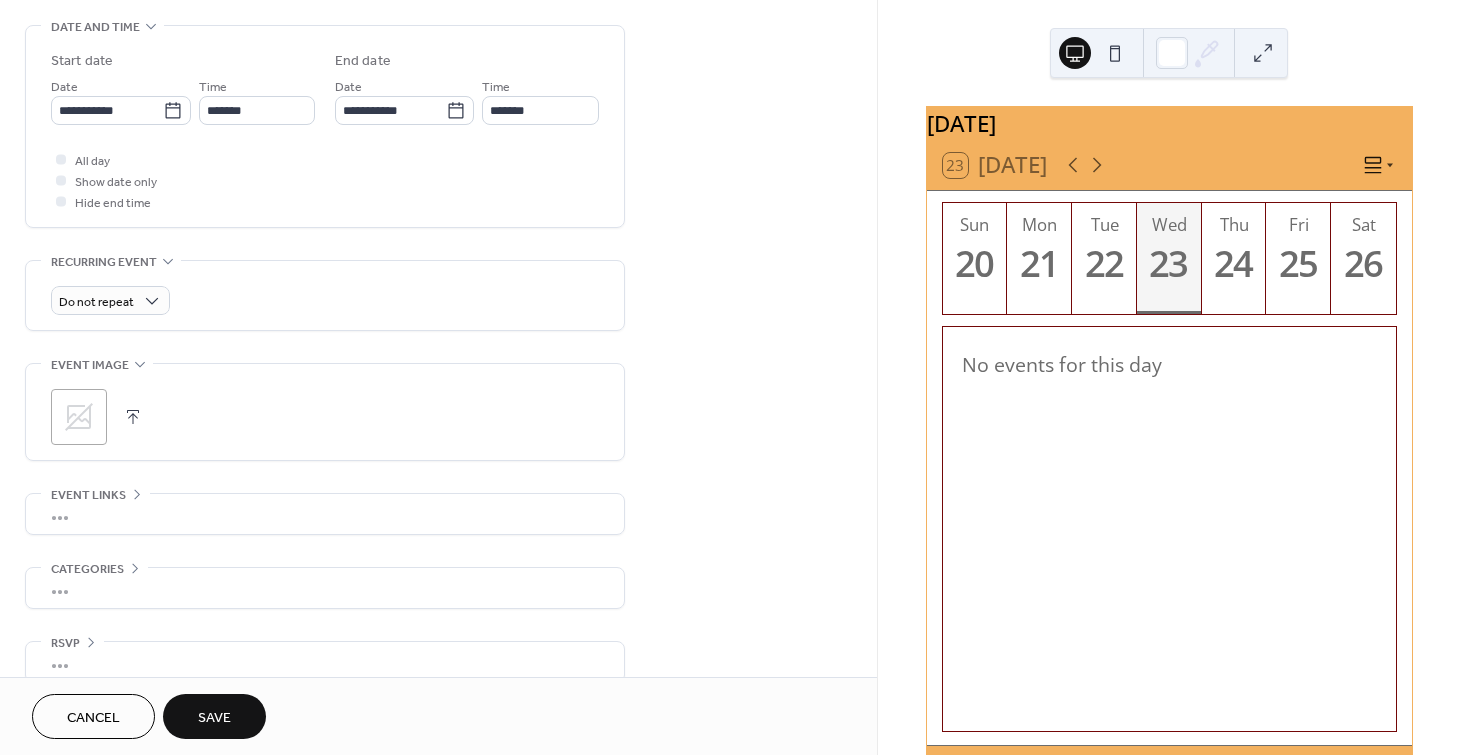 scroll, scrollTop: 646, scrollLeft: 0, axis: vertical 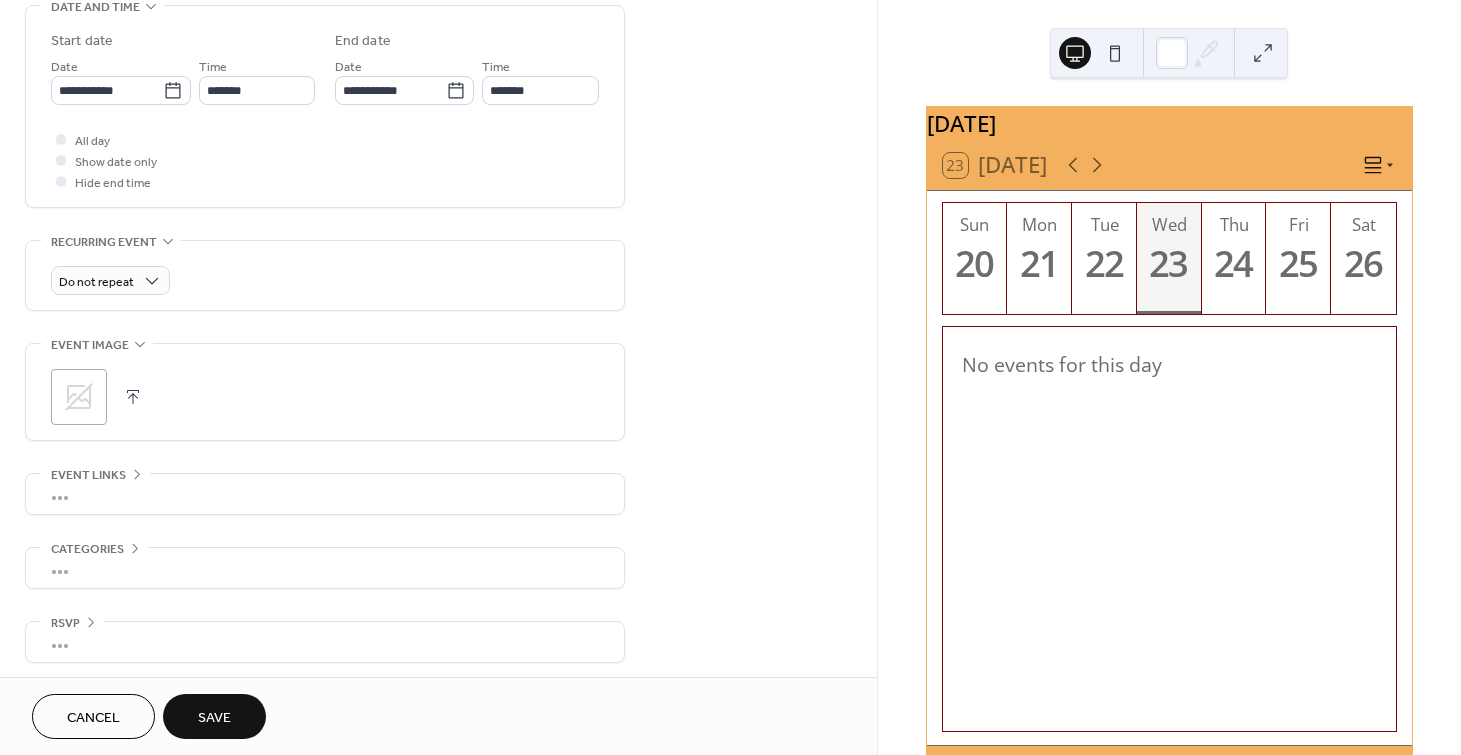 type on "**********" 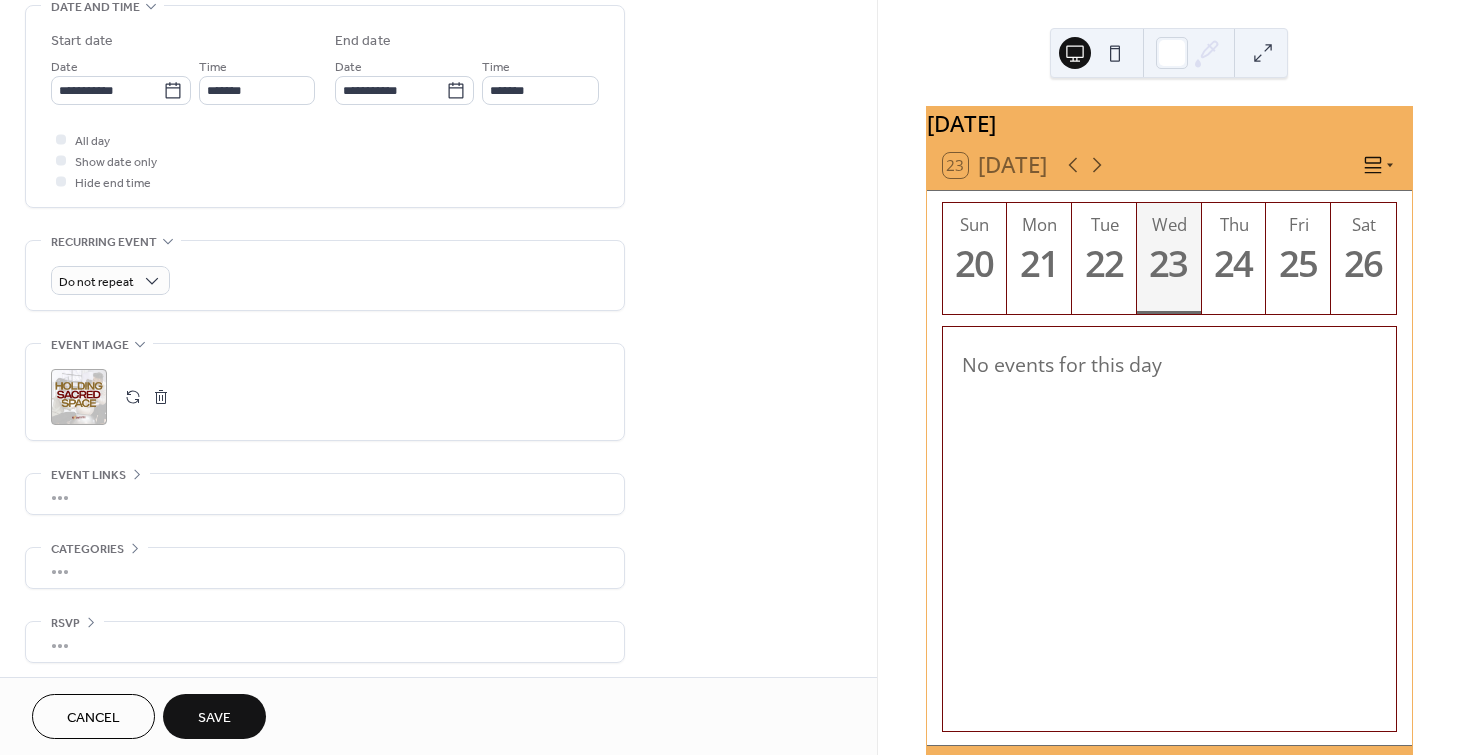 click on "•••" at bounding box center [325, 494] 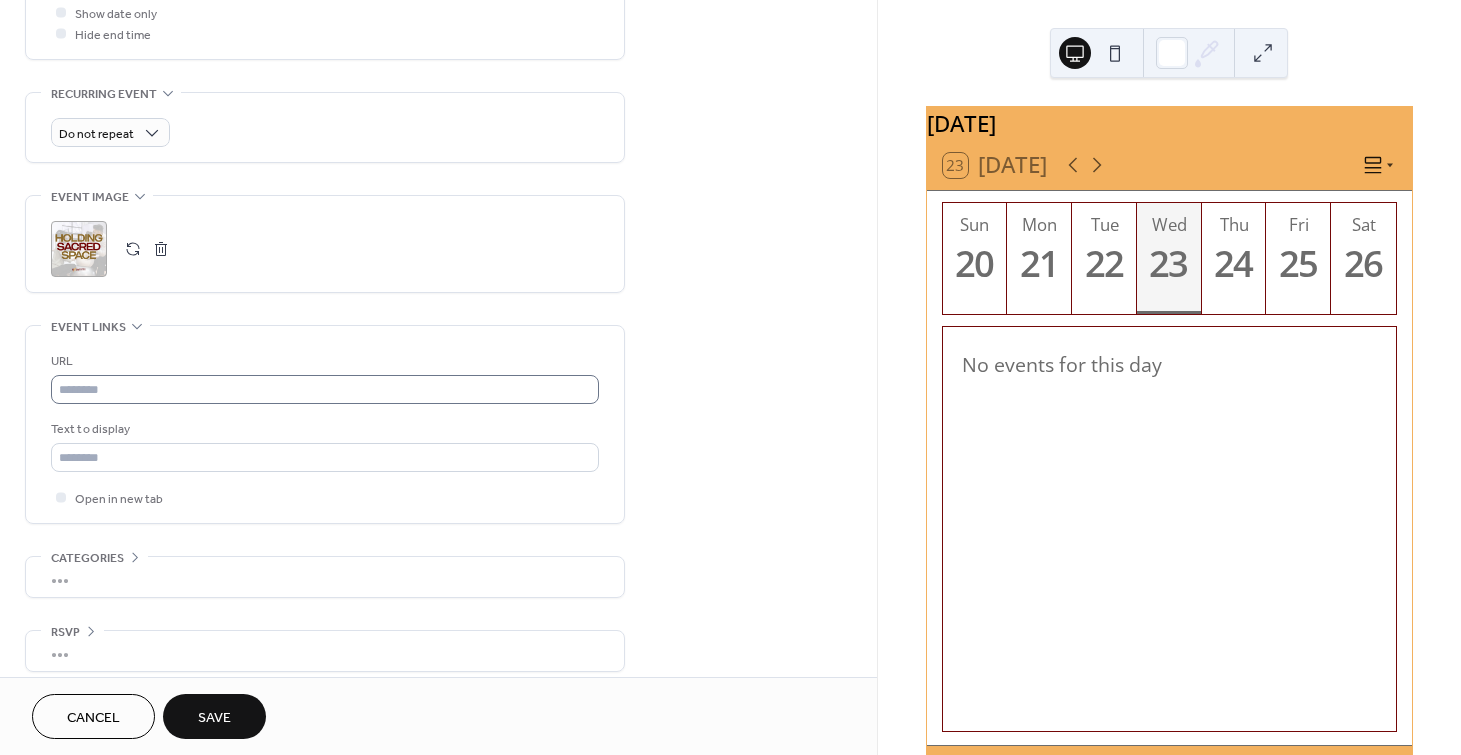 scroll, scrollTop: 804, scrollLeft: 0, axis: vertical 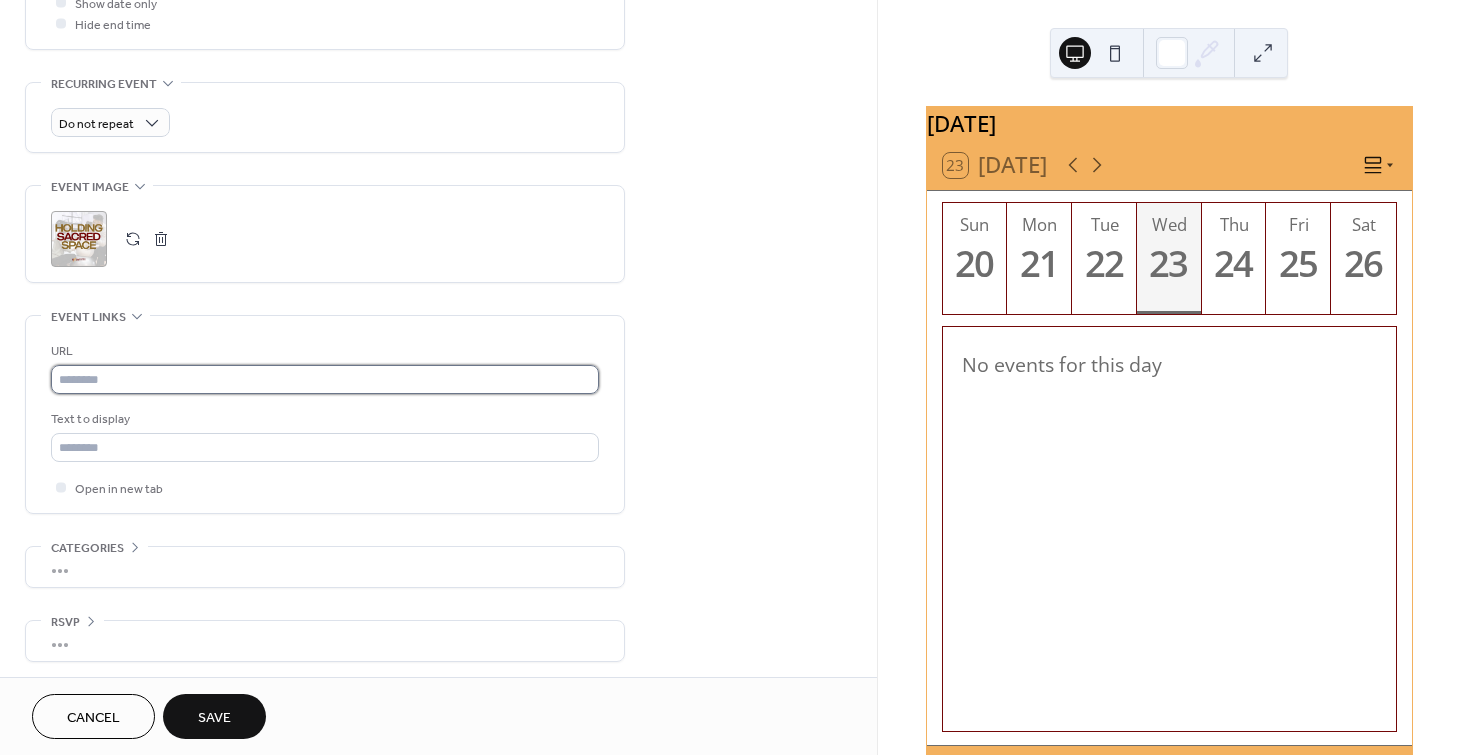 click at bounding box center (325, 379) 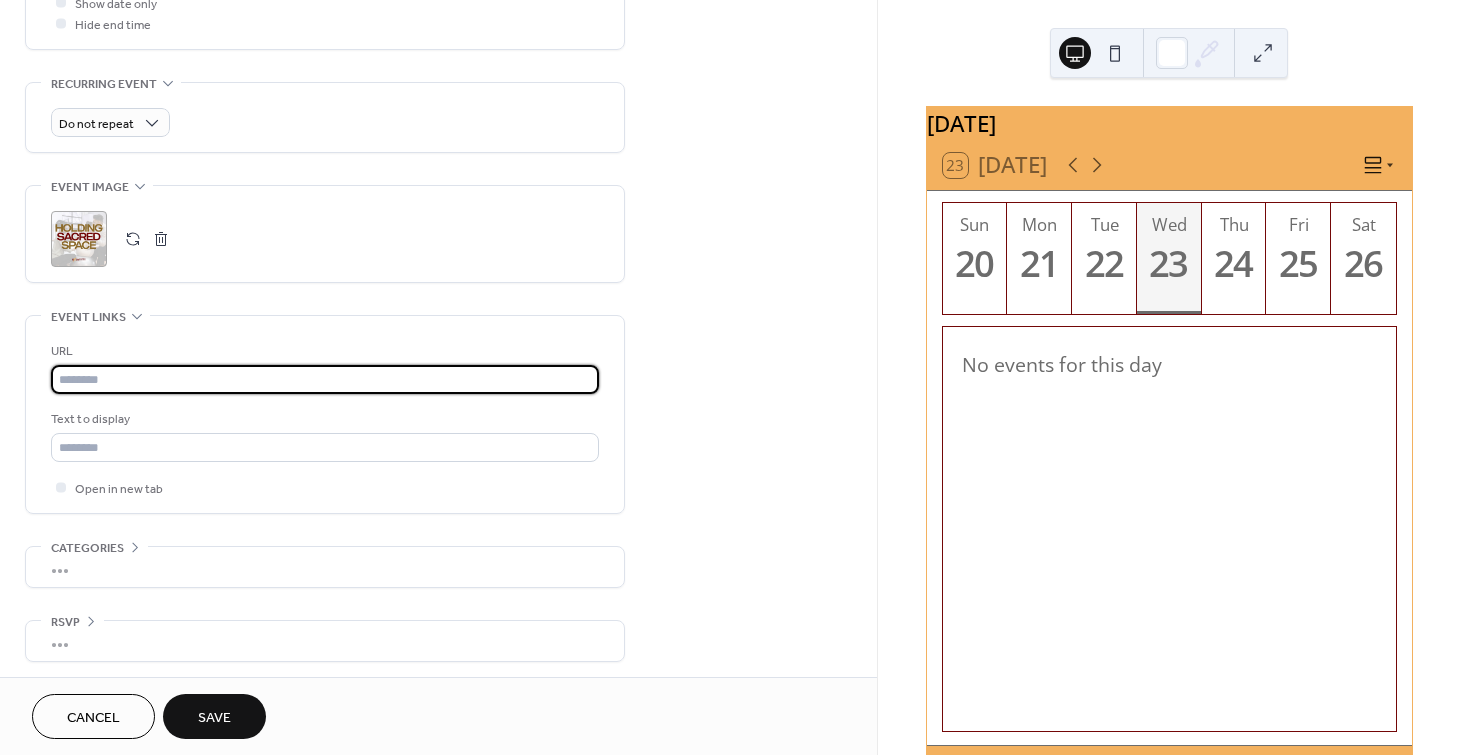 paste on "**********" 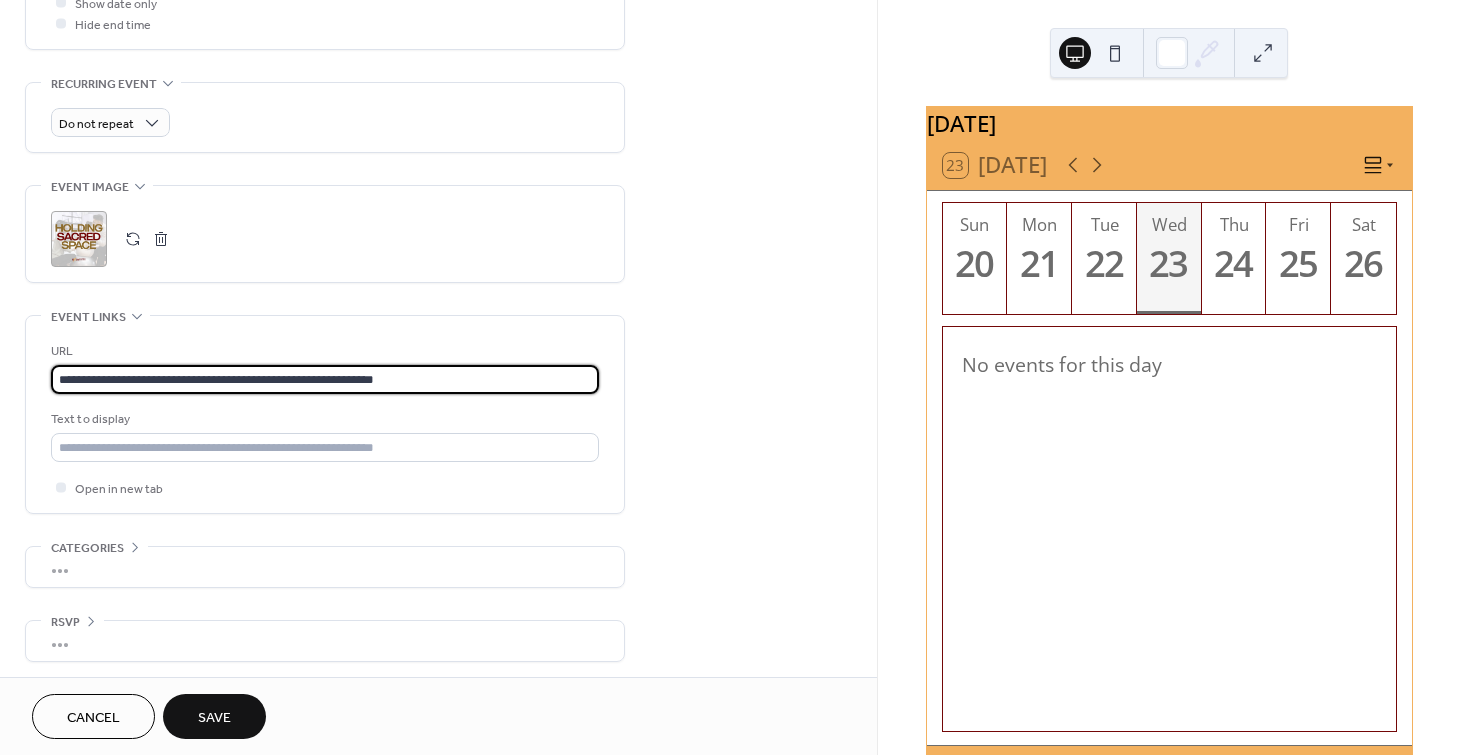 type on "**********" 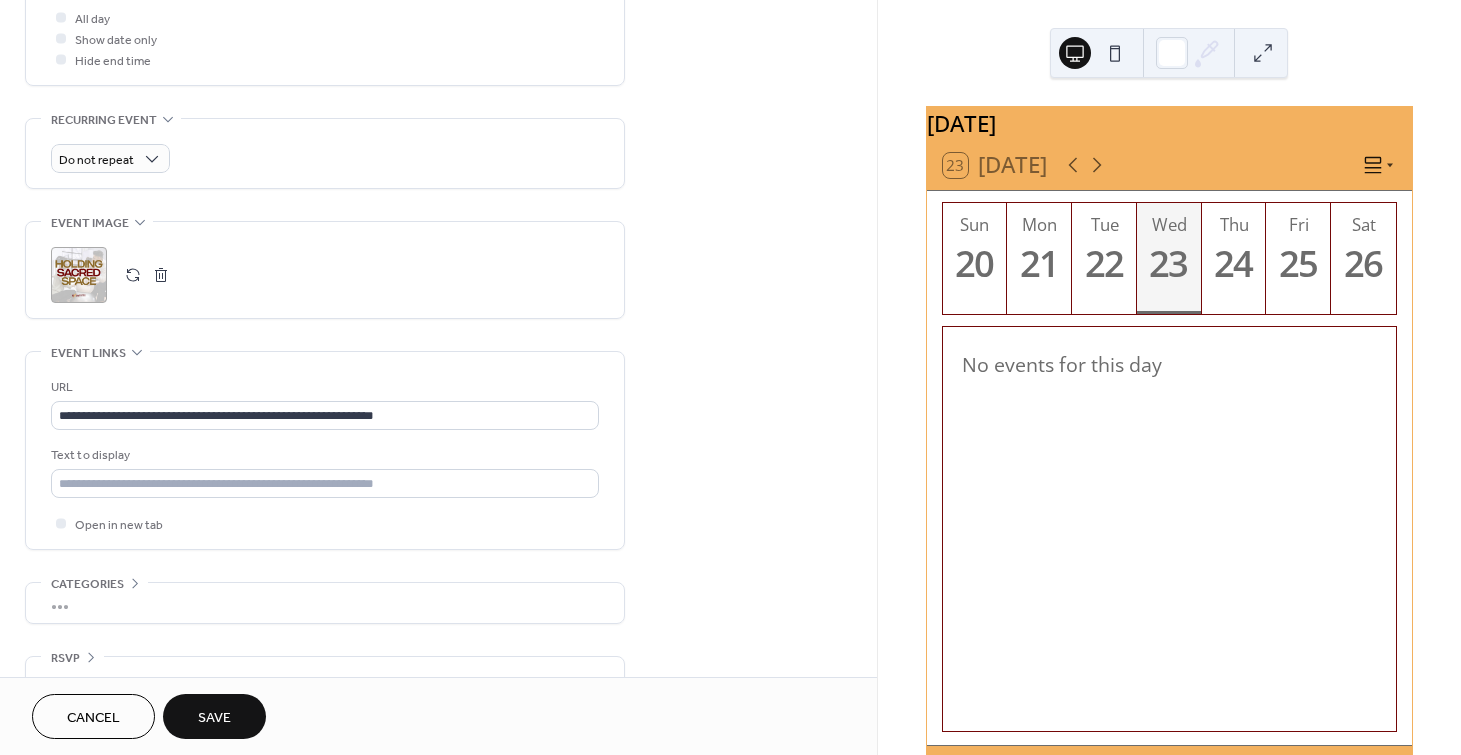 scroll, scrollTop: 804, scrollLeft: 0, axis: vertical 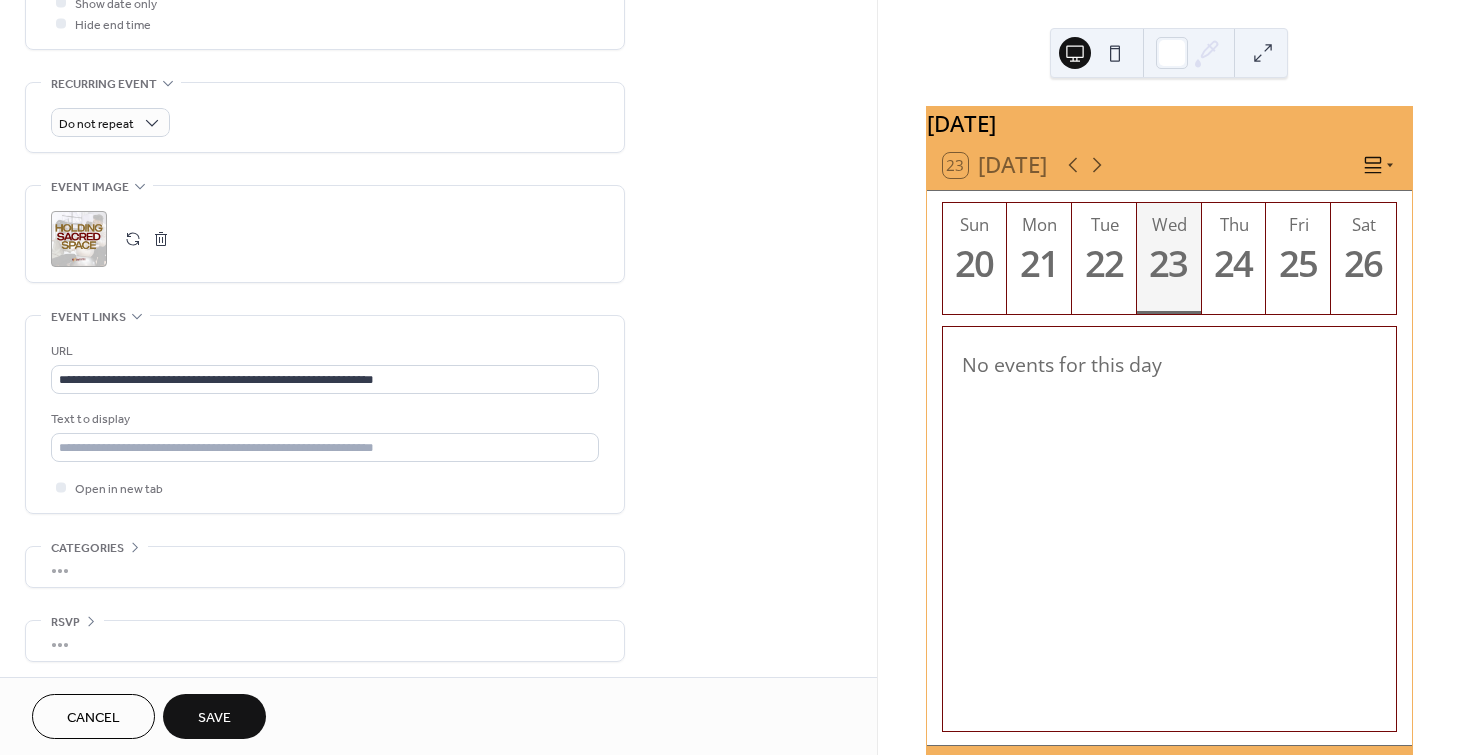 click on "•••" at bounding box center [325, 641] 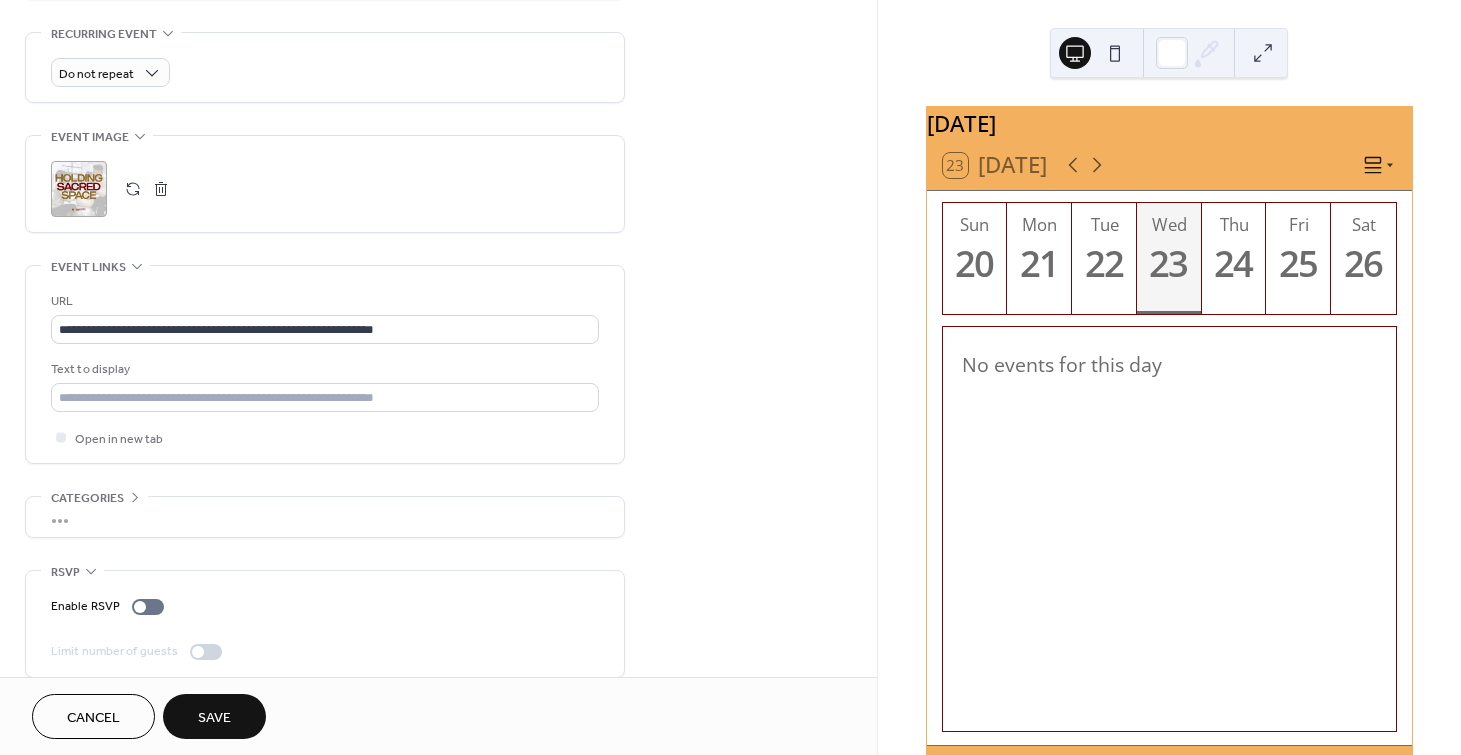 scroll, scrollTop: 870, scrollLeft: 0, axis: vertical 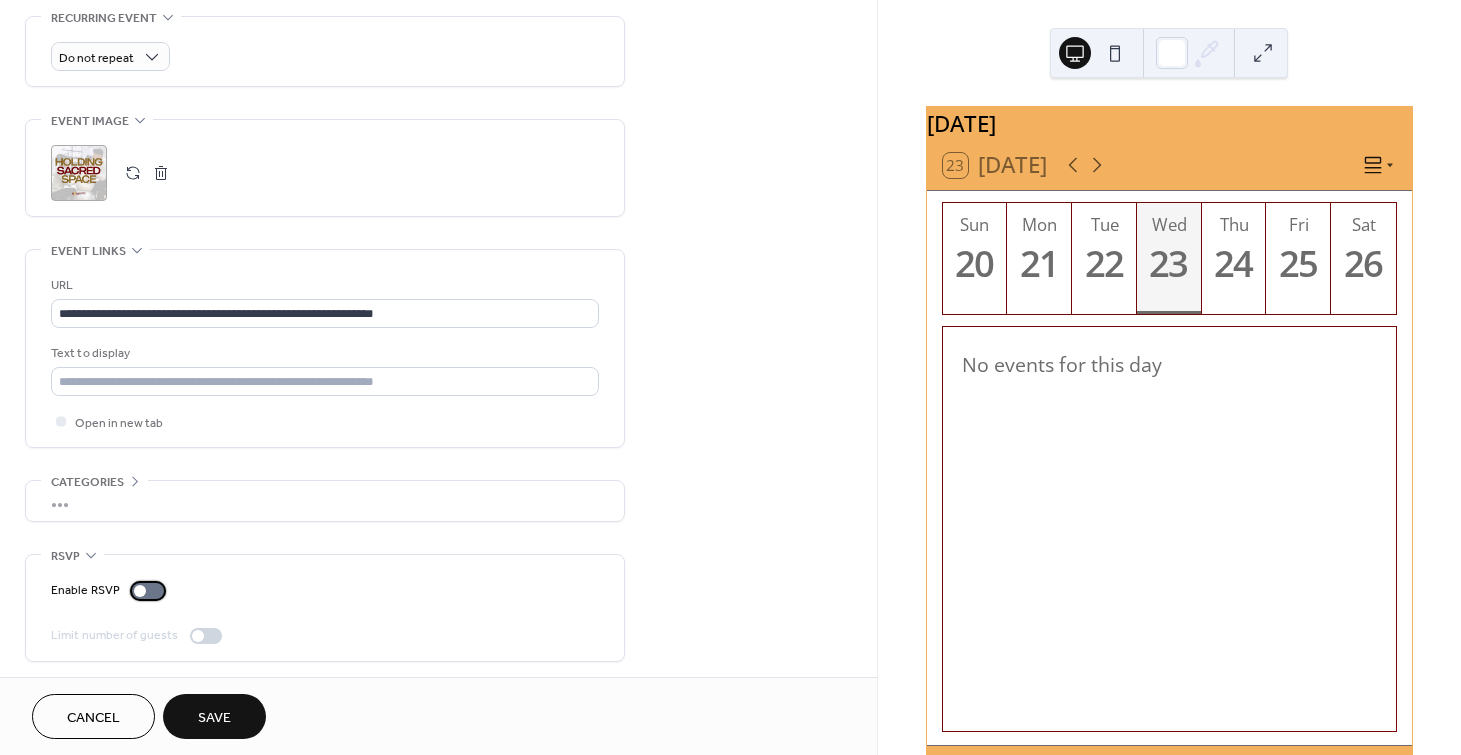 click at bounding box center [140, 591] 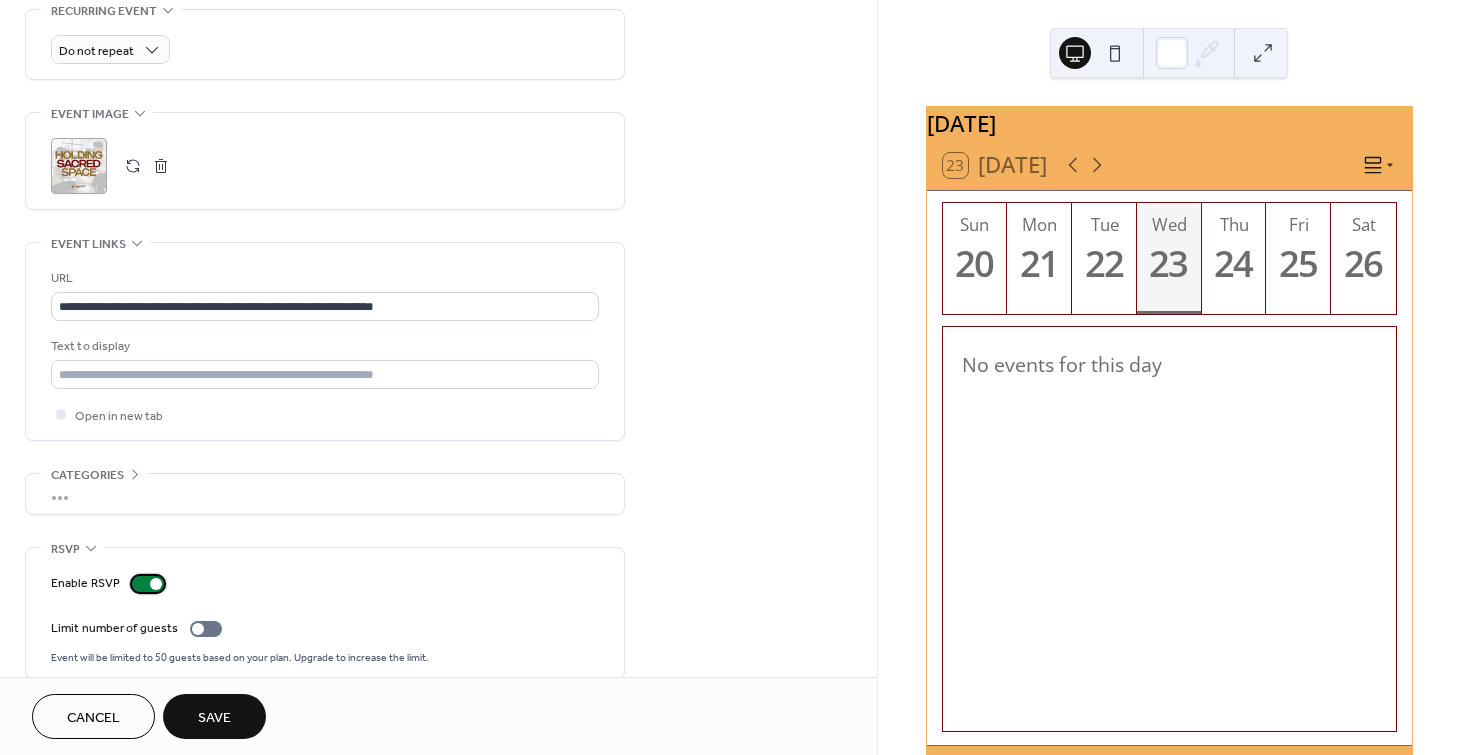 scroll, scrollTop: 894, scrollLeft: 0, axis: vertical 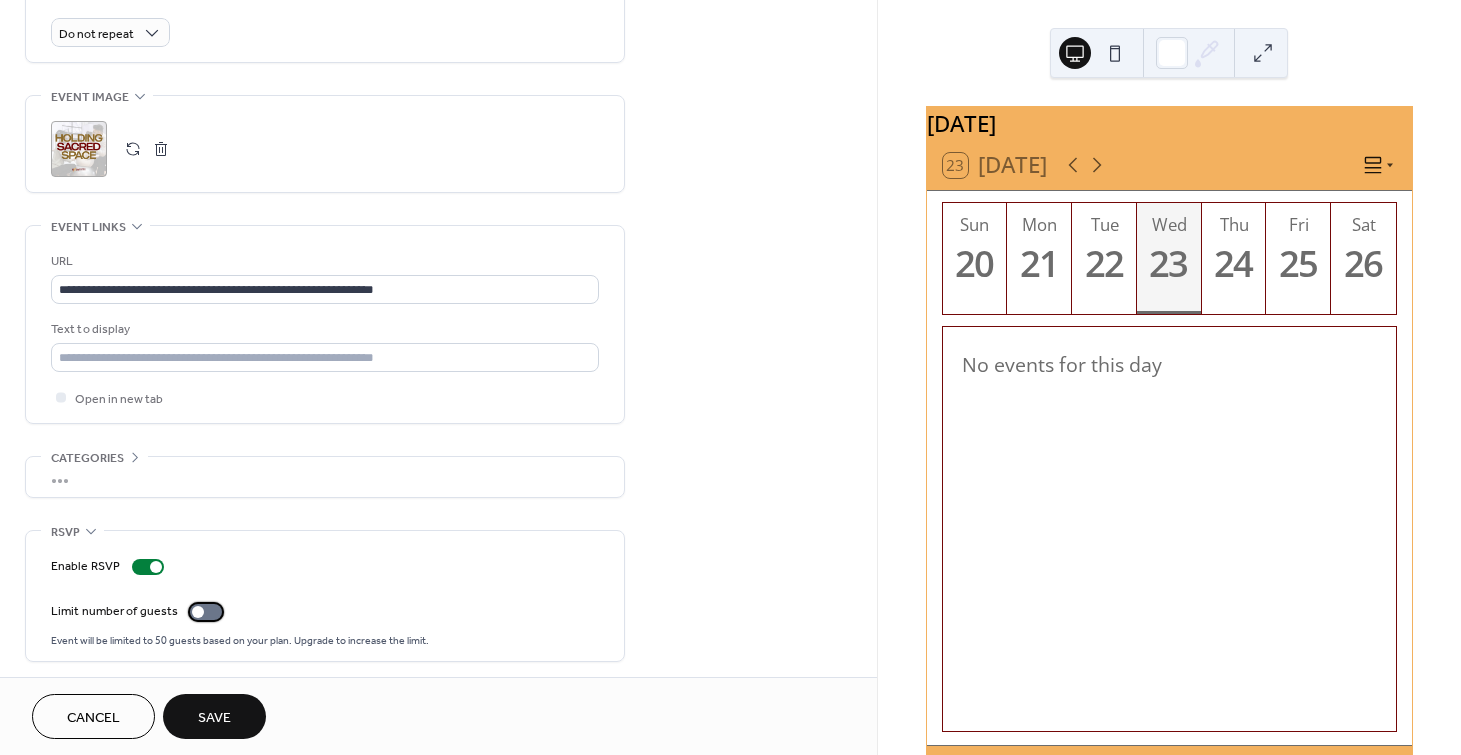 click at bounding box center [198, 612] 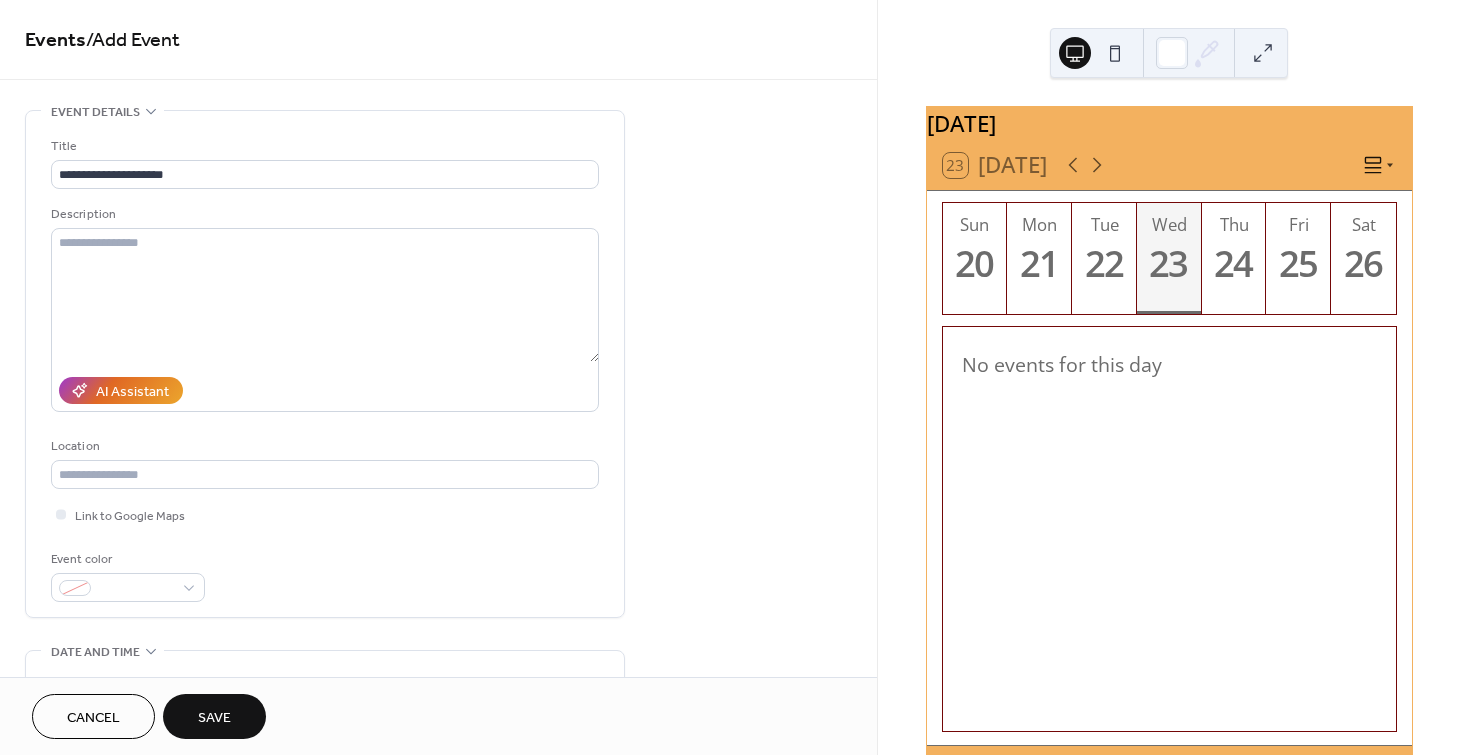 scroll, scrollTop: 0, scrollLeft: 0, axis: both 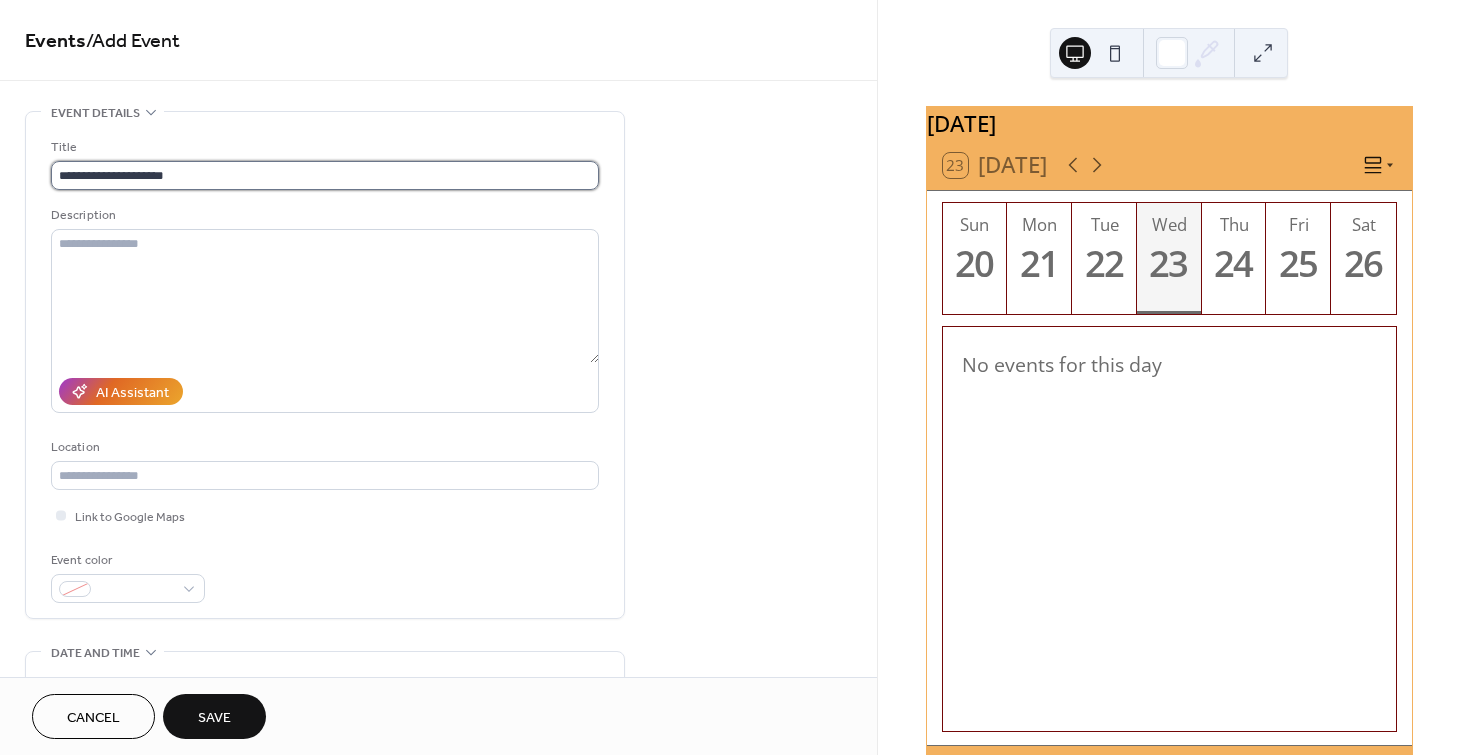 click on "**********" at bounding box center (325, 175) 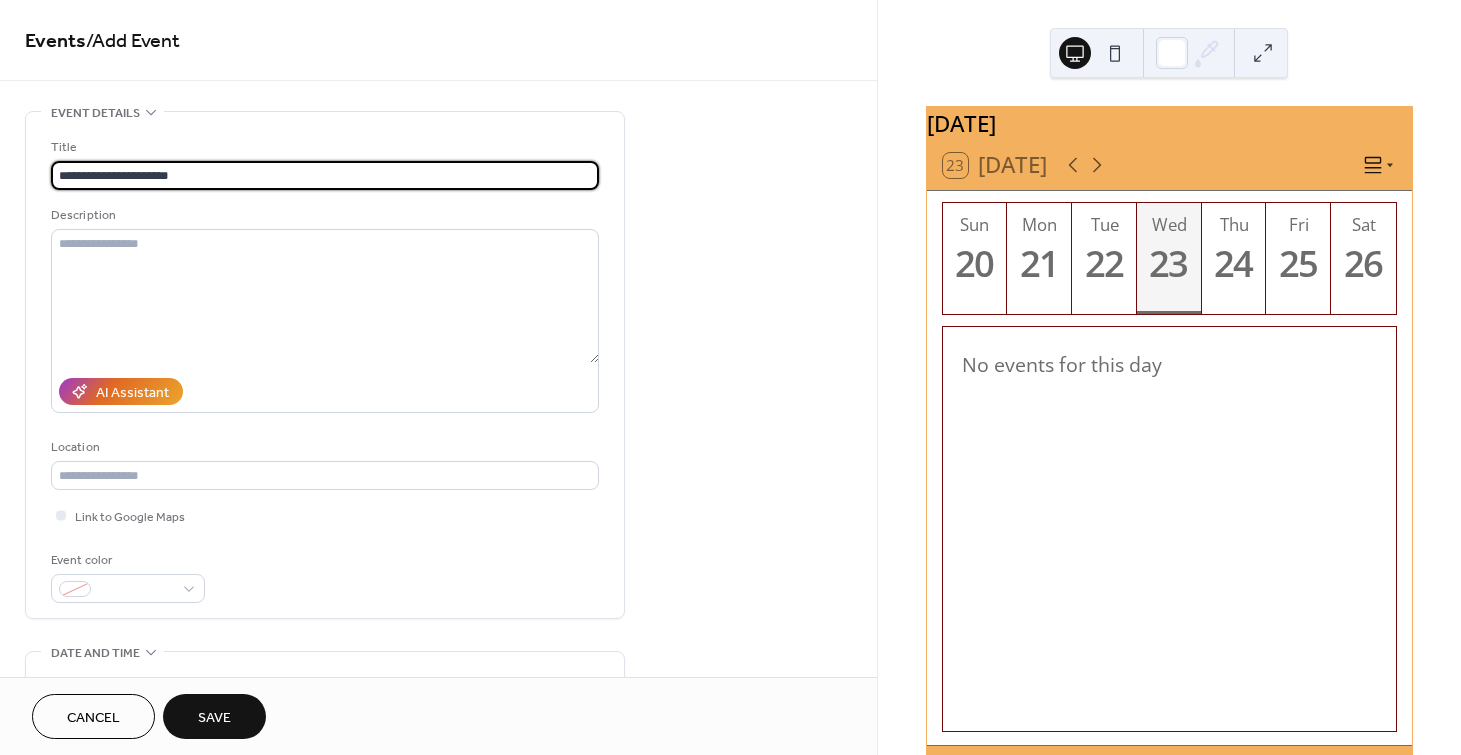 type on "**********" 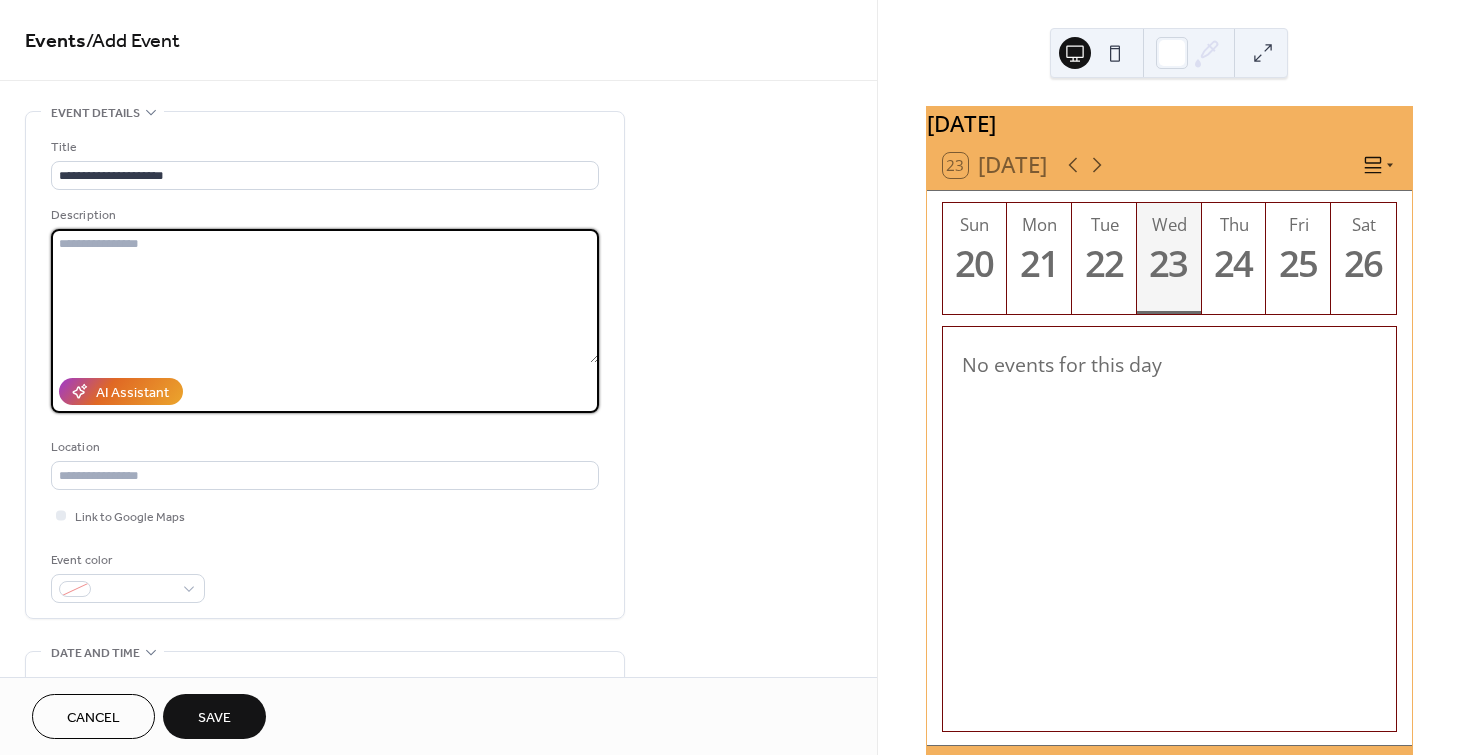 click at bounding box center [325, 296] 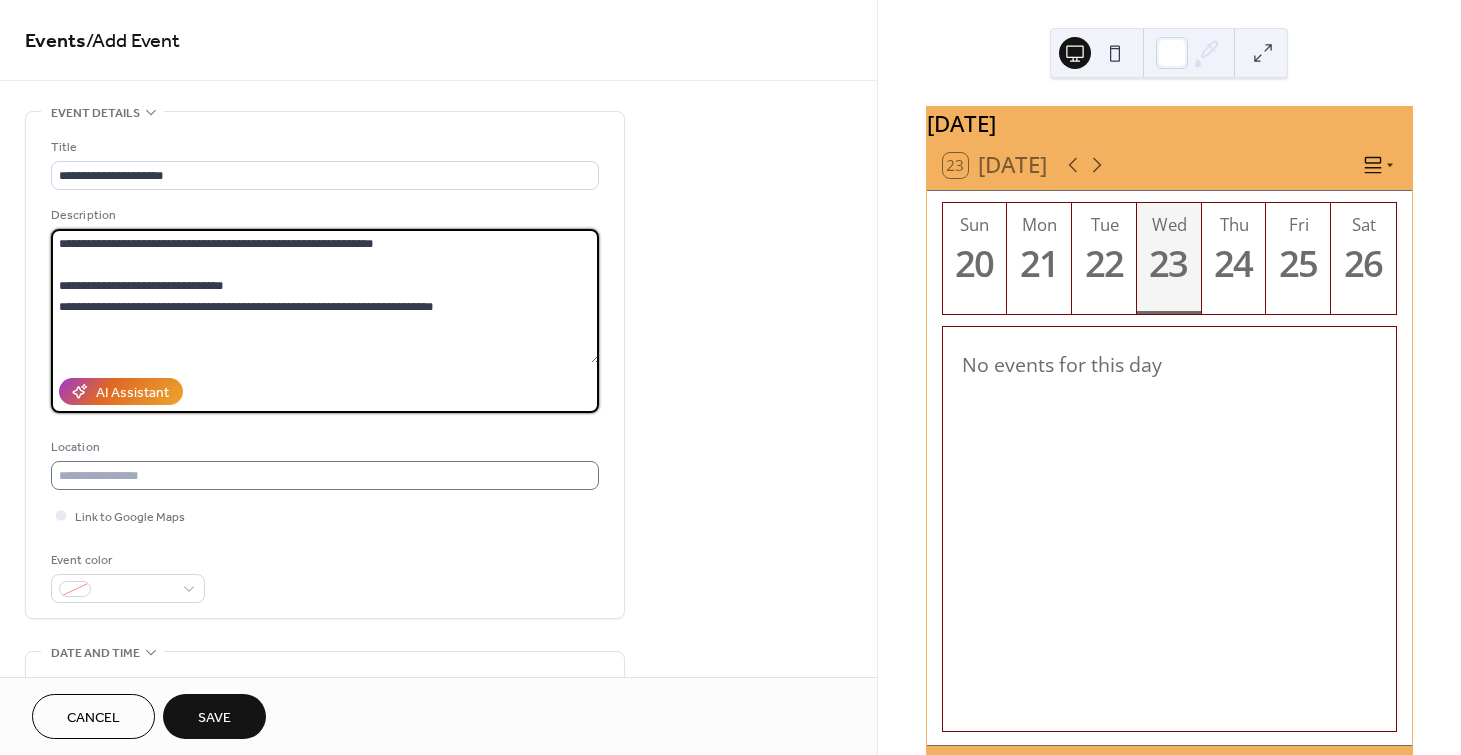 type on "**********" 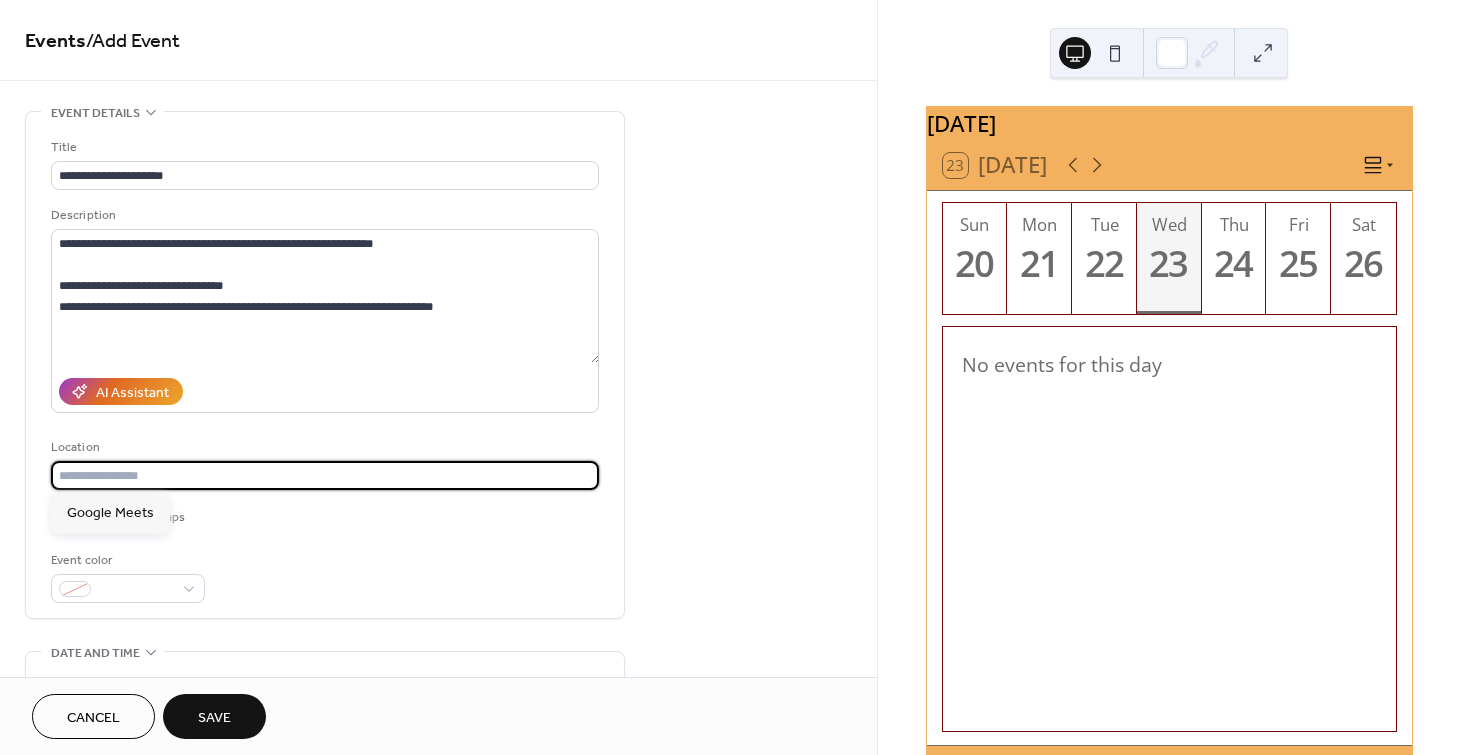 click at bounding box center [325, 475] 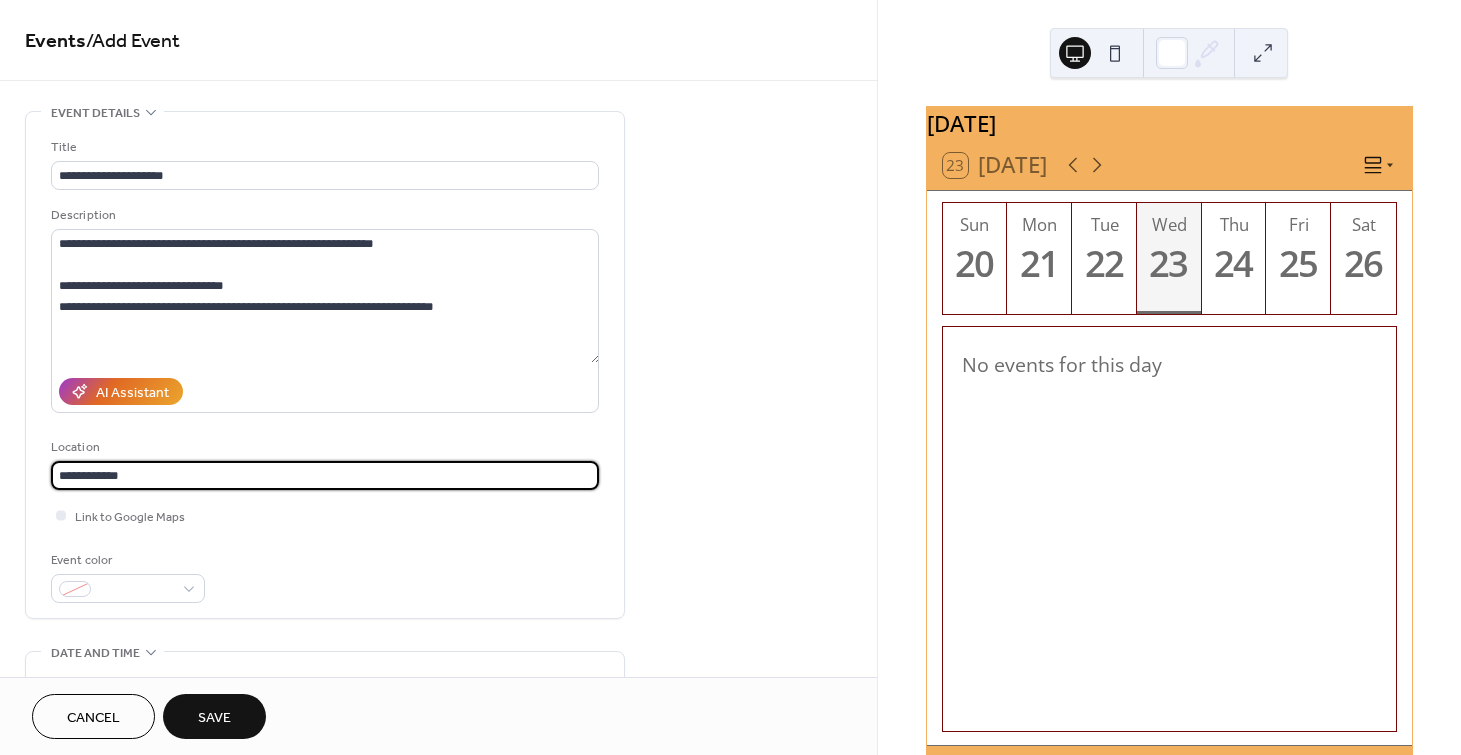 type on "**********" 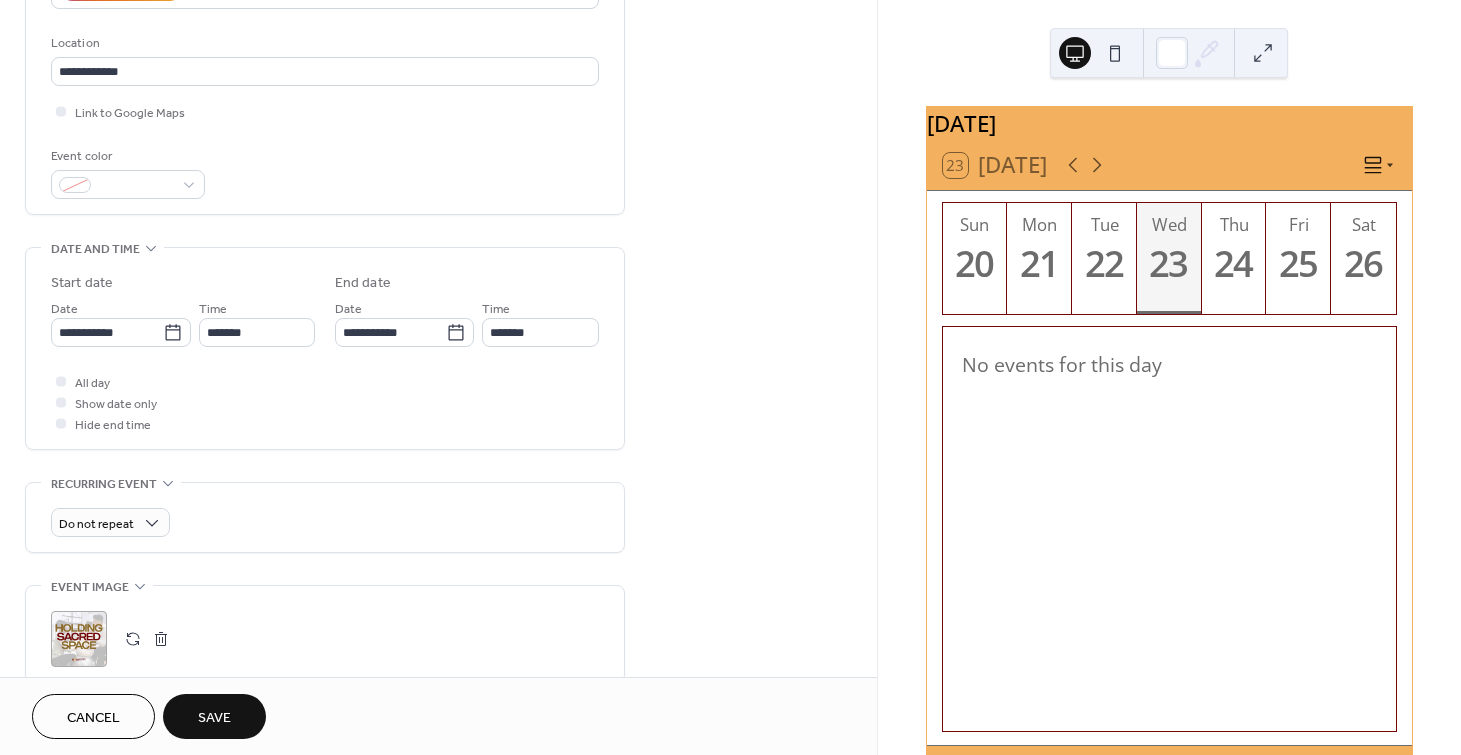 scroll, scrollTop: 434, scrollLeft: 0, axis: vertical 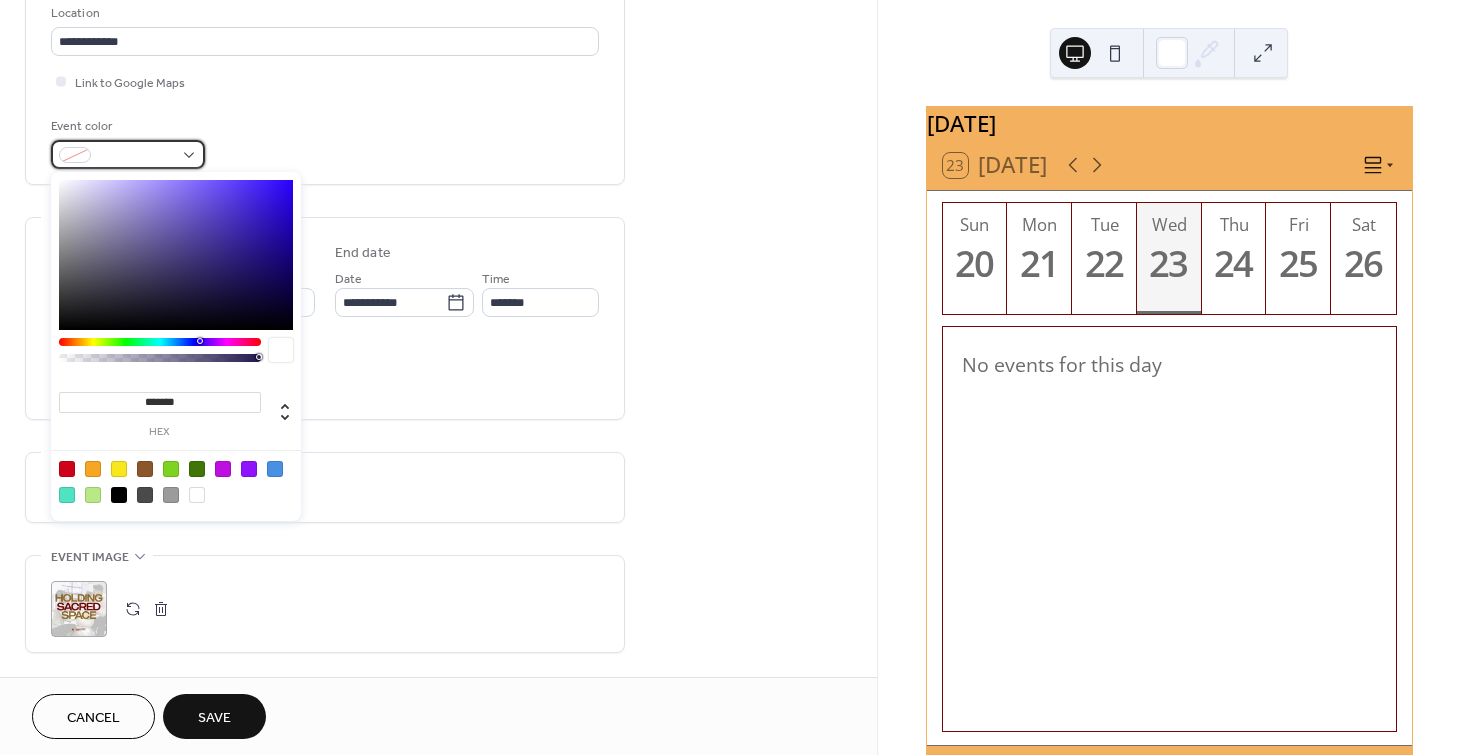 click at bounding box center [128, 154] 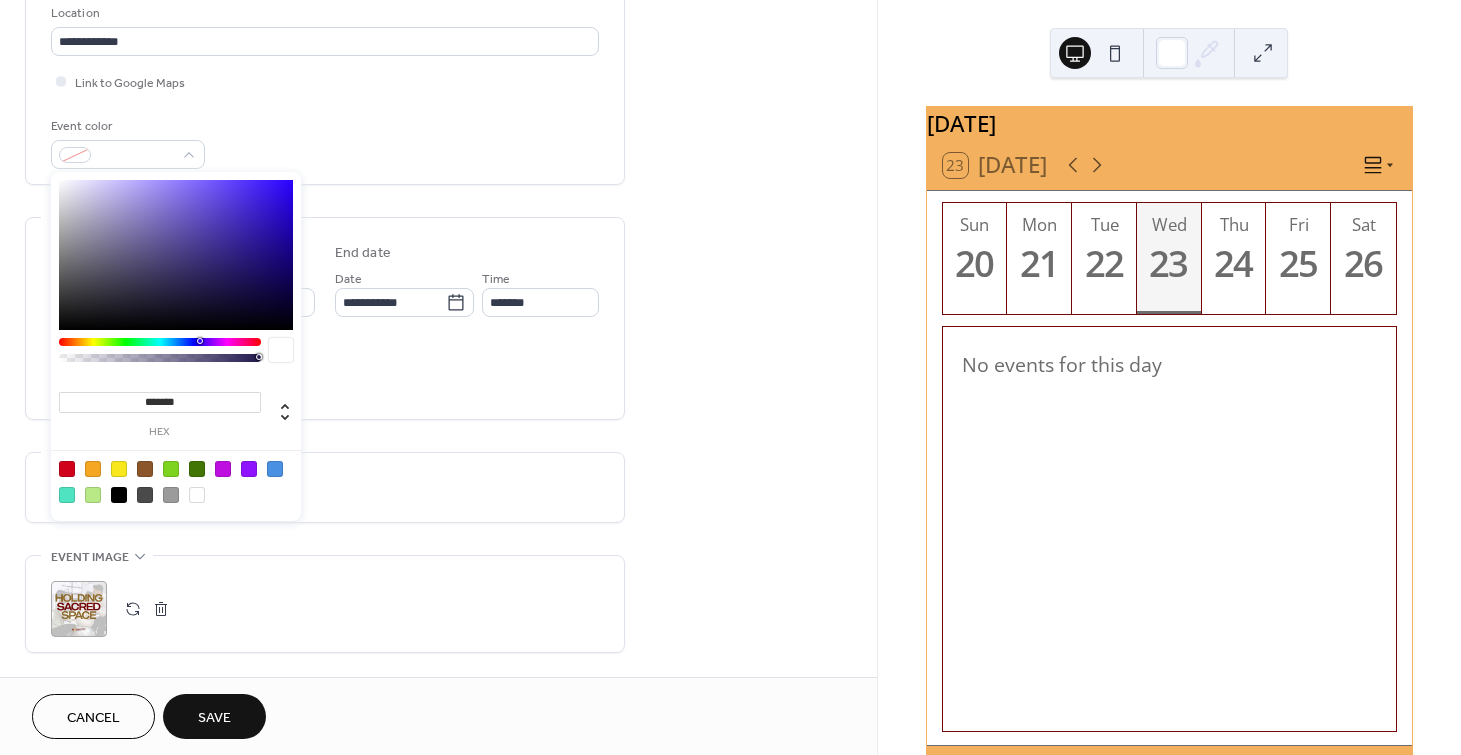 click at bounding box center (145, 469) 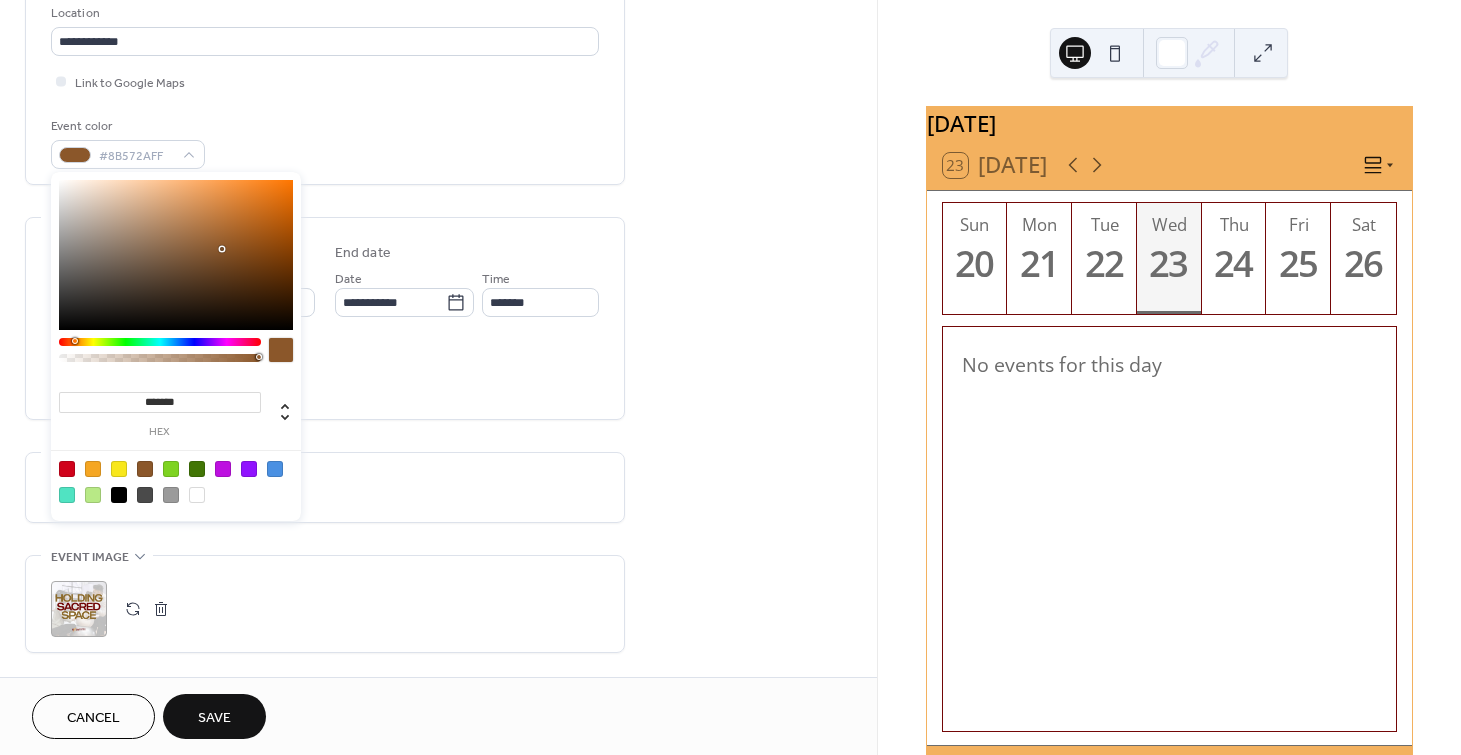 click on "*******" at bounding box center (160, 402) 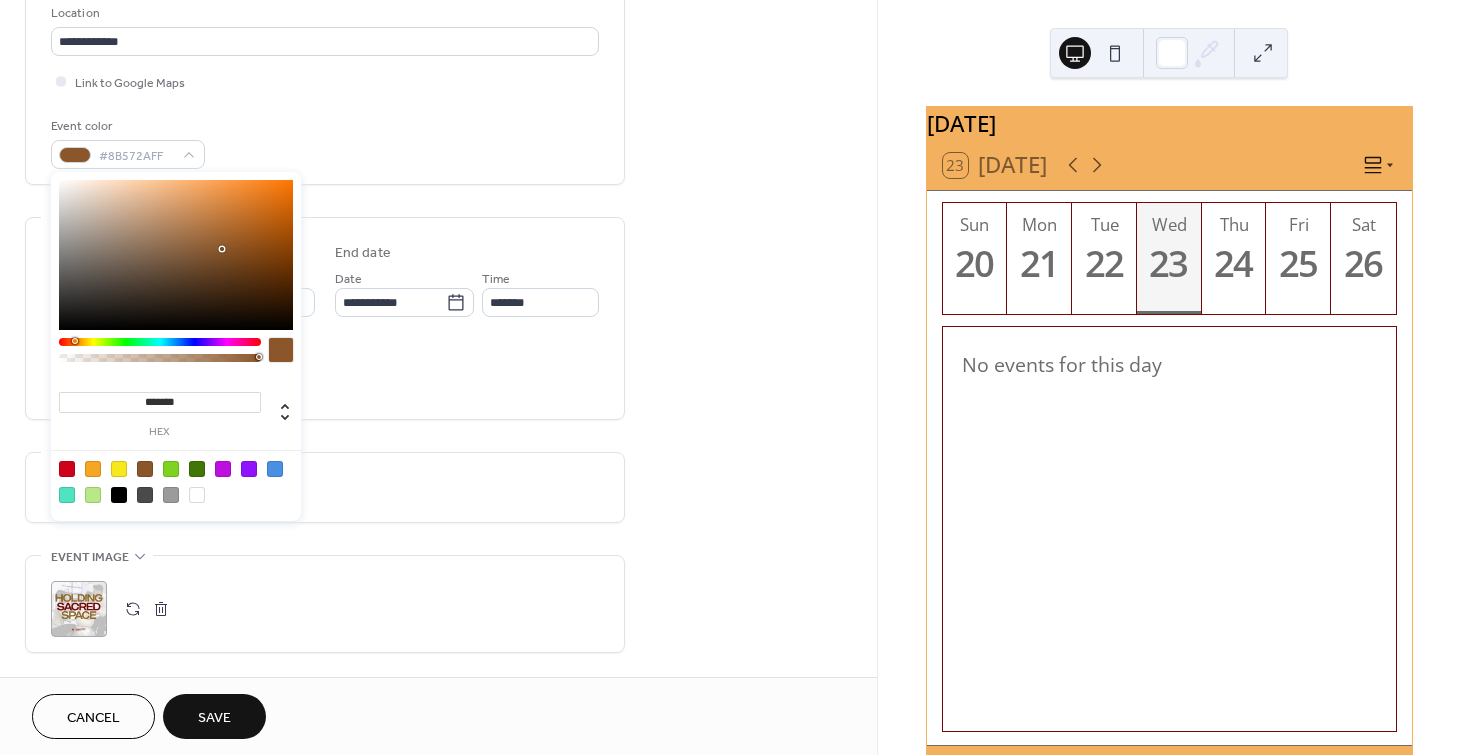 click at bounding box center (176, 481) 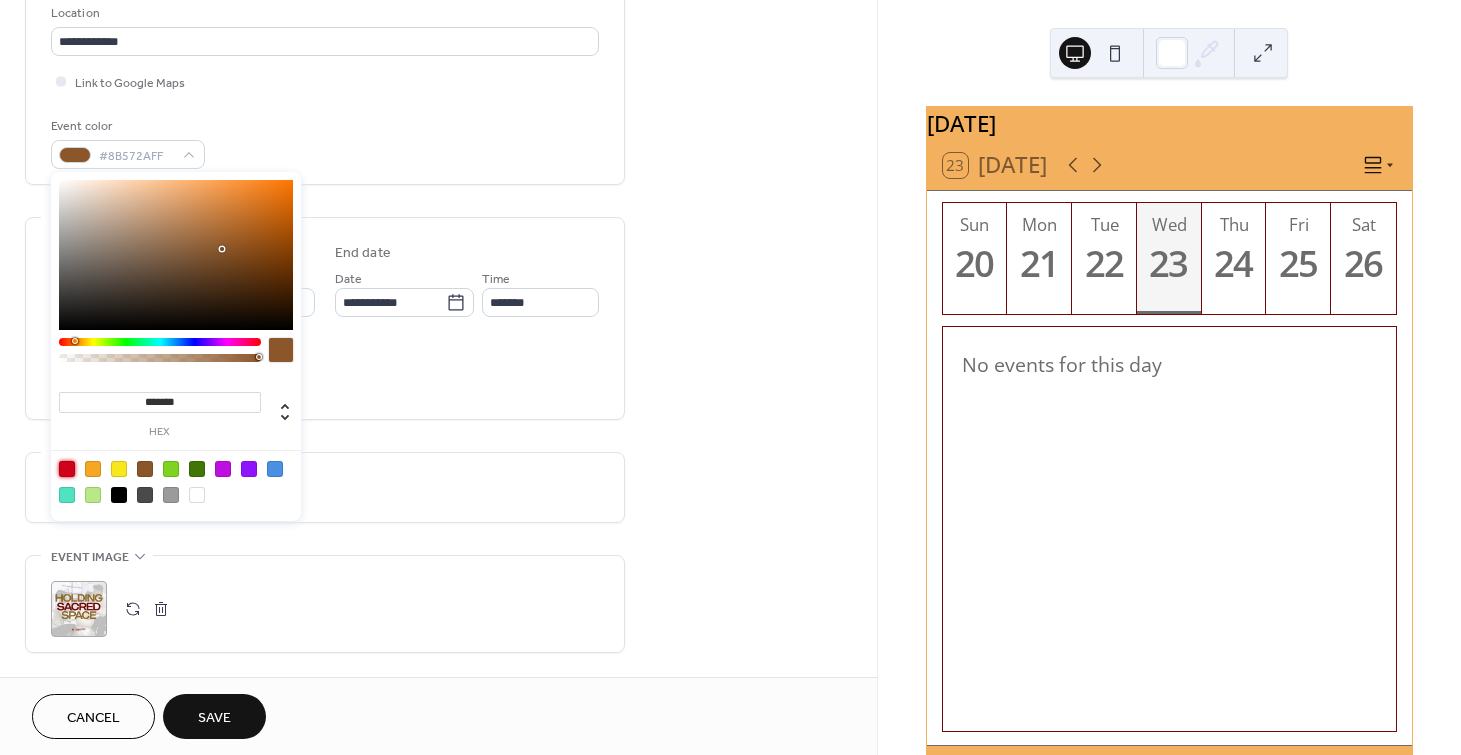 click at bounding box center (67, 469) 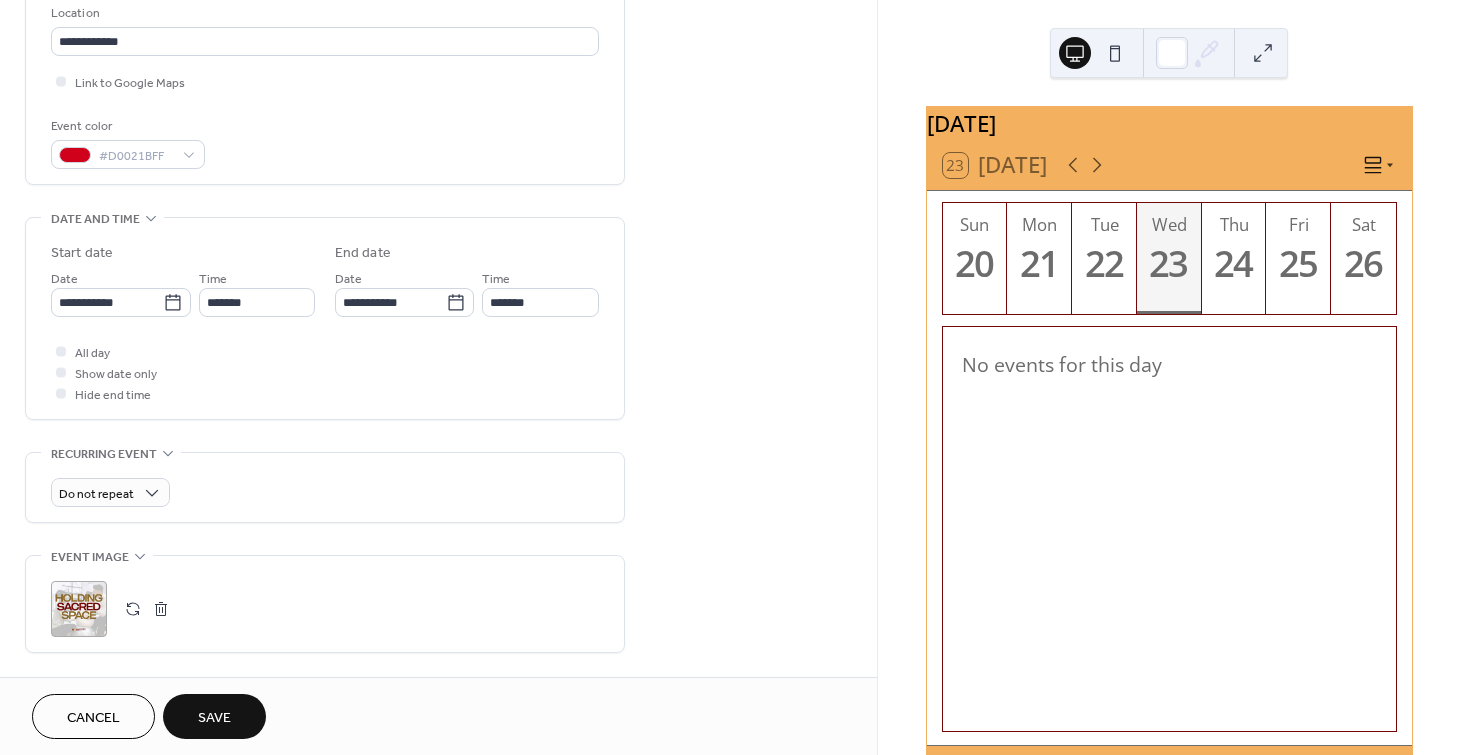 click on "All day Show date only Hide end time" at bounding box center (325, 372) 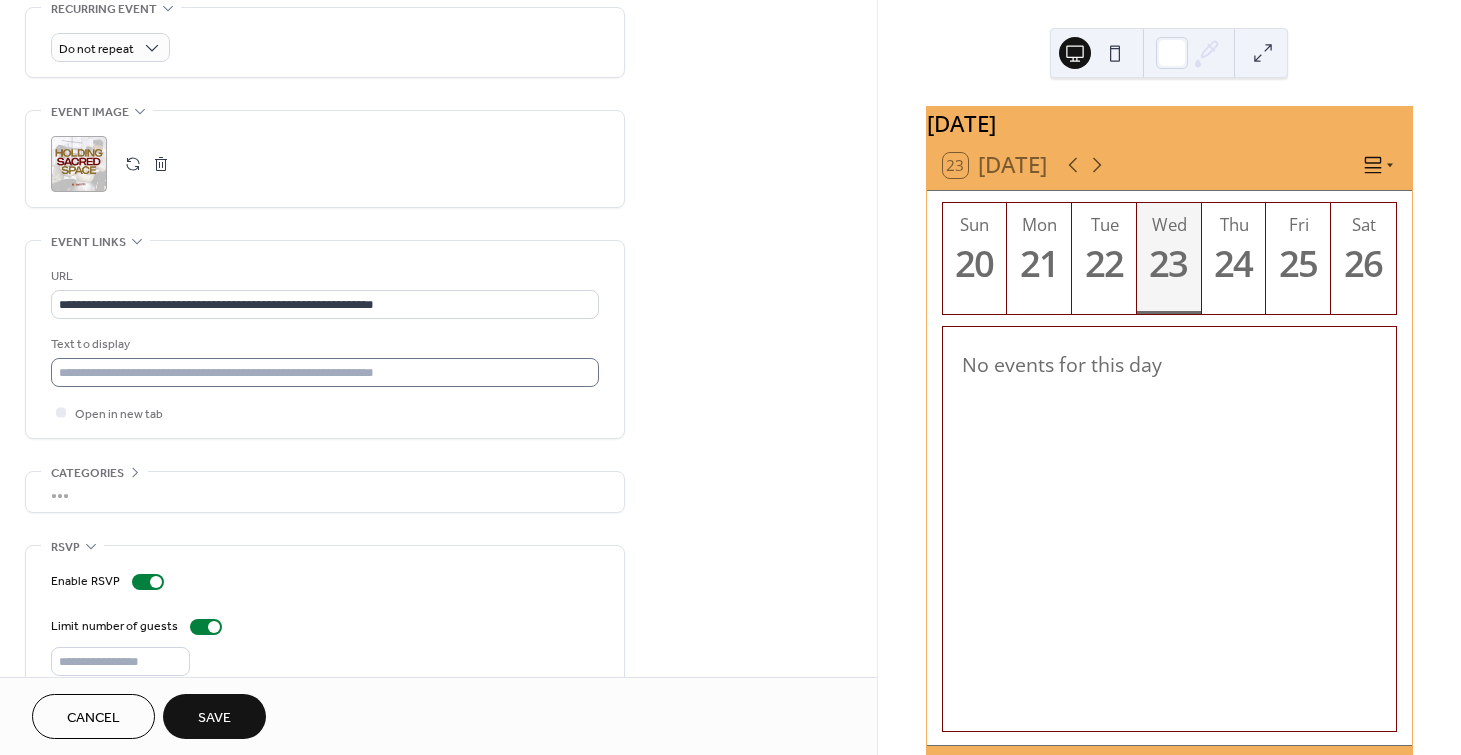 scroll, scrollTop: 908, scrollLeft: 0, axis: vertical 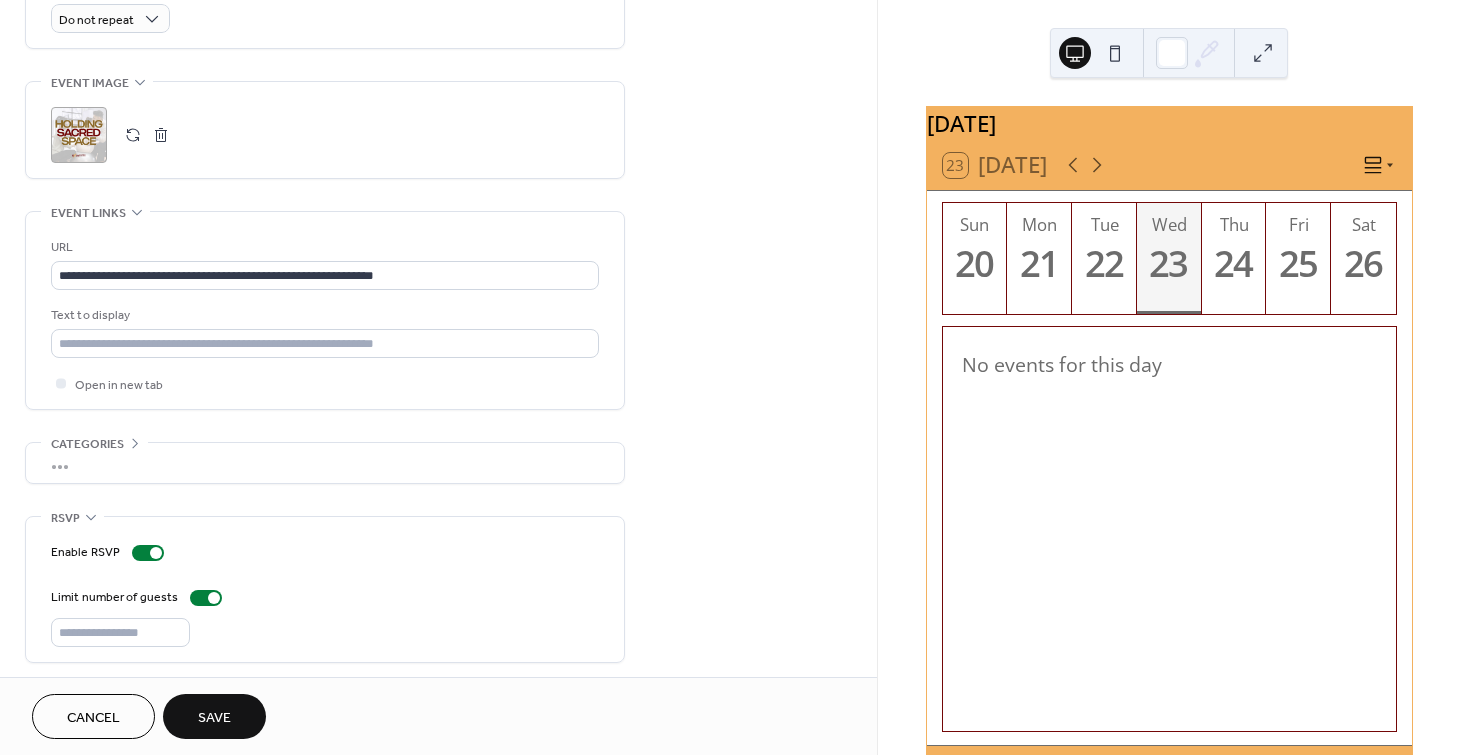 click on "Save" at bounding box center [214, 718] 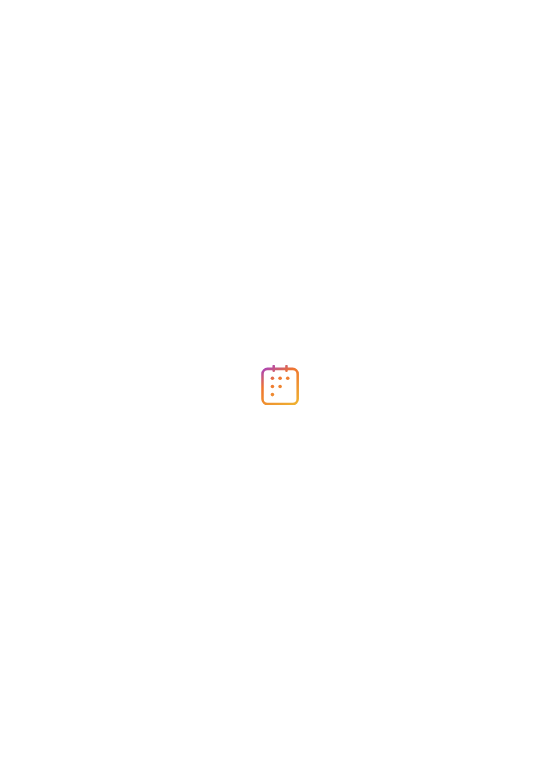 scroll, scrollTop: 0, scrollLeft: 0, axis: both 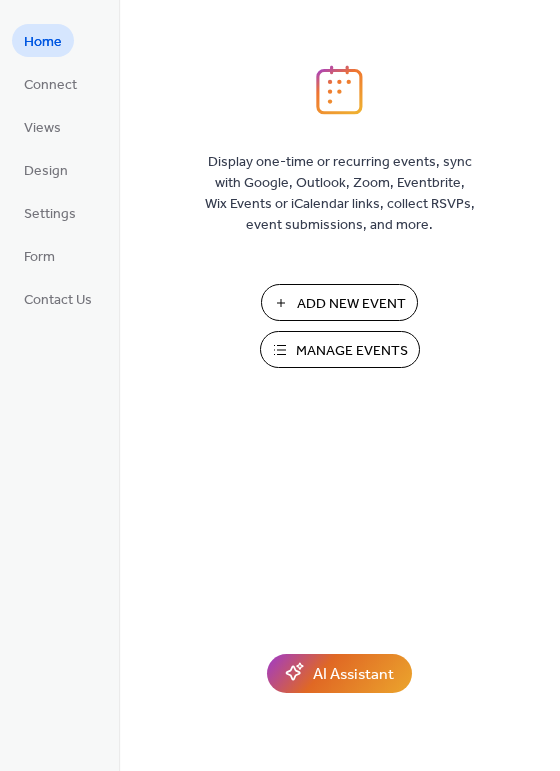 click on "Manage Events" at bounding box center [352, 351] 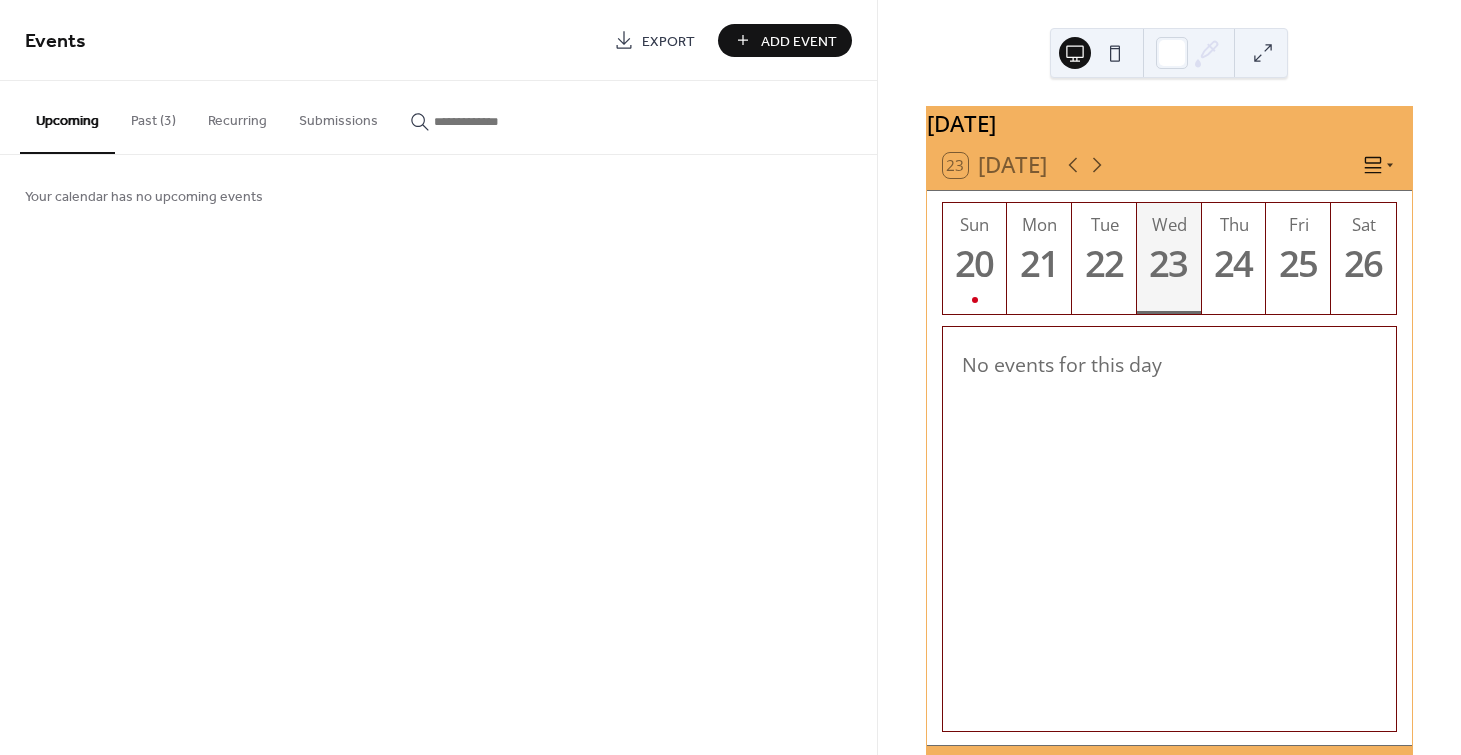 scroll, scrollTop: 0, scrollLeft: 0, axis: both 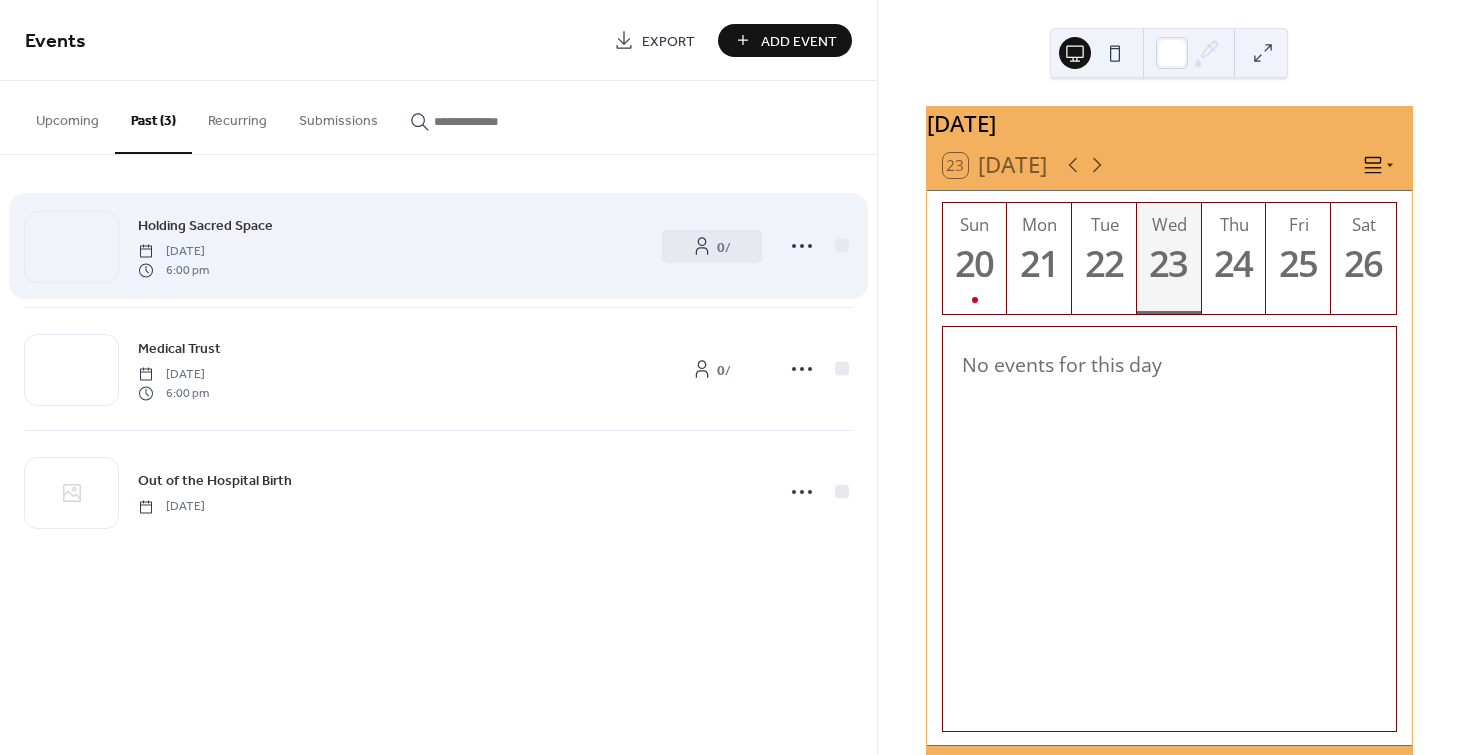 click on "Holding Sacred Space" at bounding box center (205, 226) 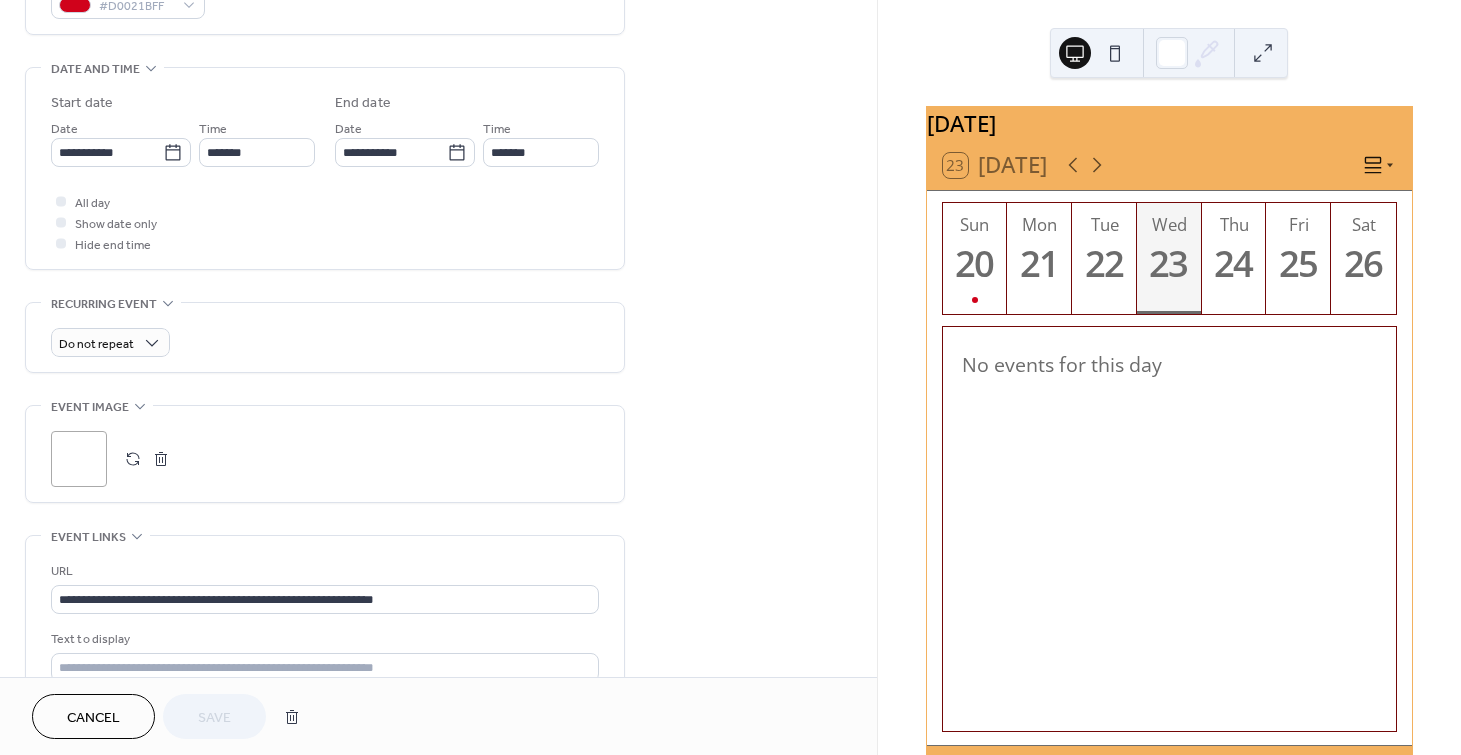 scroll, scrollTop: 583, scrollLeft: 0, axis: vertical 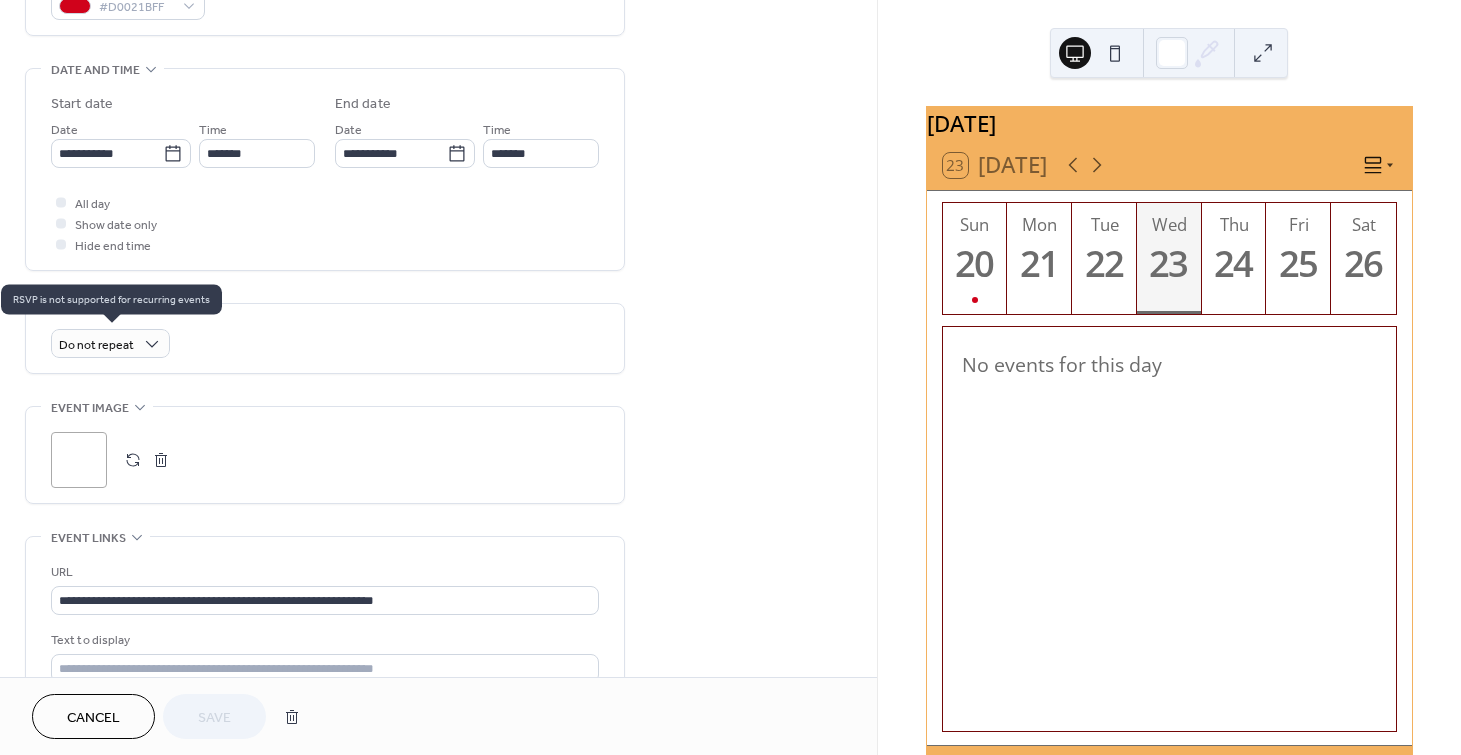 click on "Do not repeat" at bounding box center [110, 343] 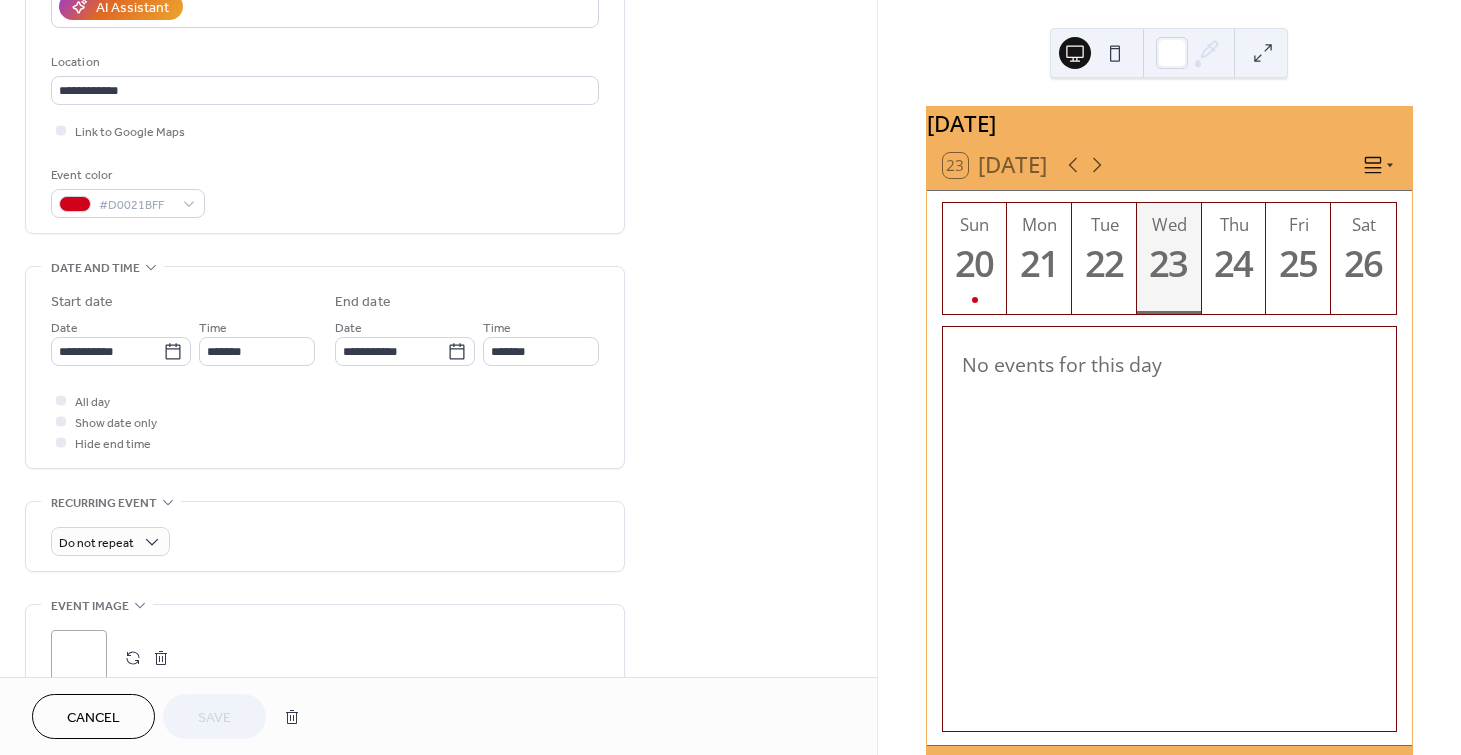 scroll, scrollTop: 370, scrollLeft: 0, axis: vertical 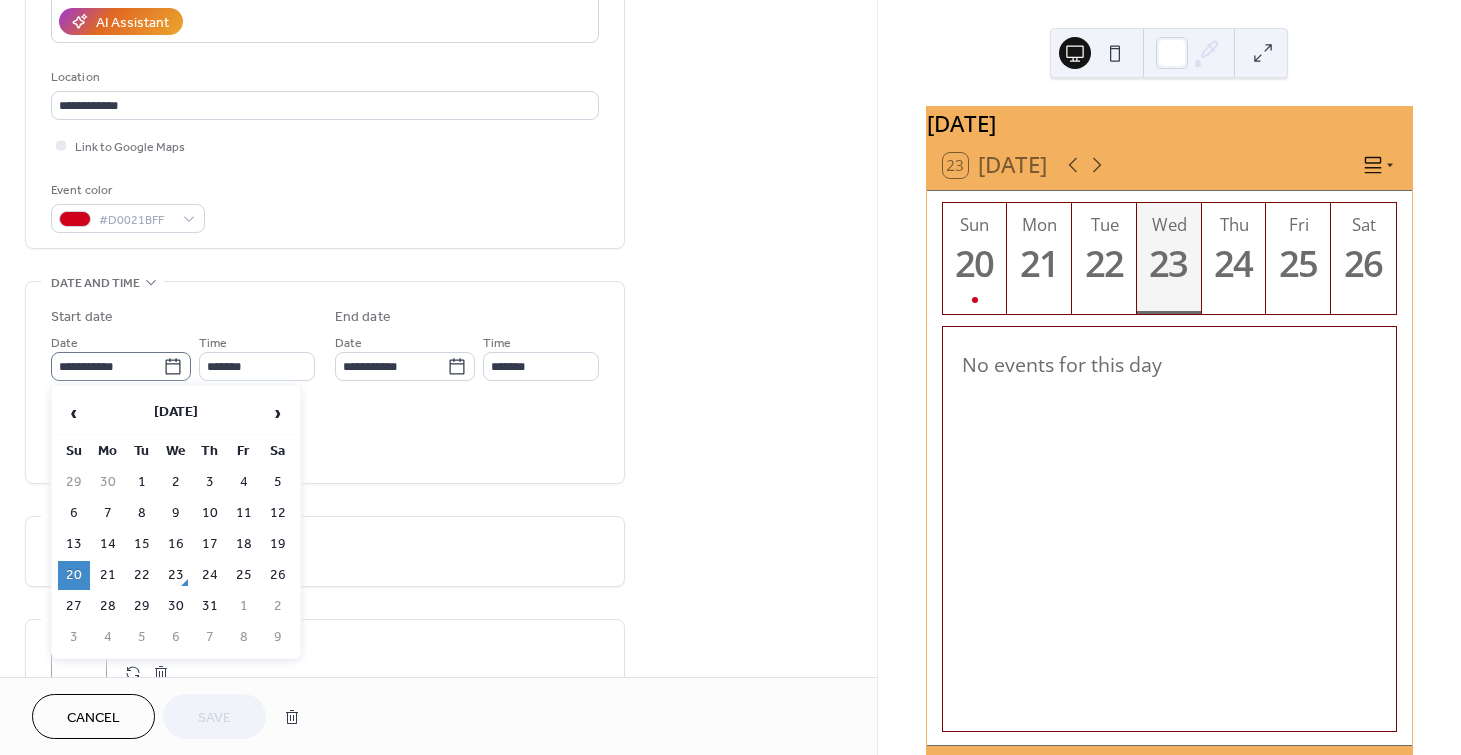 click 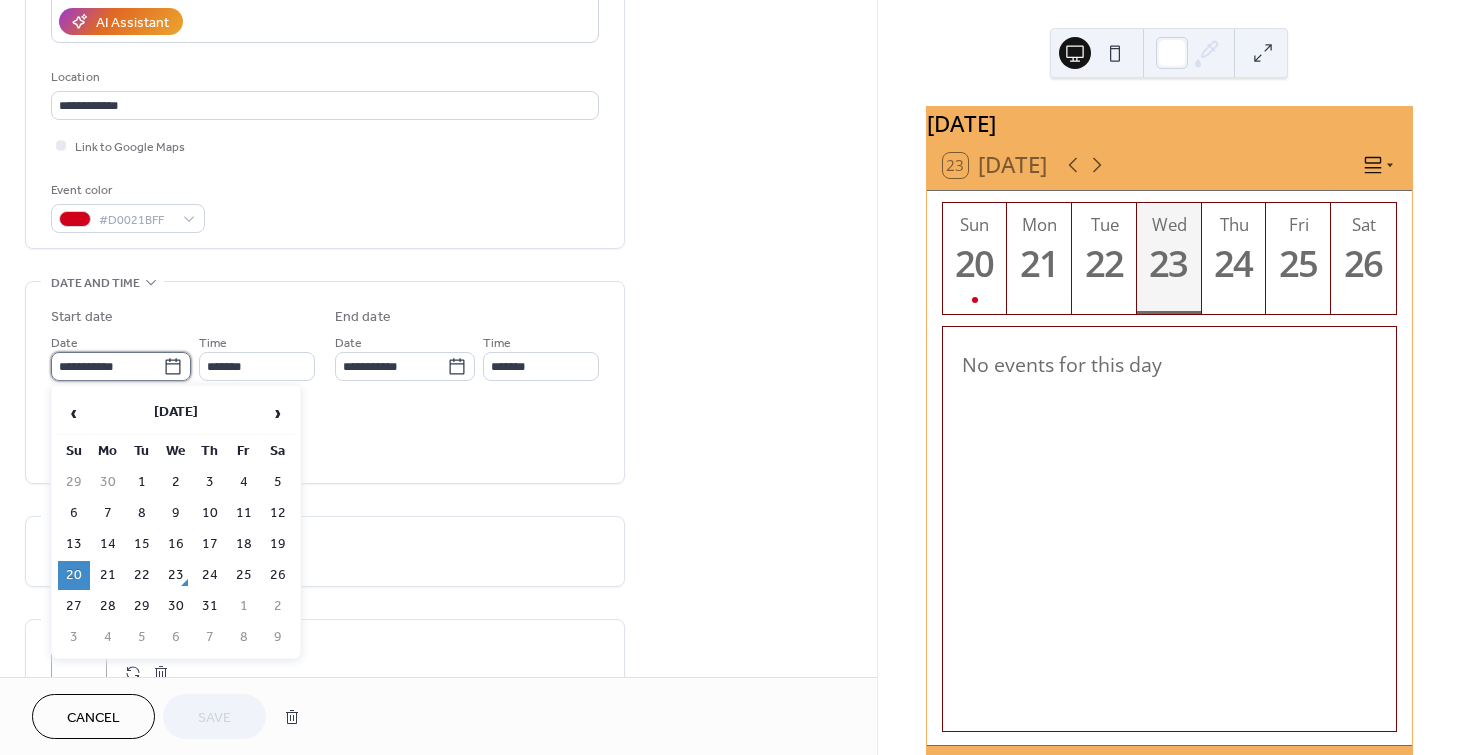 click on "**********" at bounding box center [107, 366] 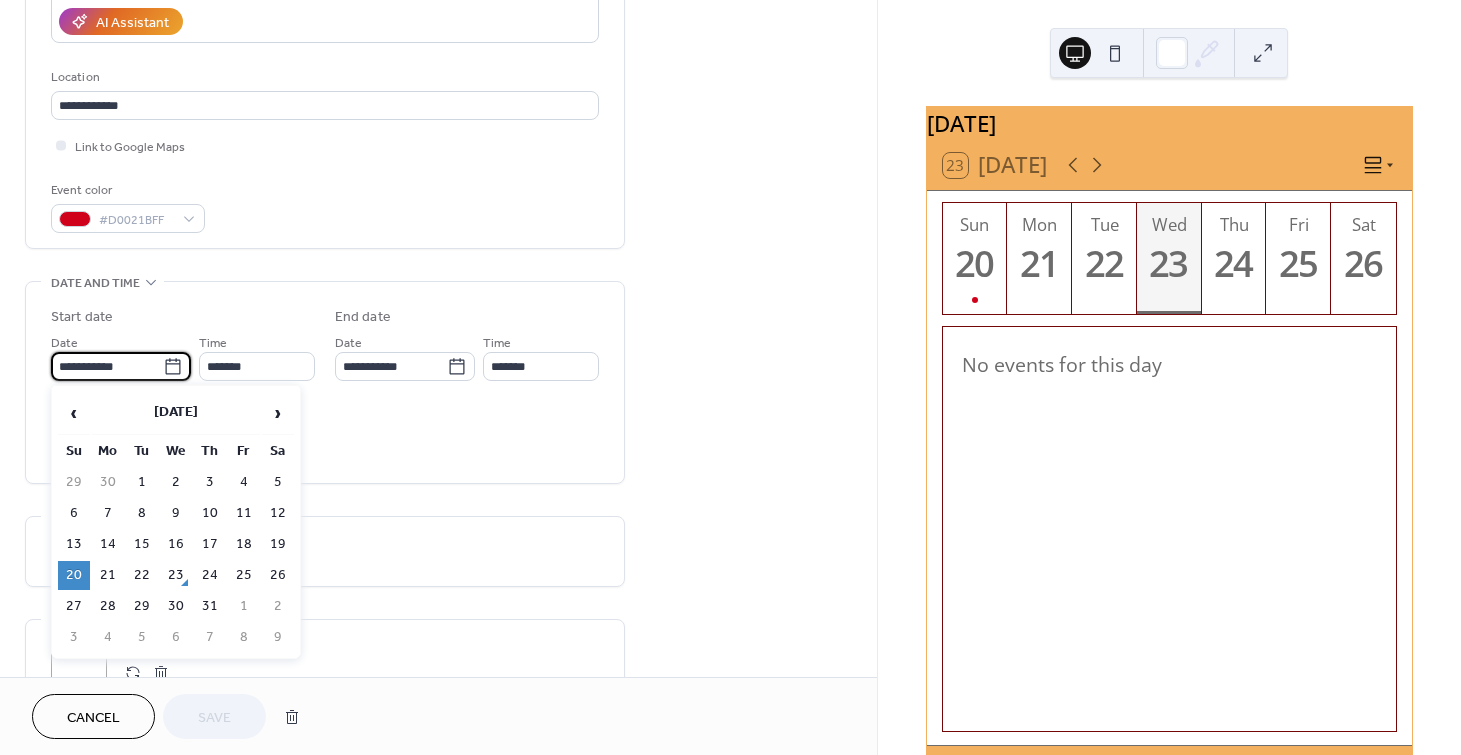 click on "3" at bounding box center [74, 637] 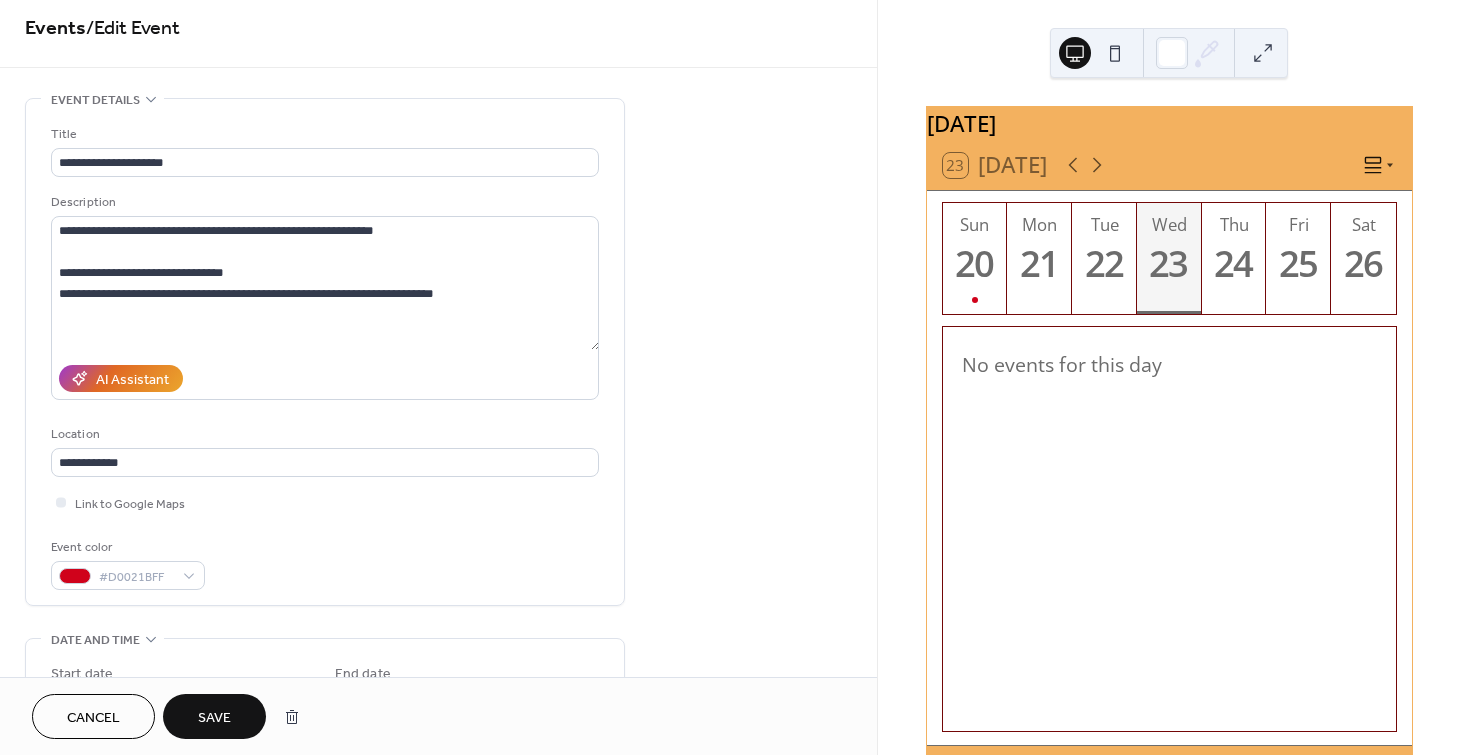 scroll, scrollTop: 0, scrollLeft: 0, axis: both 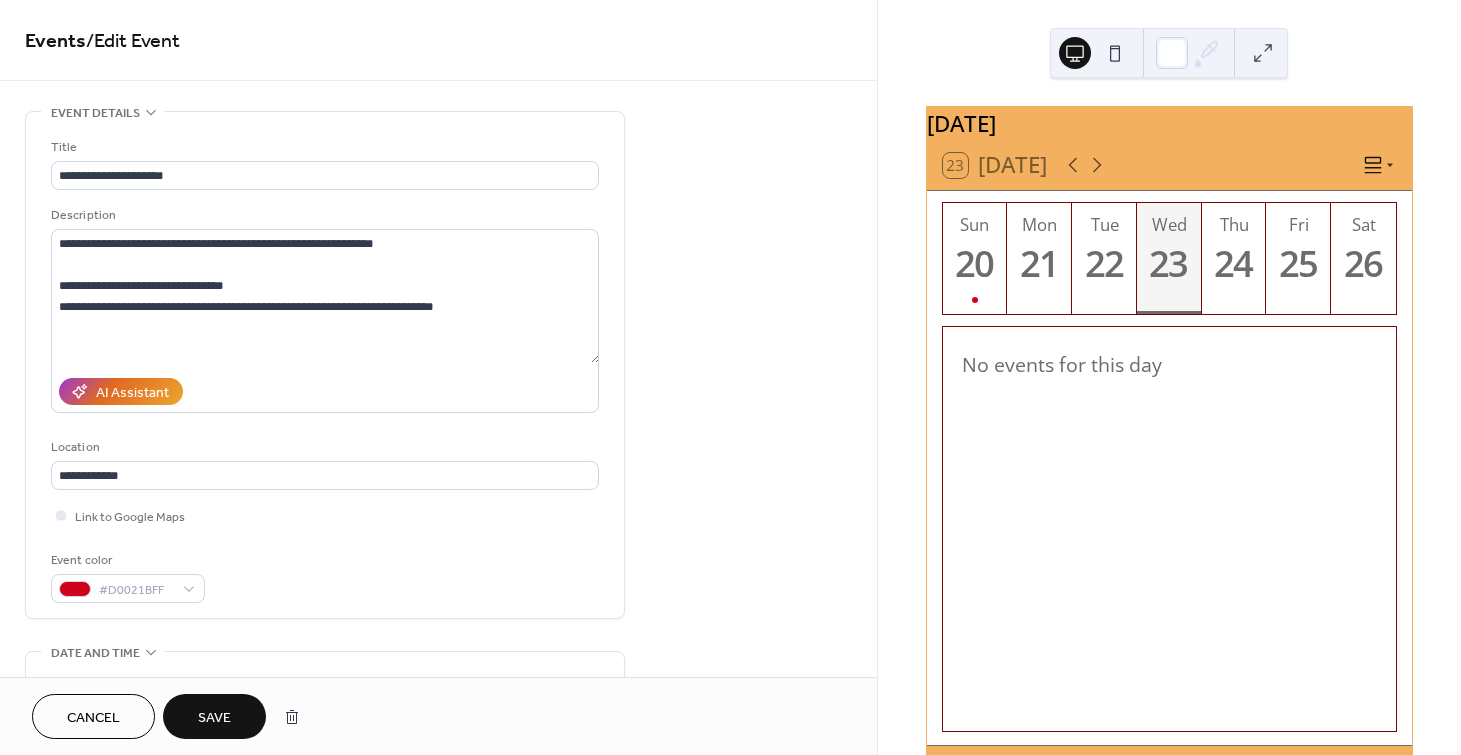 click on "Save" at bounding box center [214, 718] 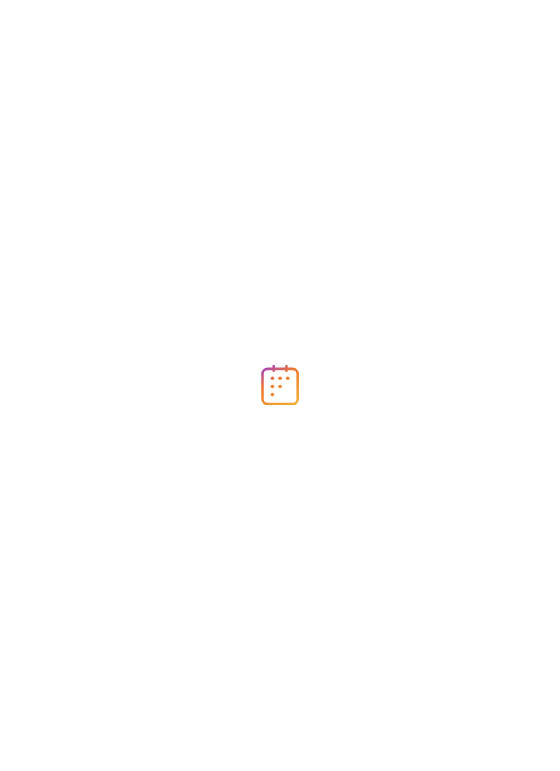 scroll, scrollTop: 0, scrollLeft: 0, axis: both 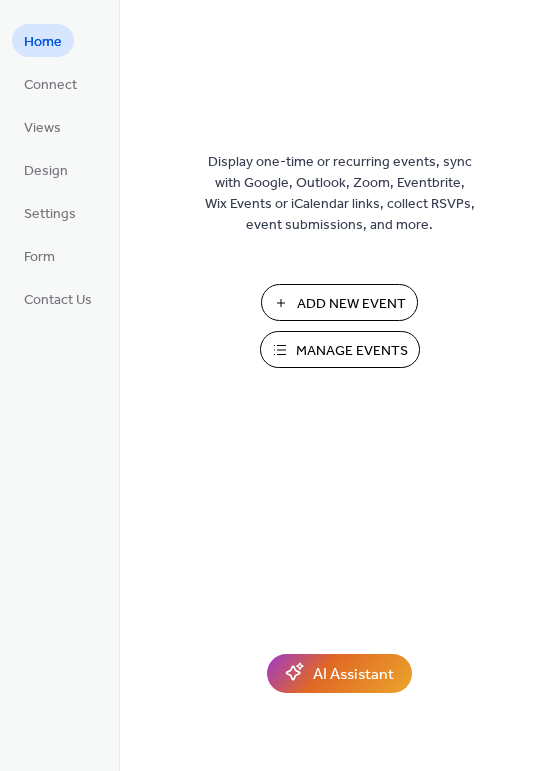 click on "Manage Events" at bounding box center (352, 351) 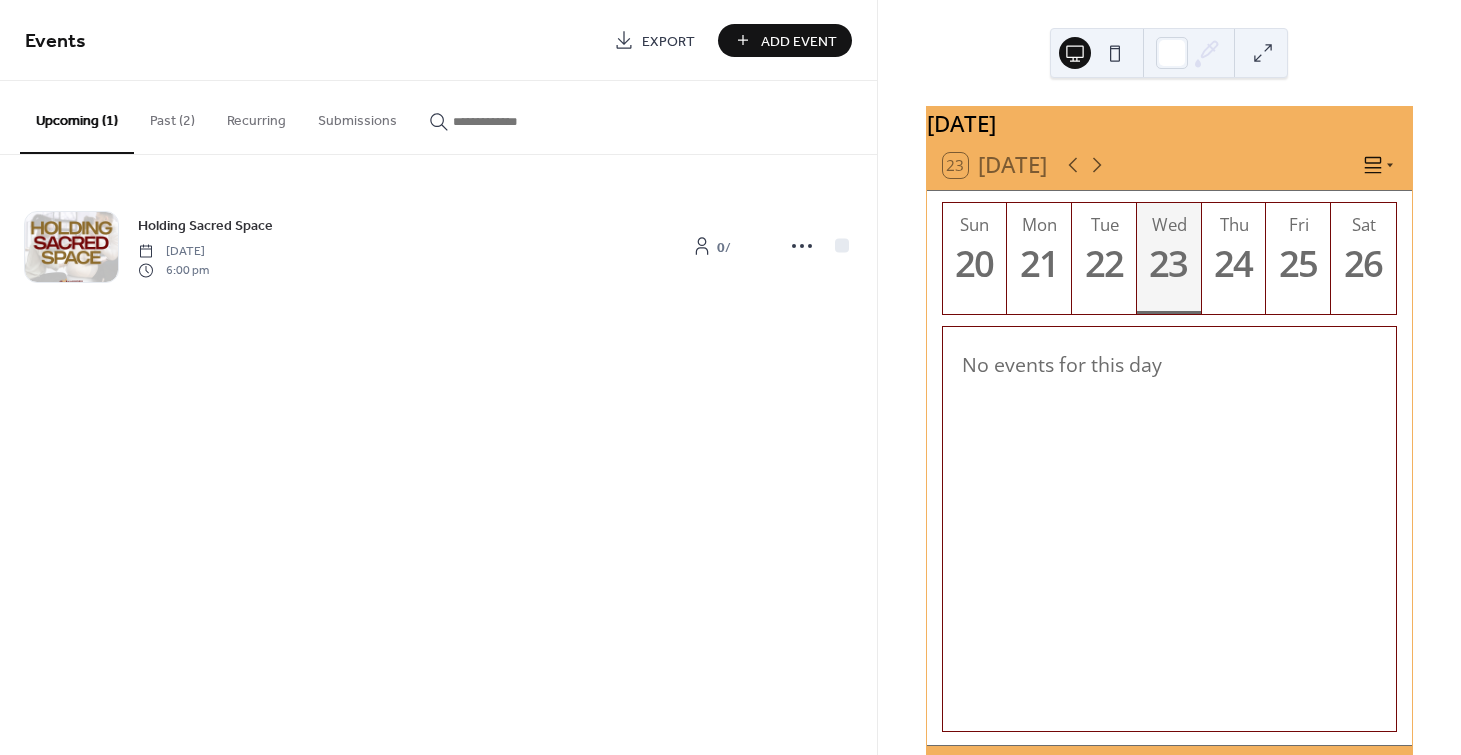 scroll, scrollTop: 0, scrollLeft: 0, axis: both 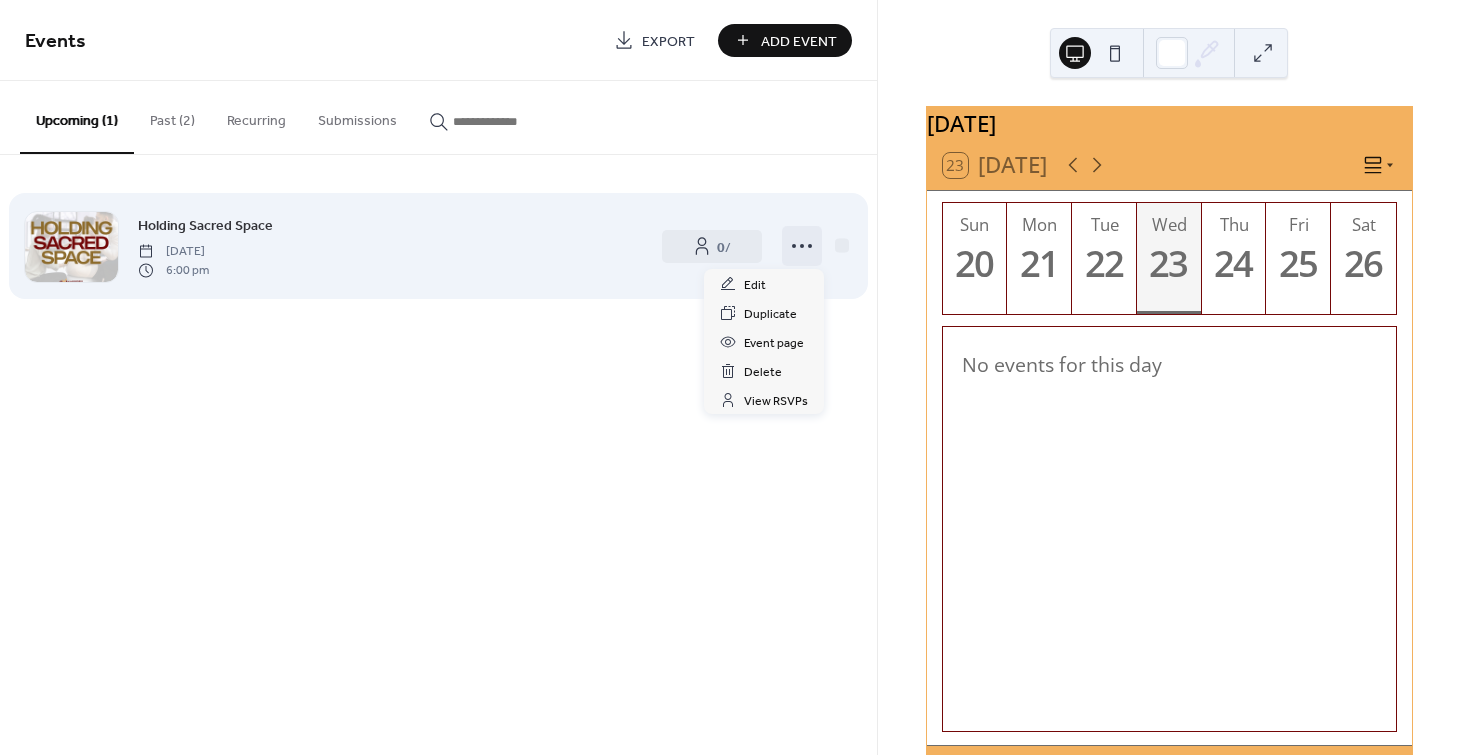 click 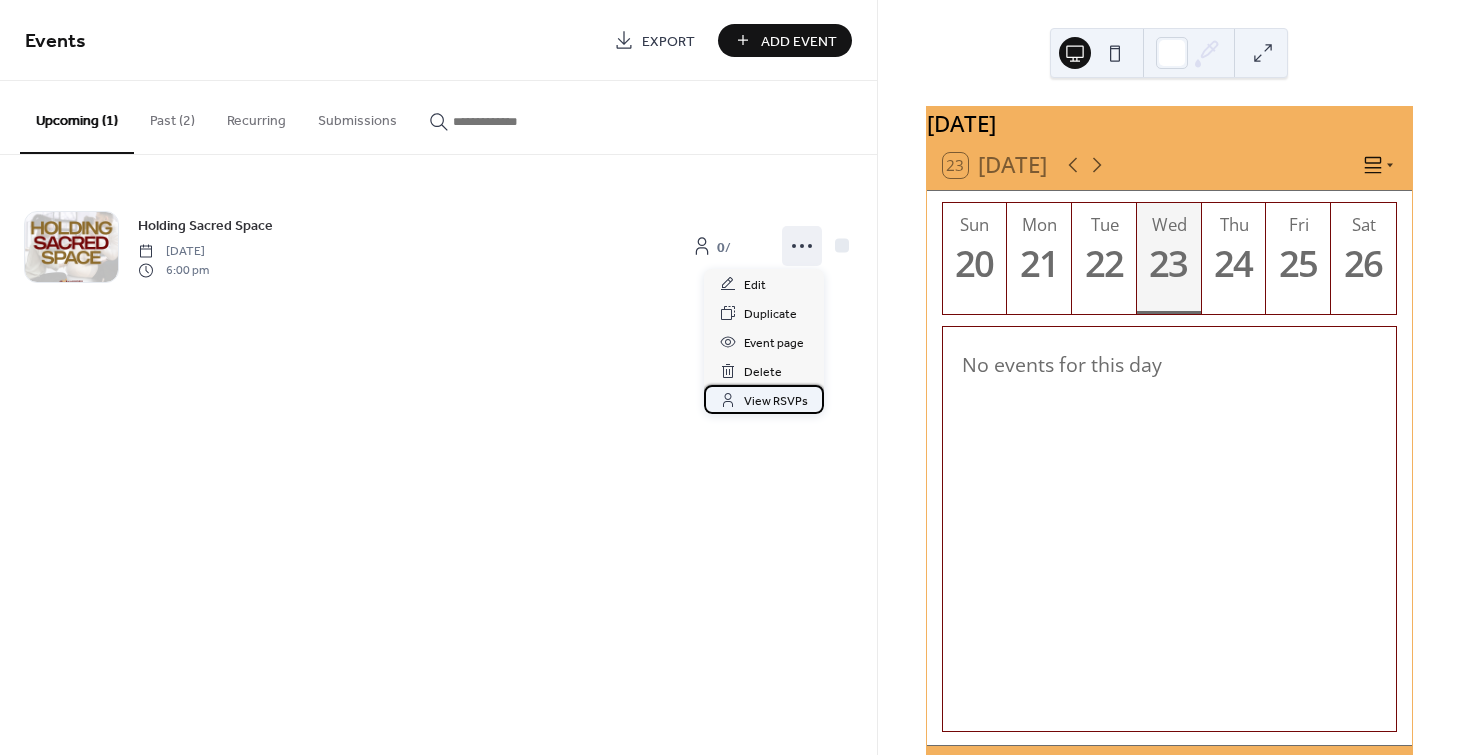 click on "View RSVPs" at bounding box center [776, 401] 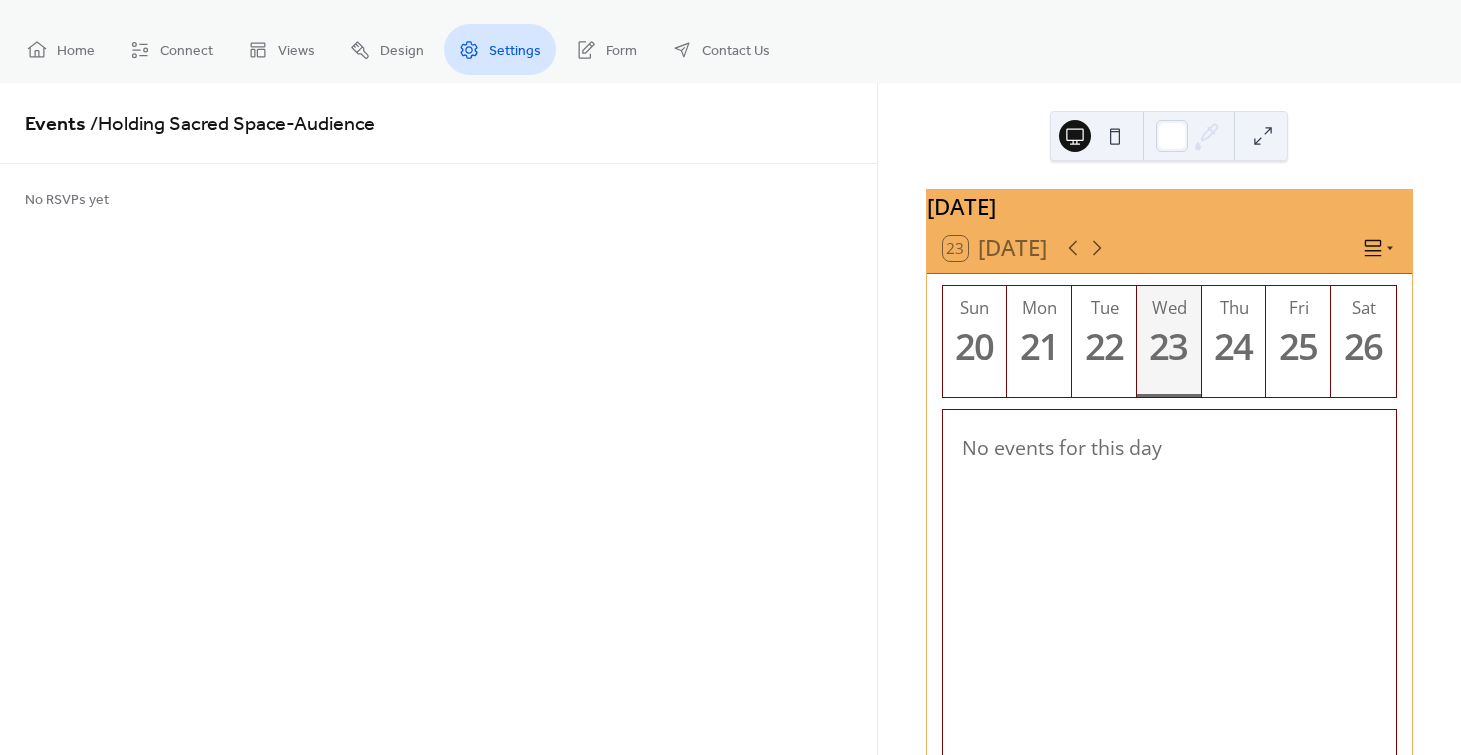 click on "Settings" at bounding box center (515, 51) 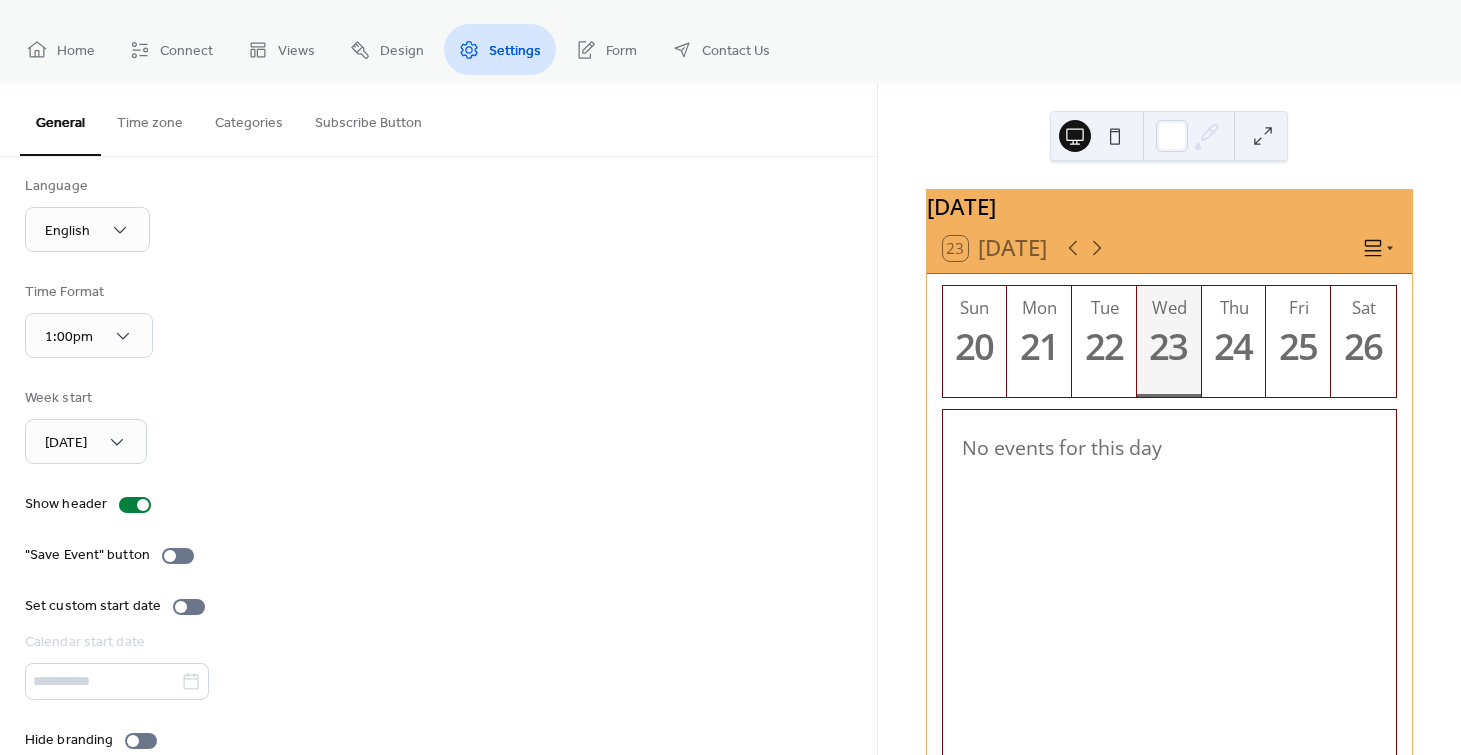 scroll, scrollTop: 37, scrollLeft: 0, axis: vertical 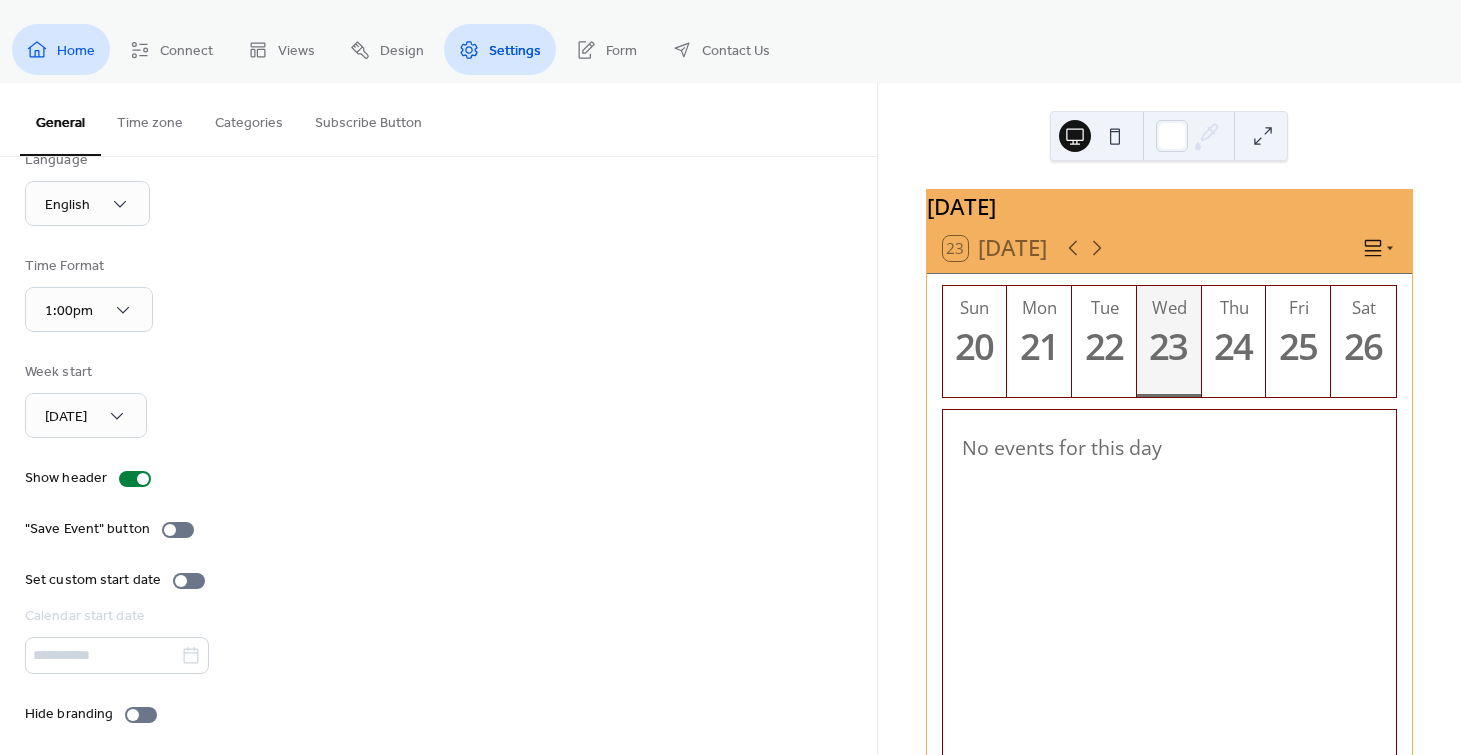 click on "Home" at bounding box center [76, 51] 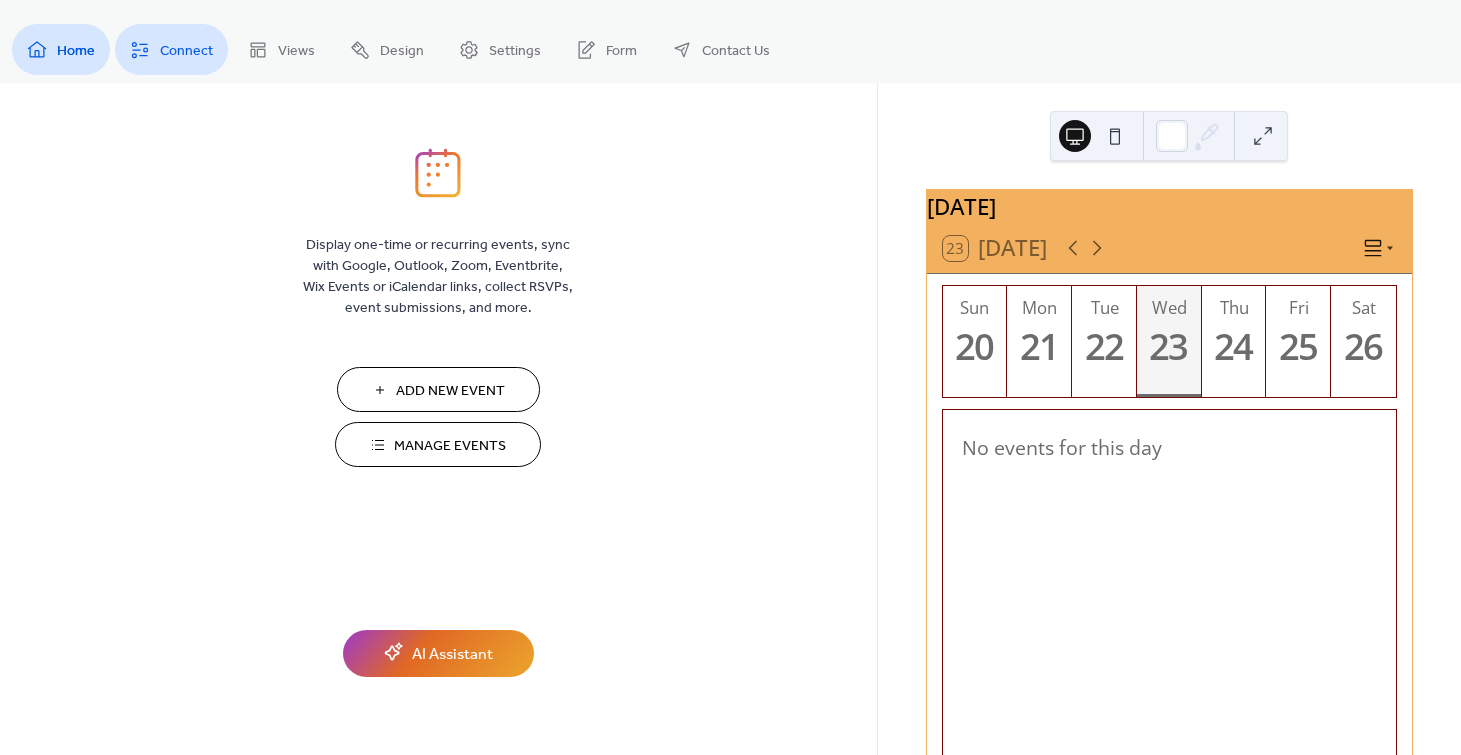 click on "Connect" at bounding box center [171, 49] 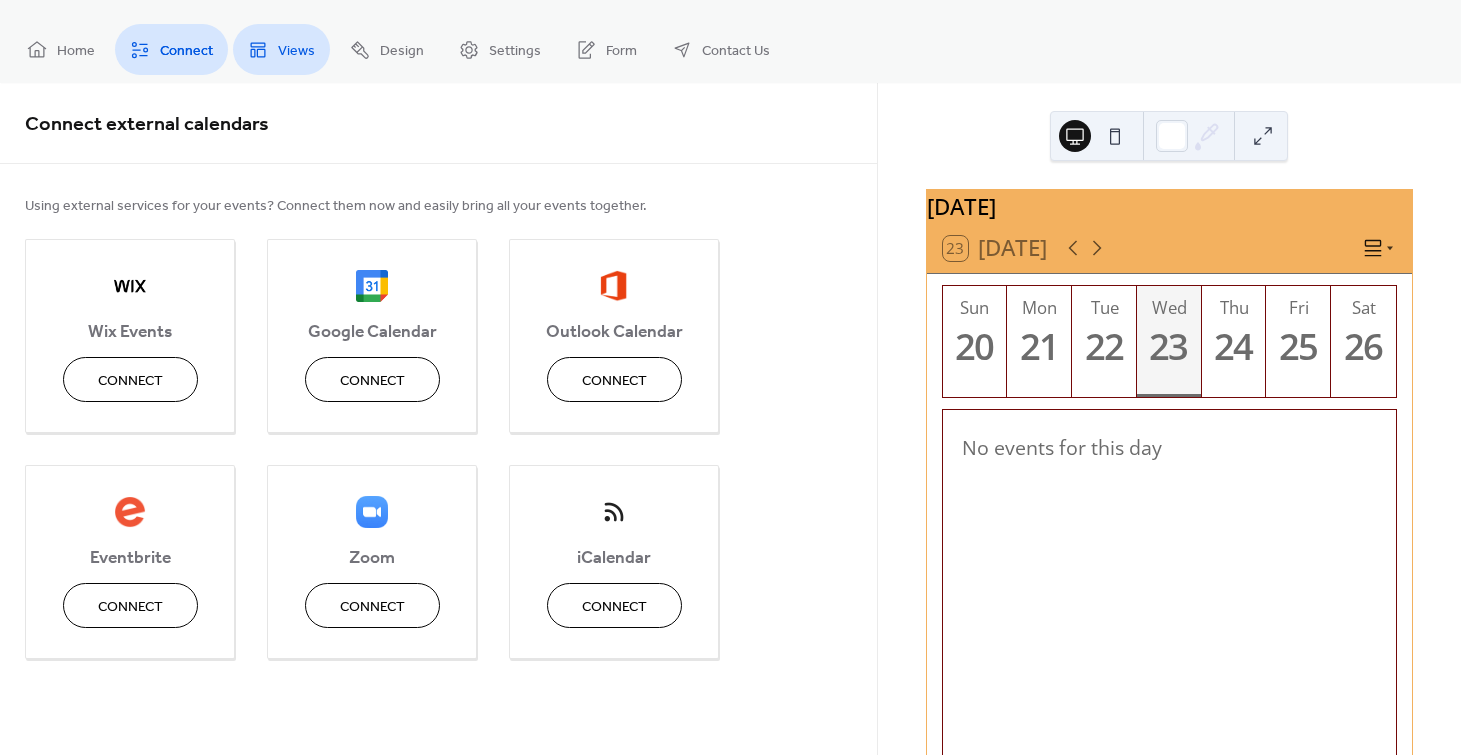 click on "Views" at bounding box center (296, 51) 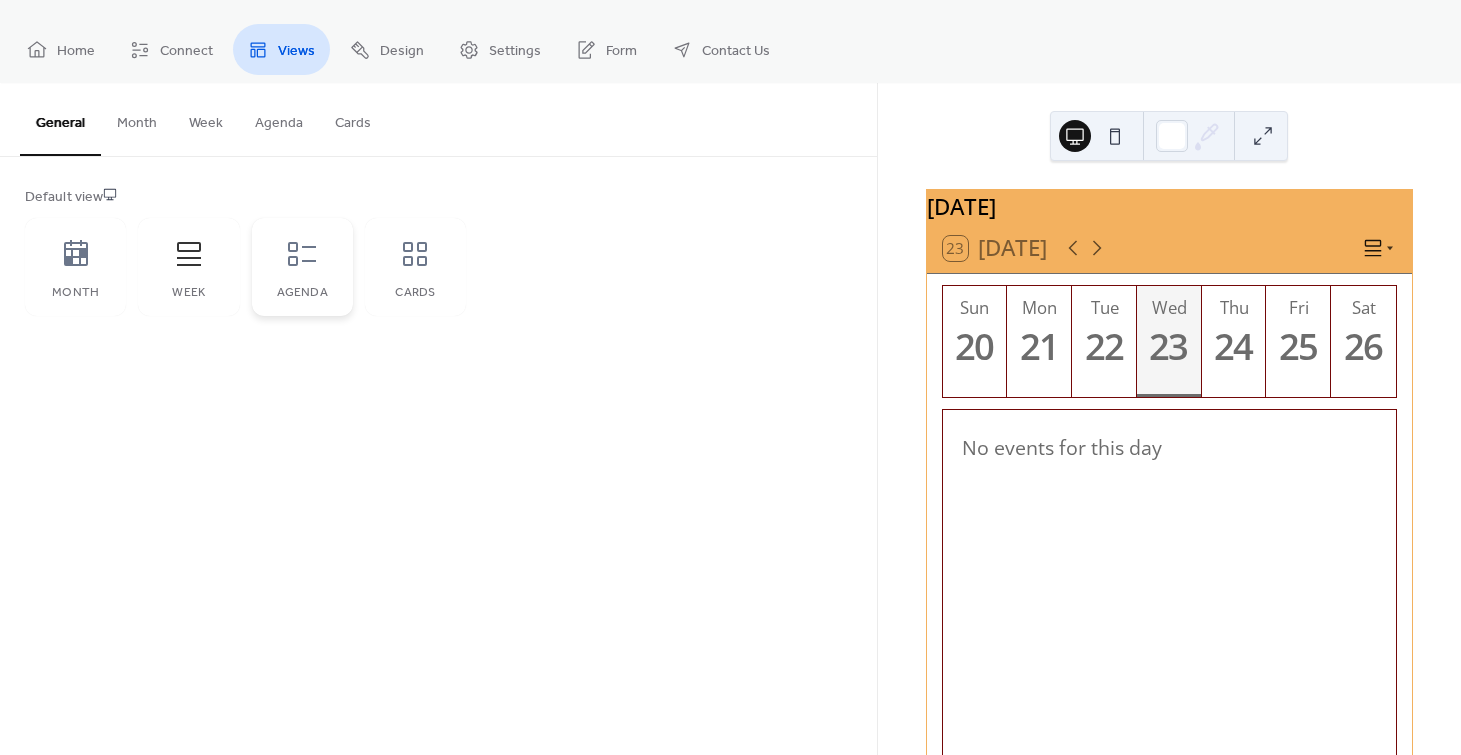 click on "Agenda" at bounding box center (302, 267) 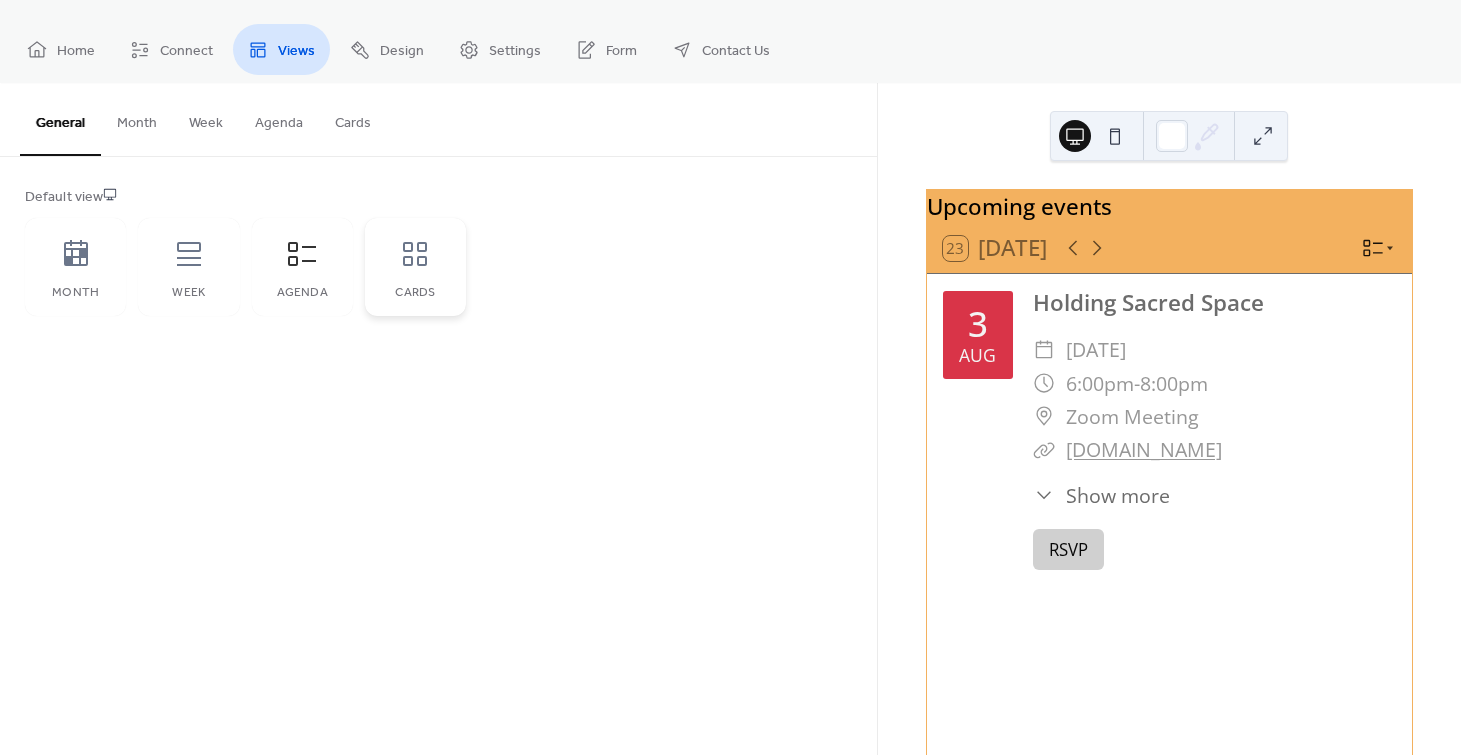 click on "Cards" at bounding box center (415, 267) 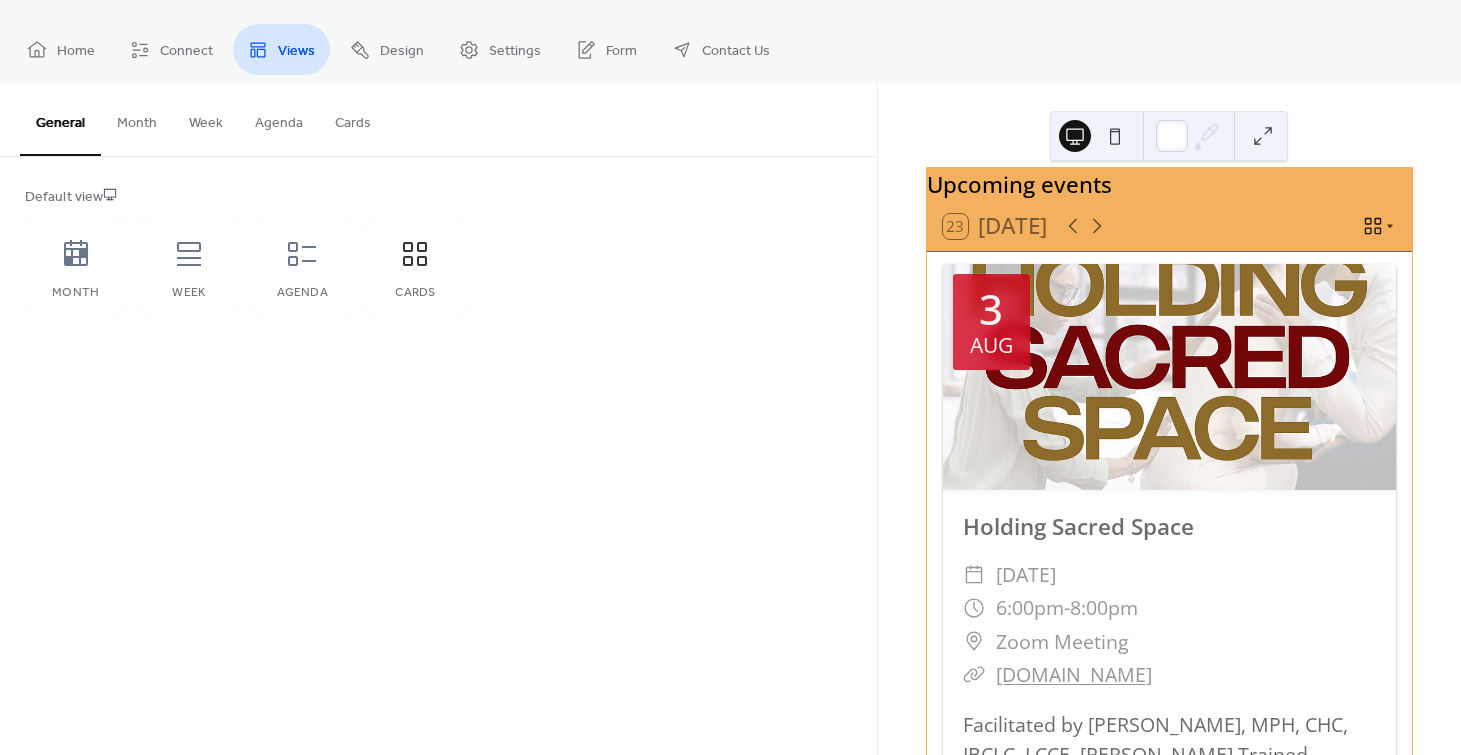 scroll, scrollTop: 0, scrollLeft: 0, axis: both 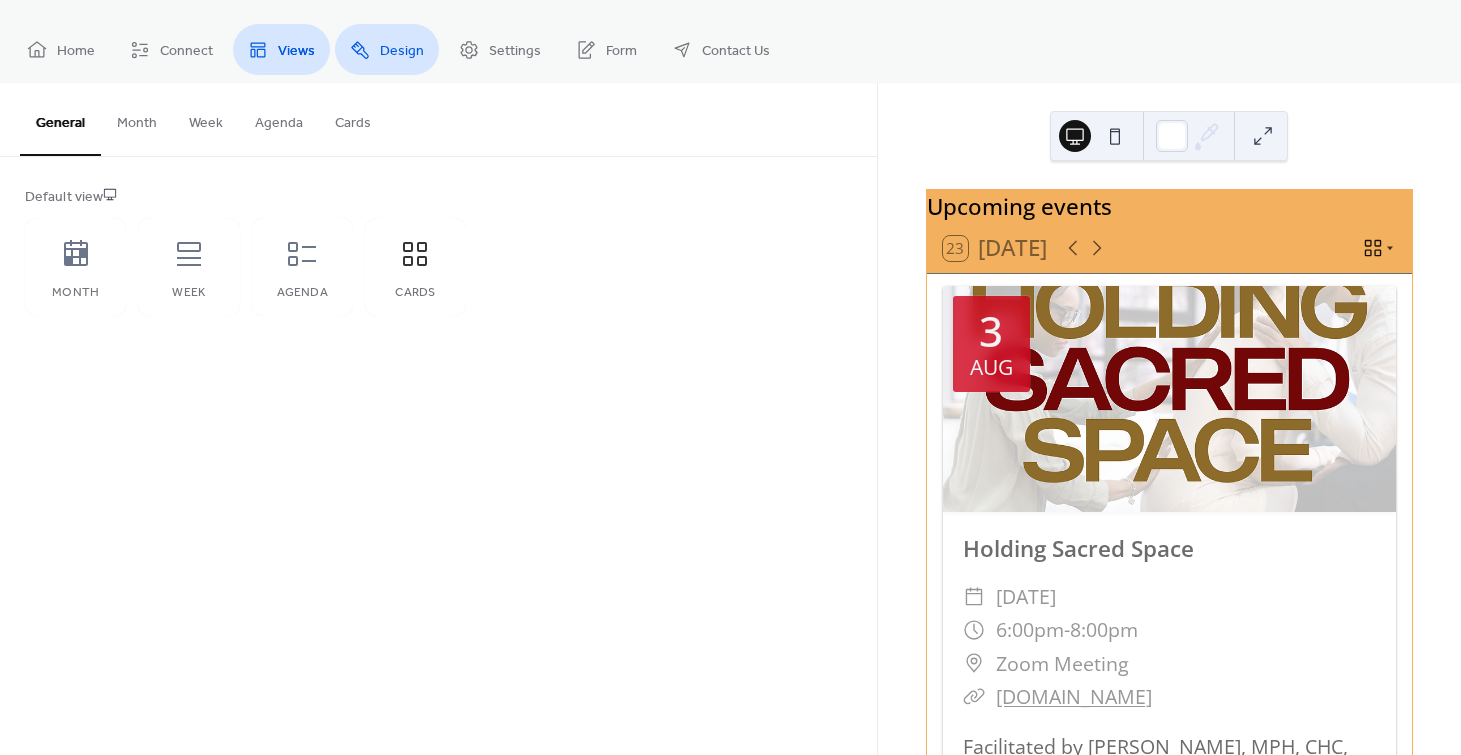 click on "Design" at bounding box center [402, 51] 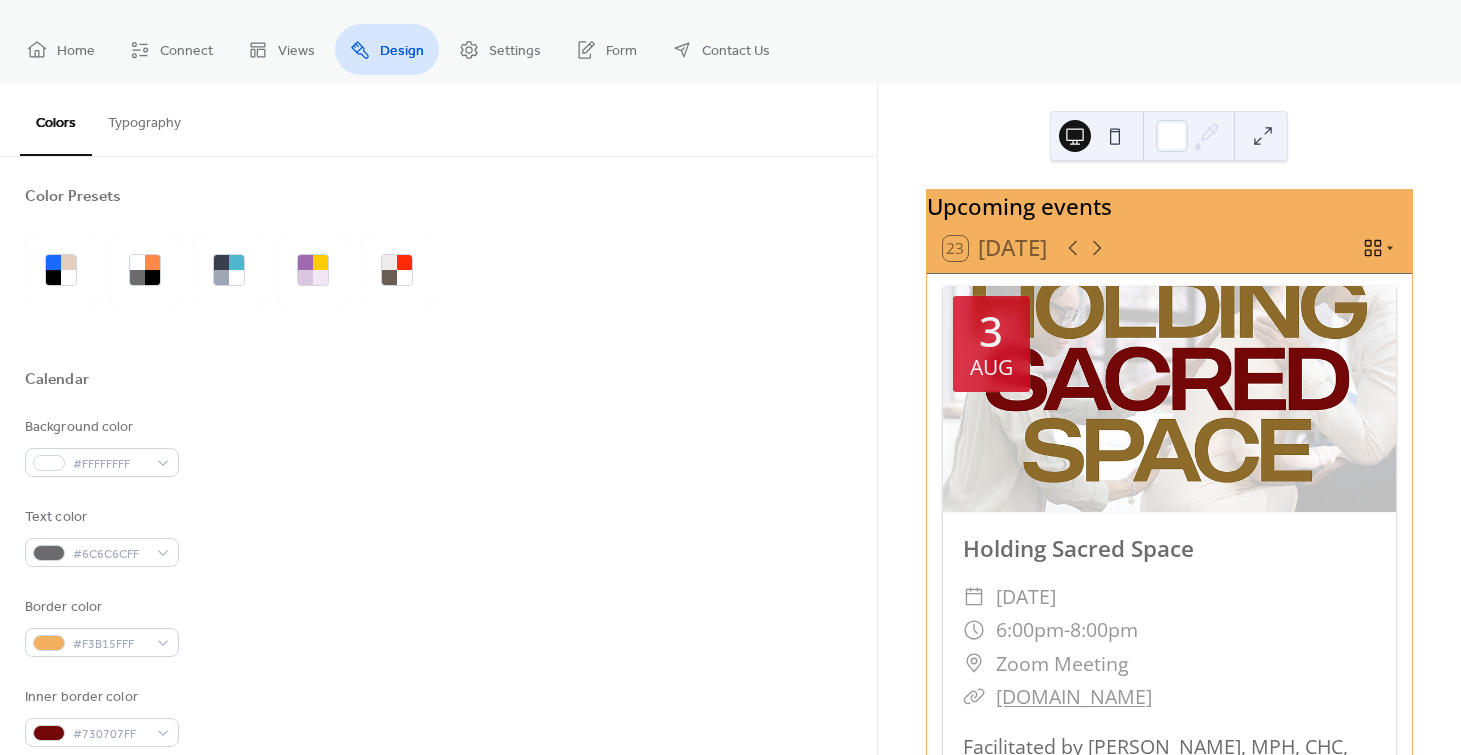 click on "Settings" at bounding box center (515, 51) 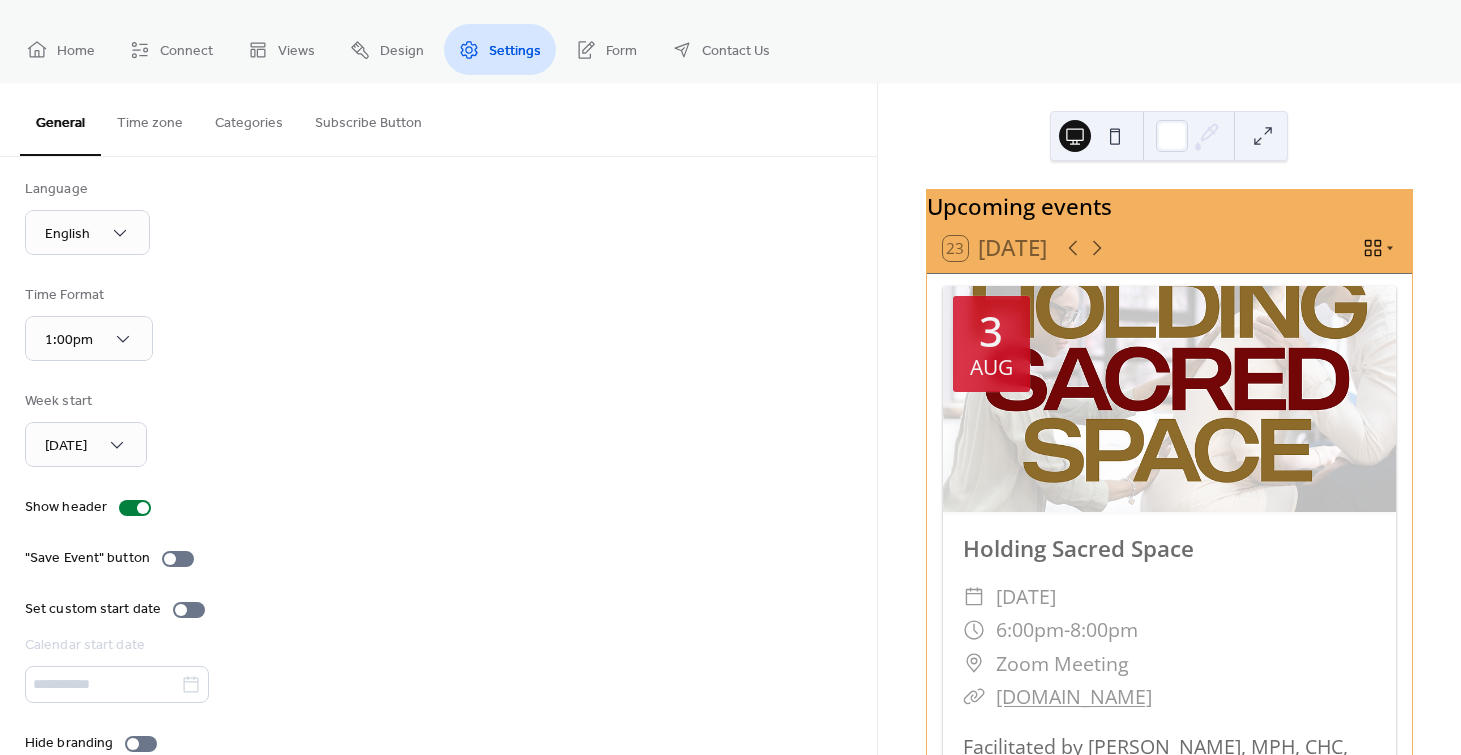 scroll, scrollTop: 37, scrollLeft: 0, axis: vertical 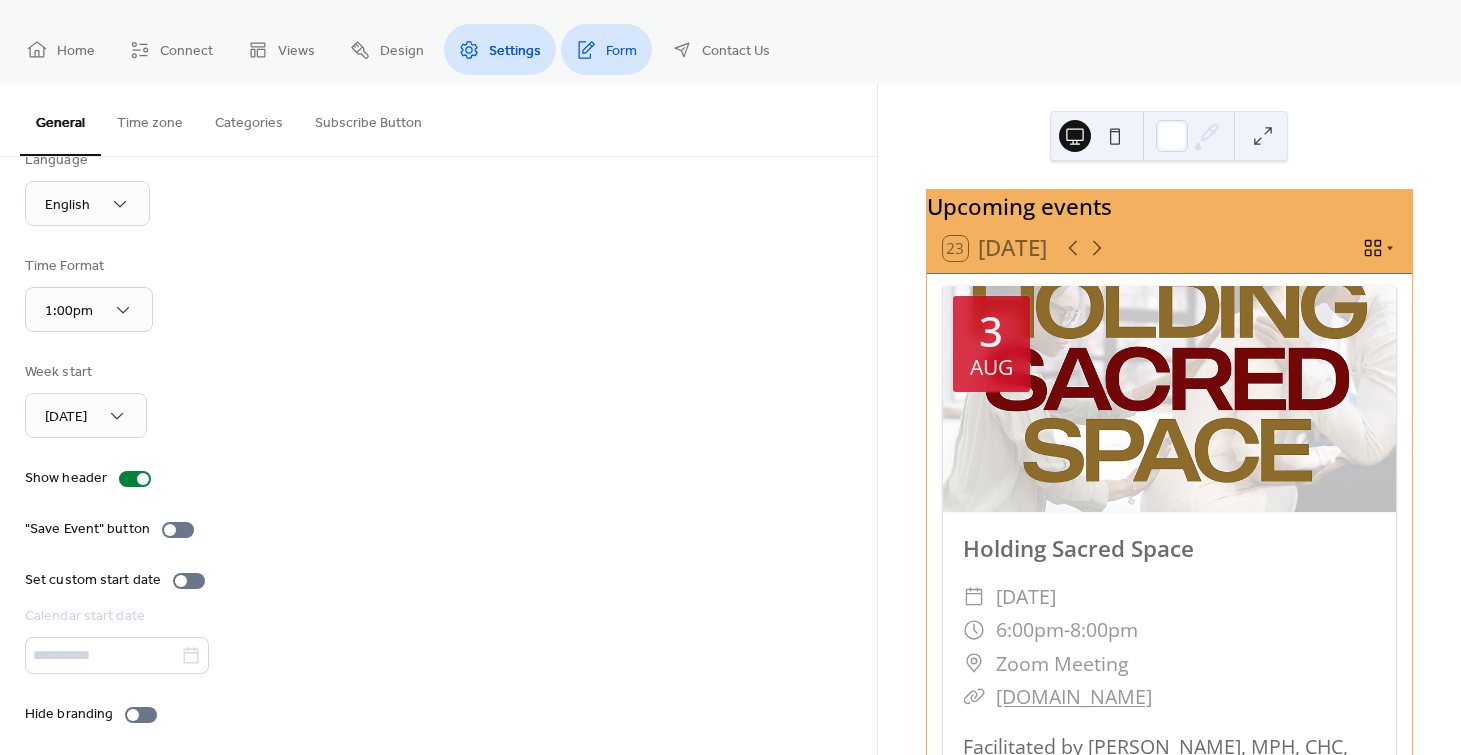 click on "Form" at bounding box center (621, 51) 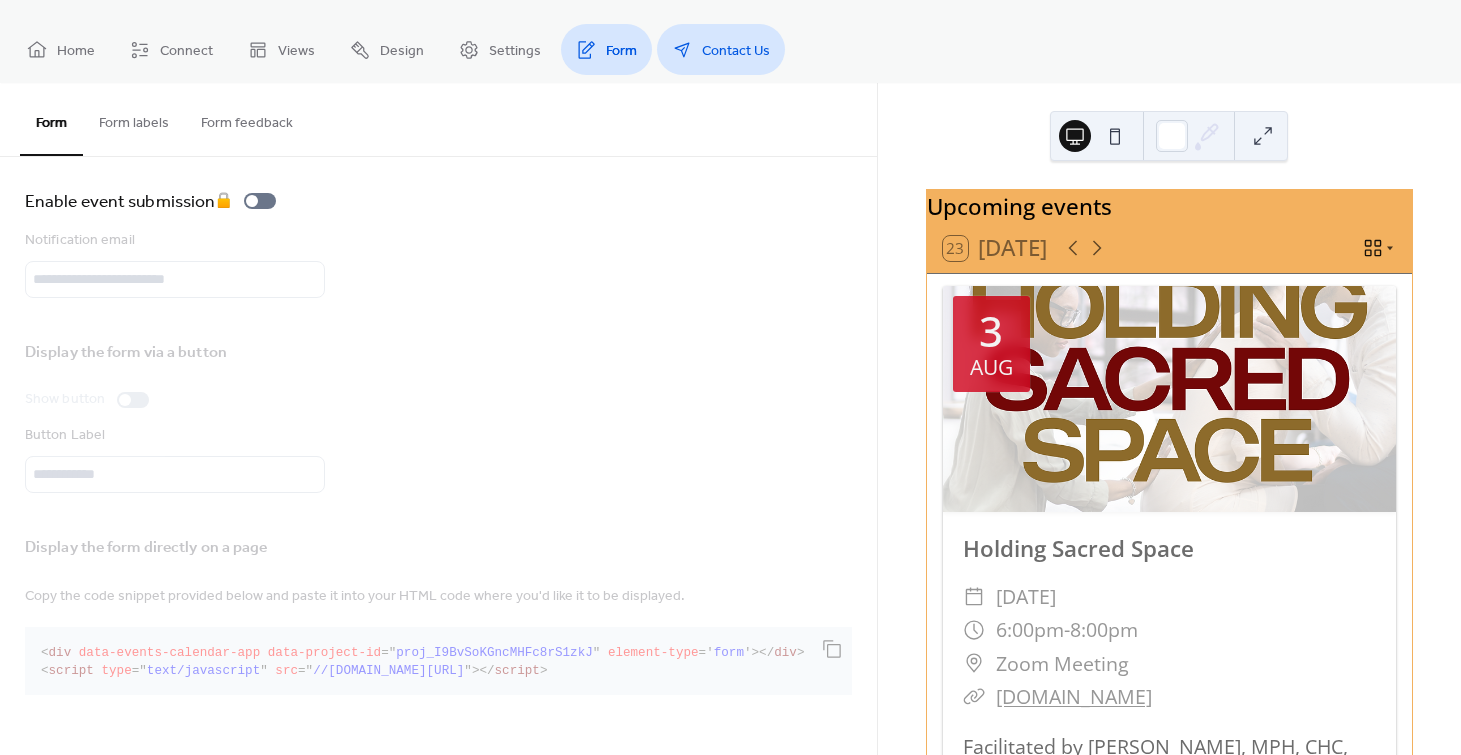 click on "Contact Us" at bounding box center [736, 51] 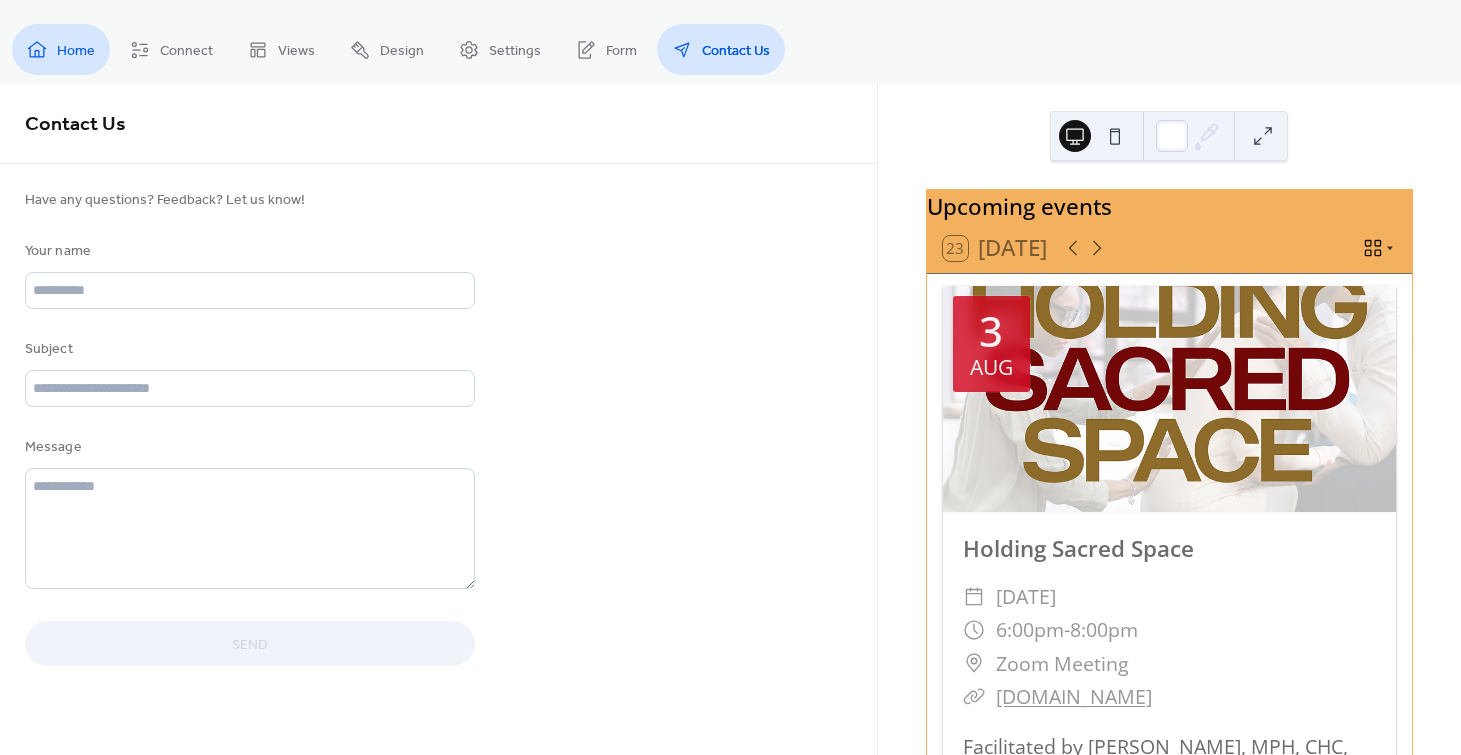 click 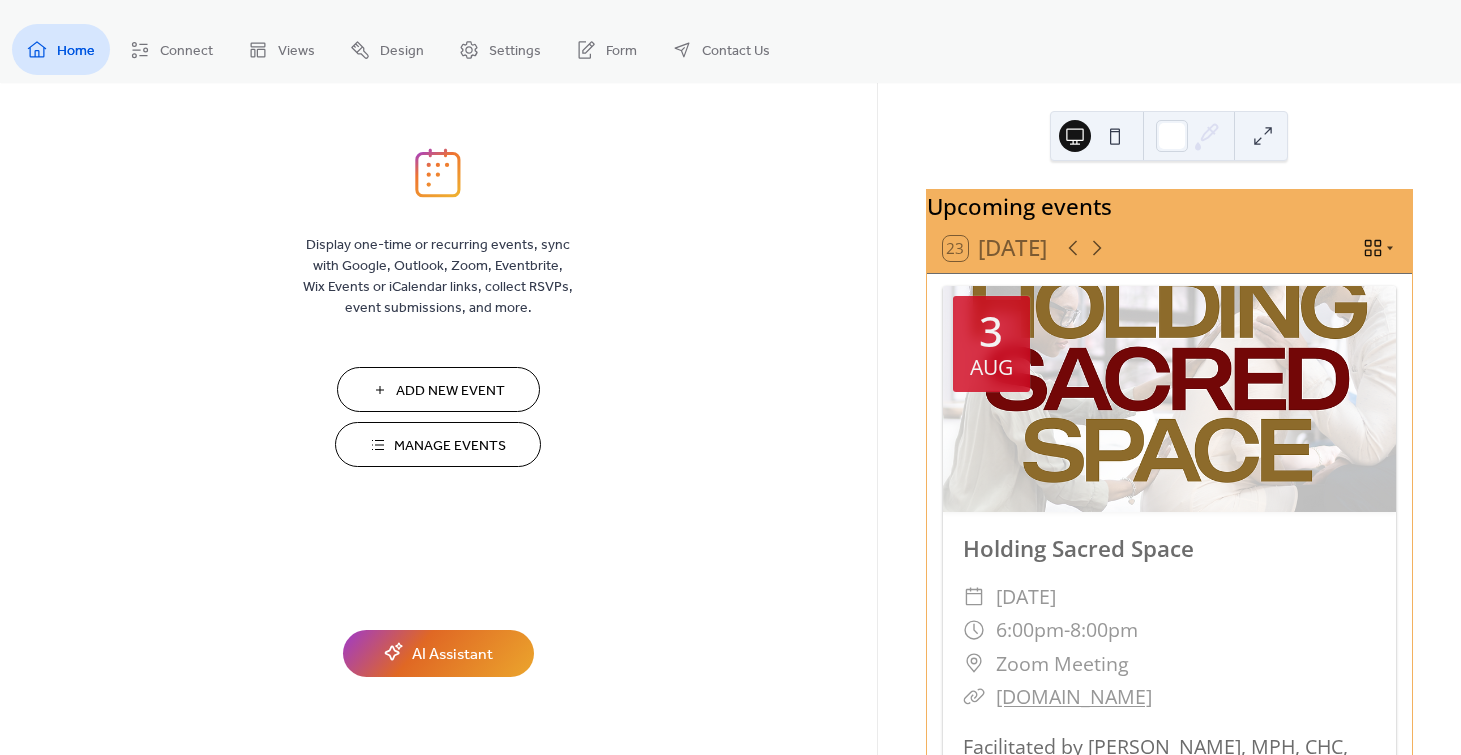 scroll, scrollTop: 5, scrollLeft: 0, axis: vertical 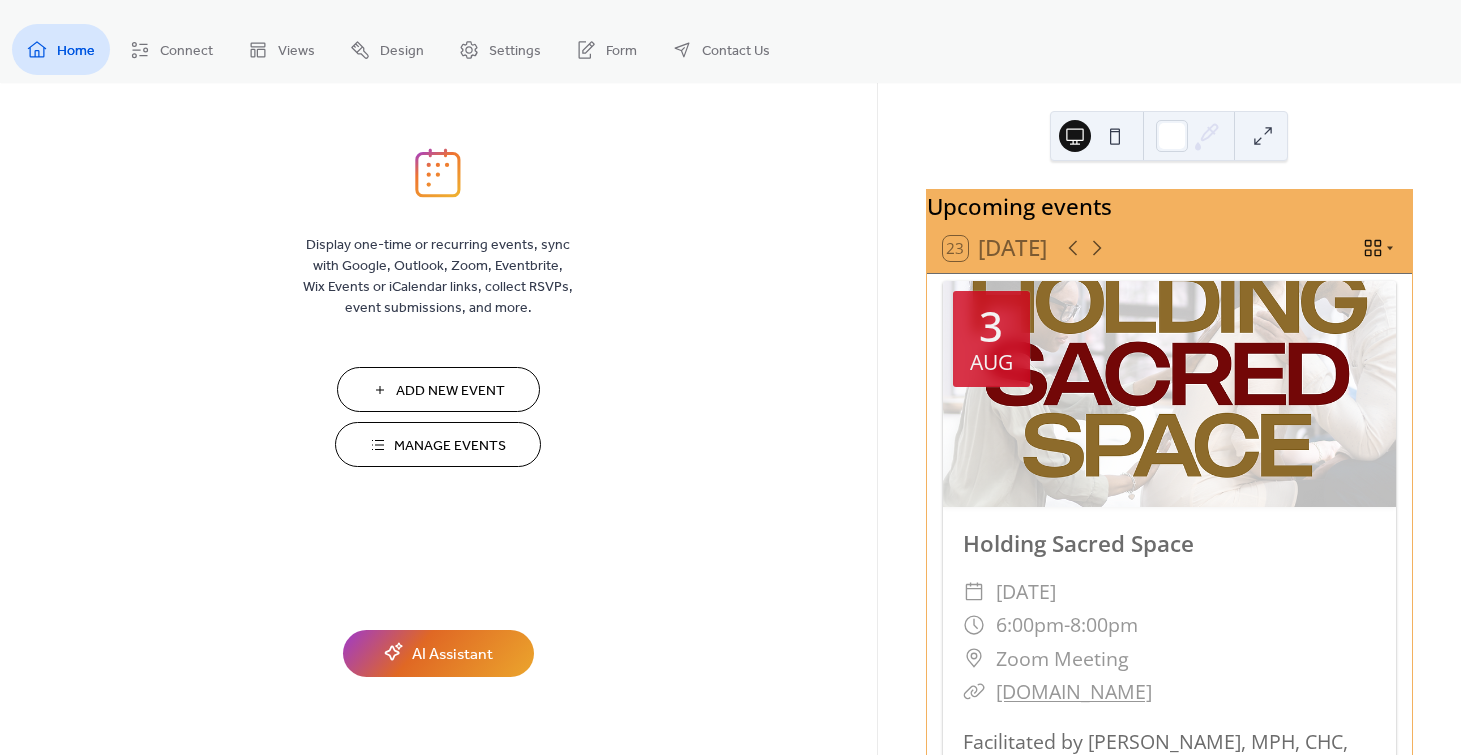 click at bounding box center [1115, 136] 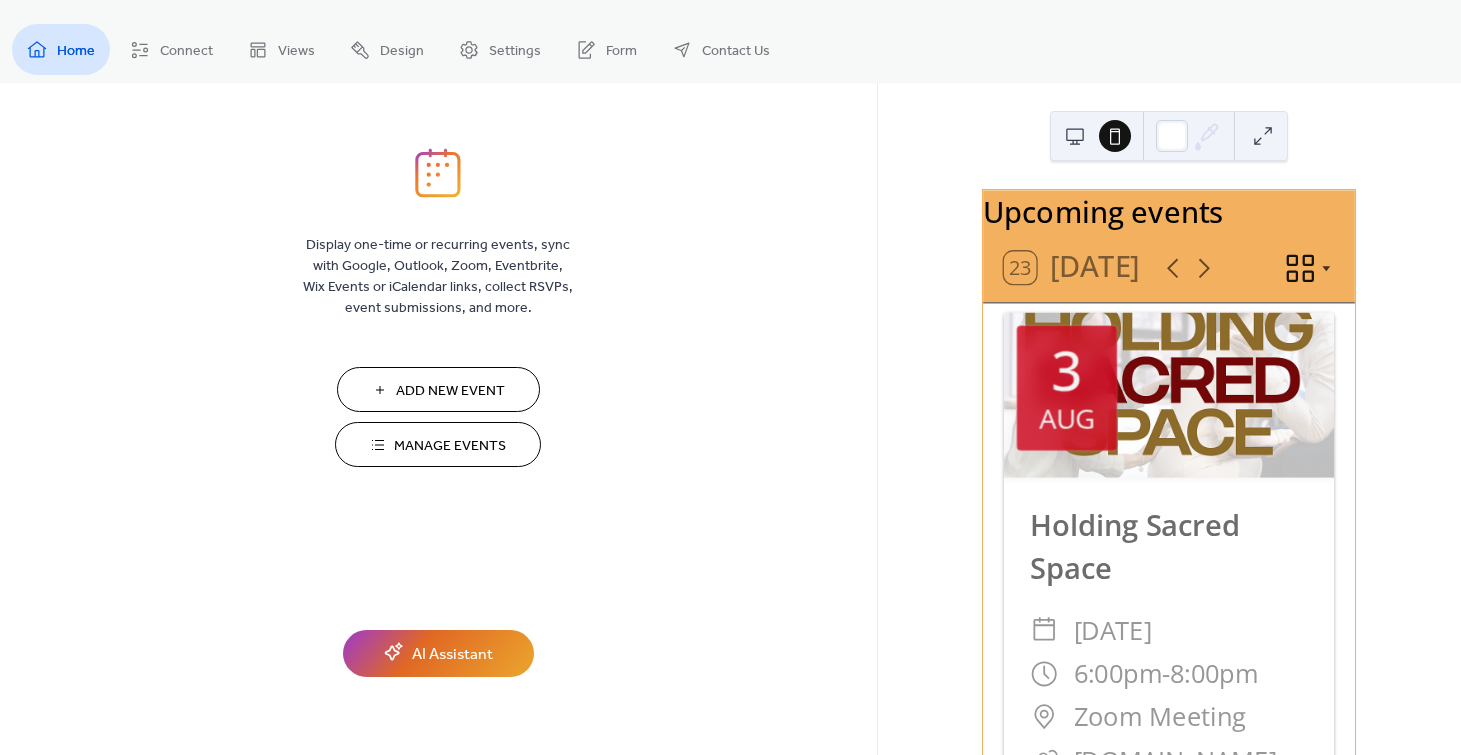 drag, startPoint x: 1093, startPoint y: 136, endPoint x: 1115, endPoint y: 114, distance: 31.112698 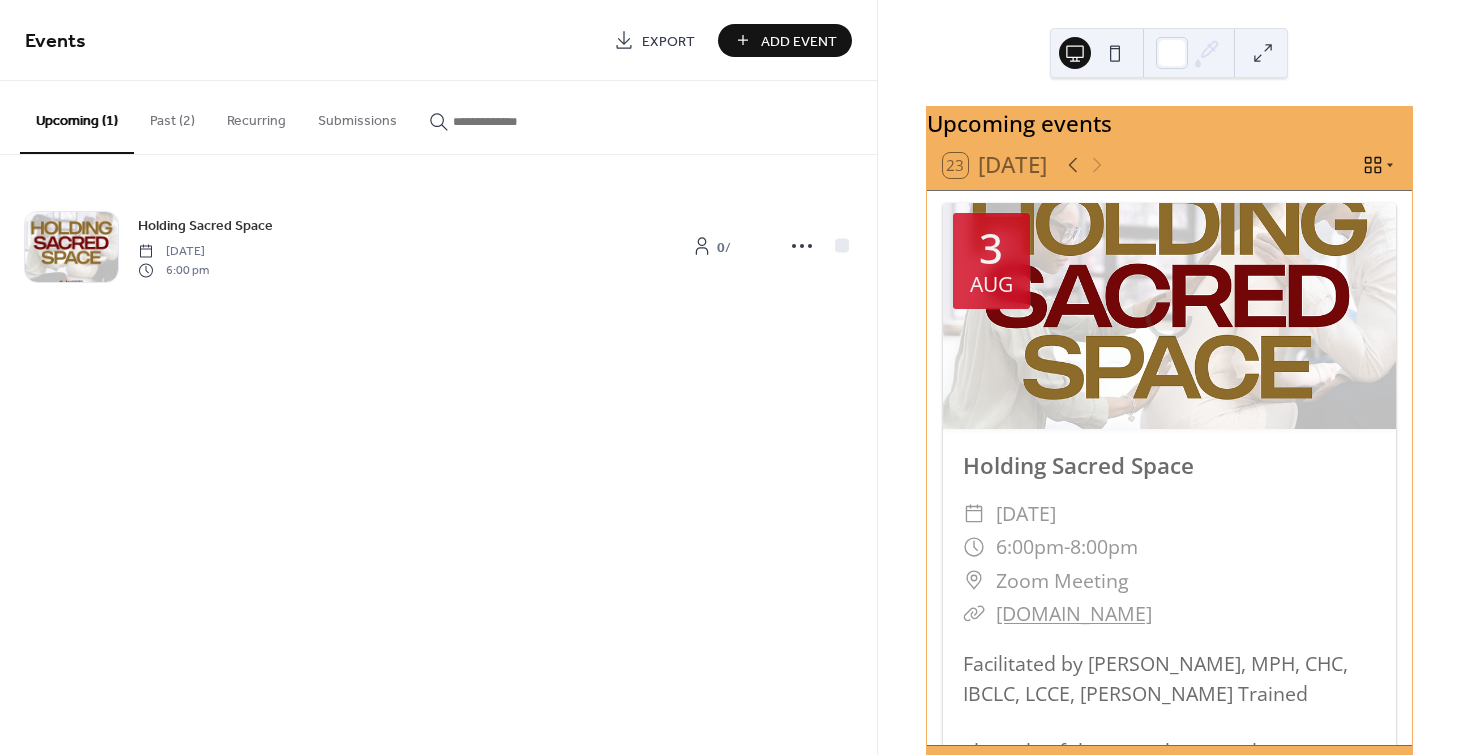 scroll, scrollTop: 0, scrollLeft: 0, axis: both 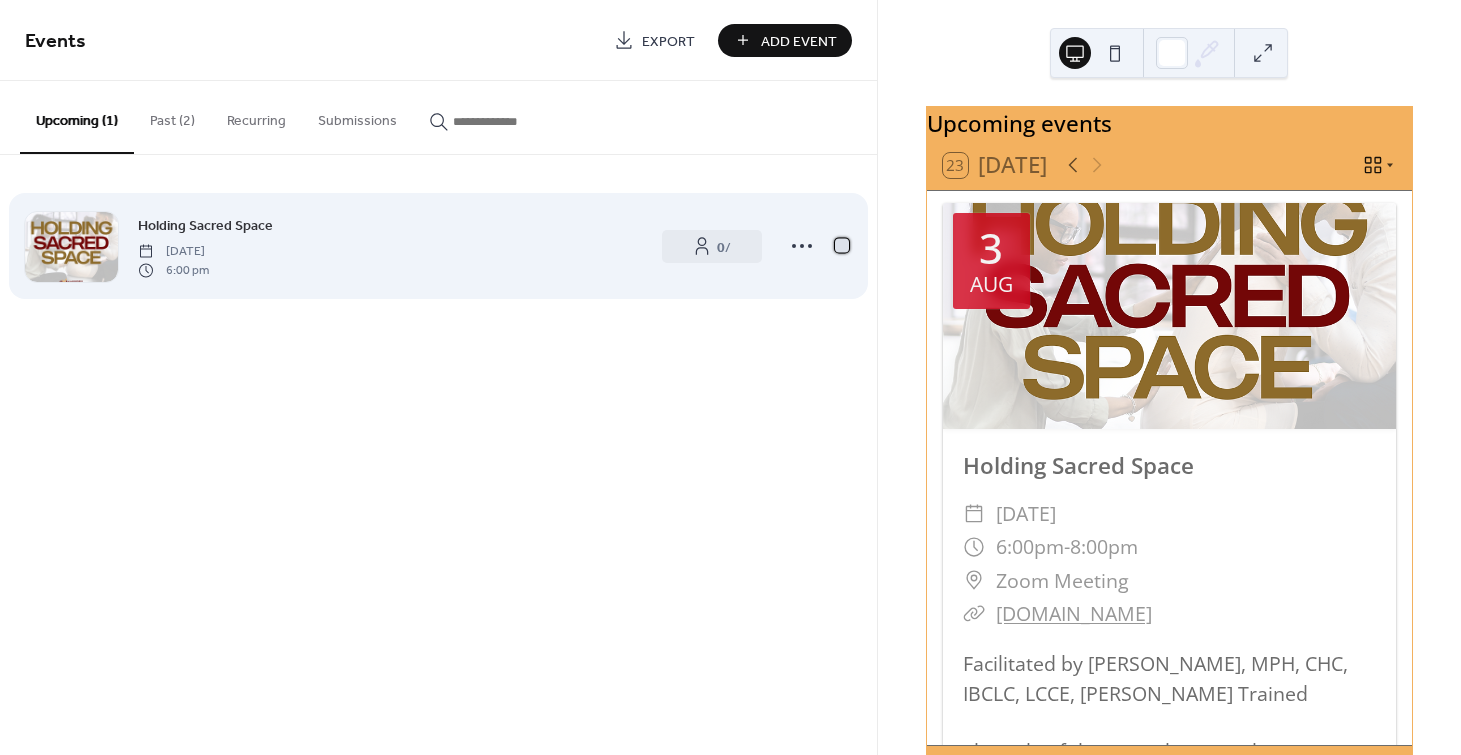click at bounding box center [842, 245] 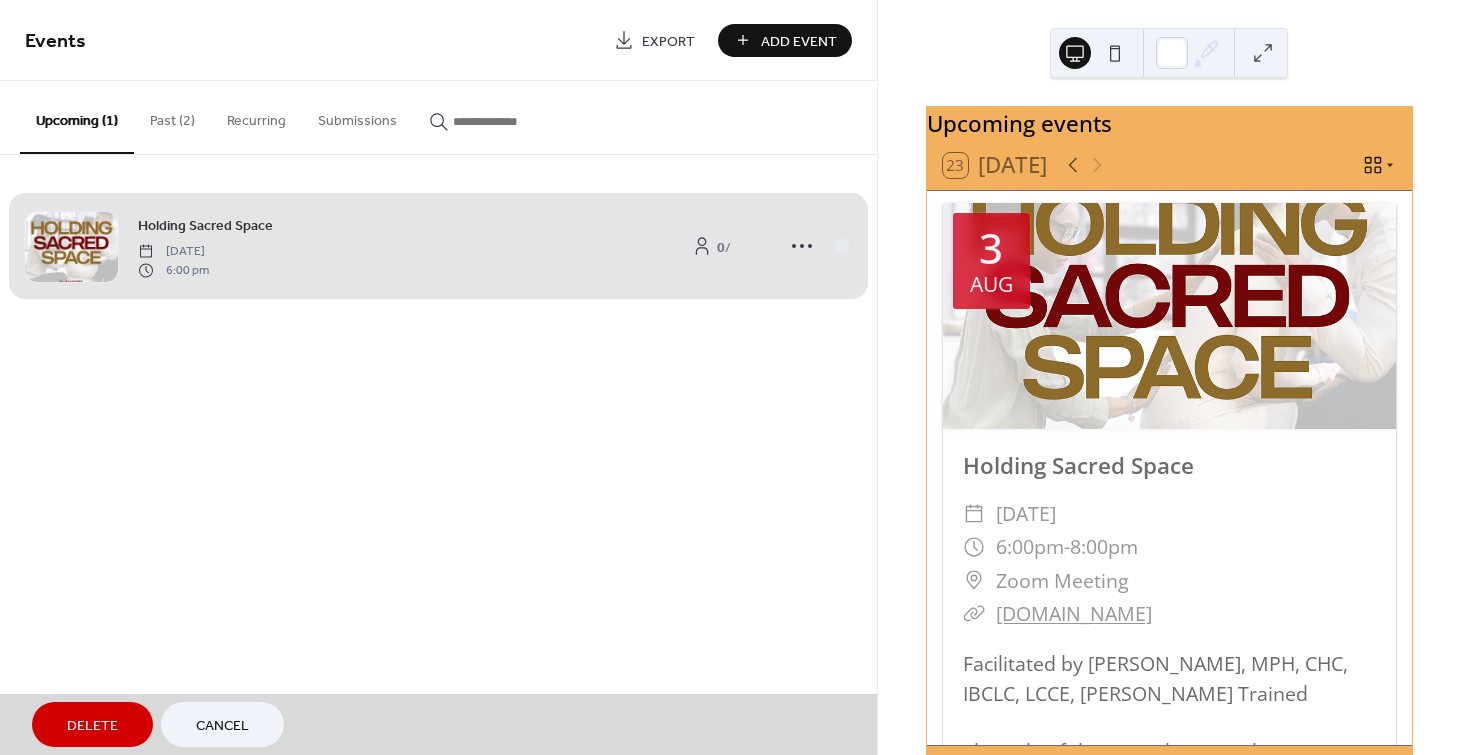 click on "Holding Sacred Space  Sunday, August 3, 2025 6:00 pm 0  /" at bounding box center (438, 246) 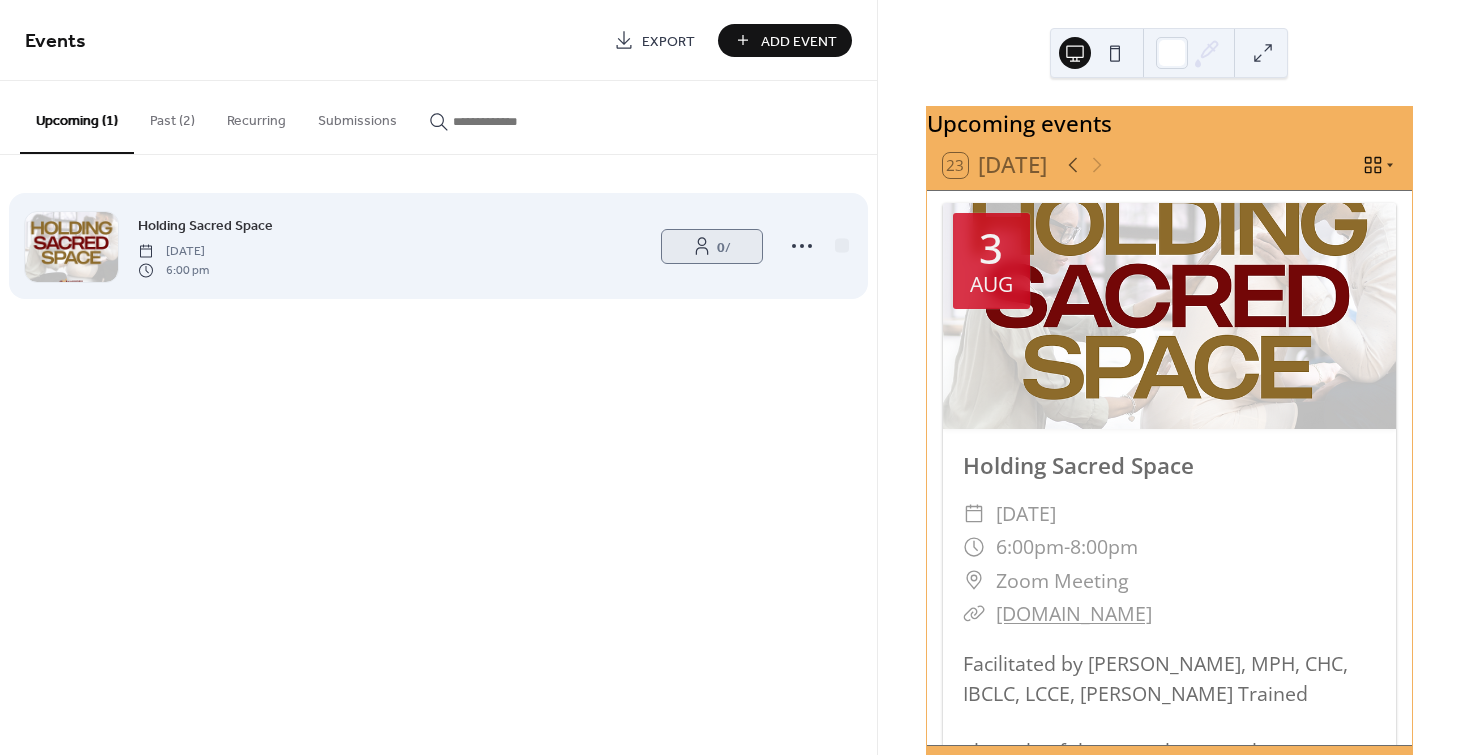 click on "0  /" at bounding box center [712, 246] 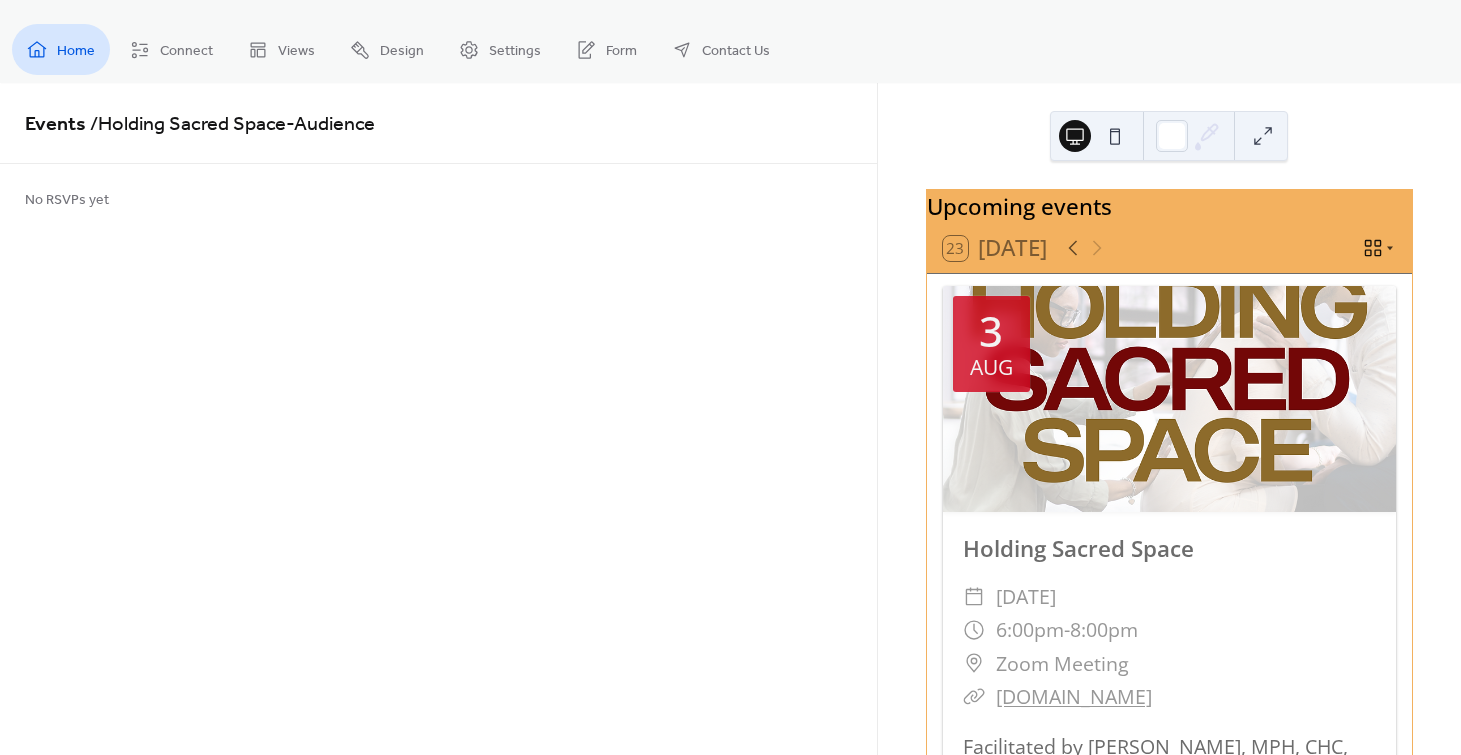click on "Home" at bounding box center (76, 51) 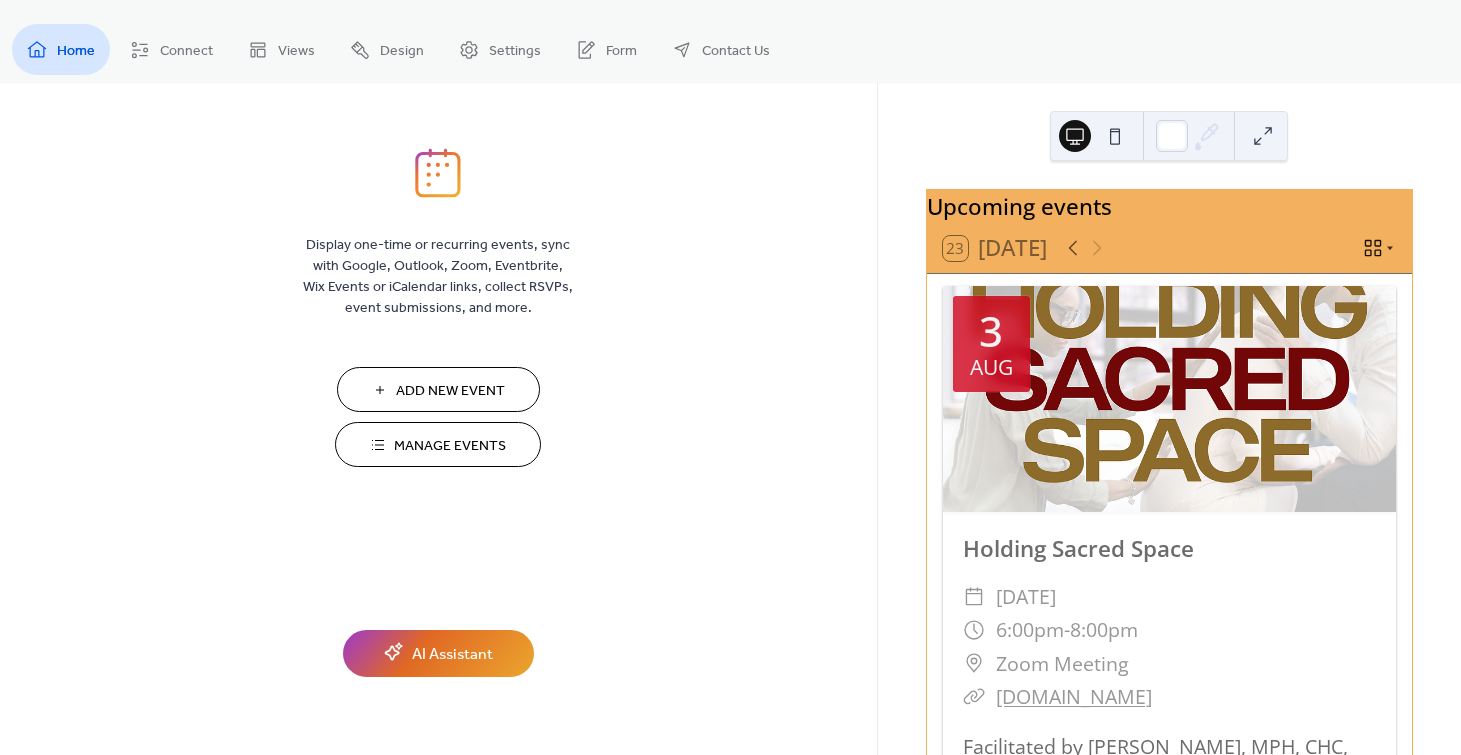 click on "Manage Events" at bounding box center [450, 446] 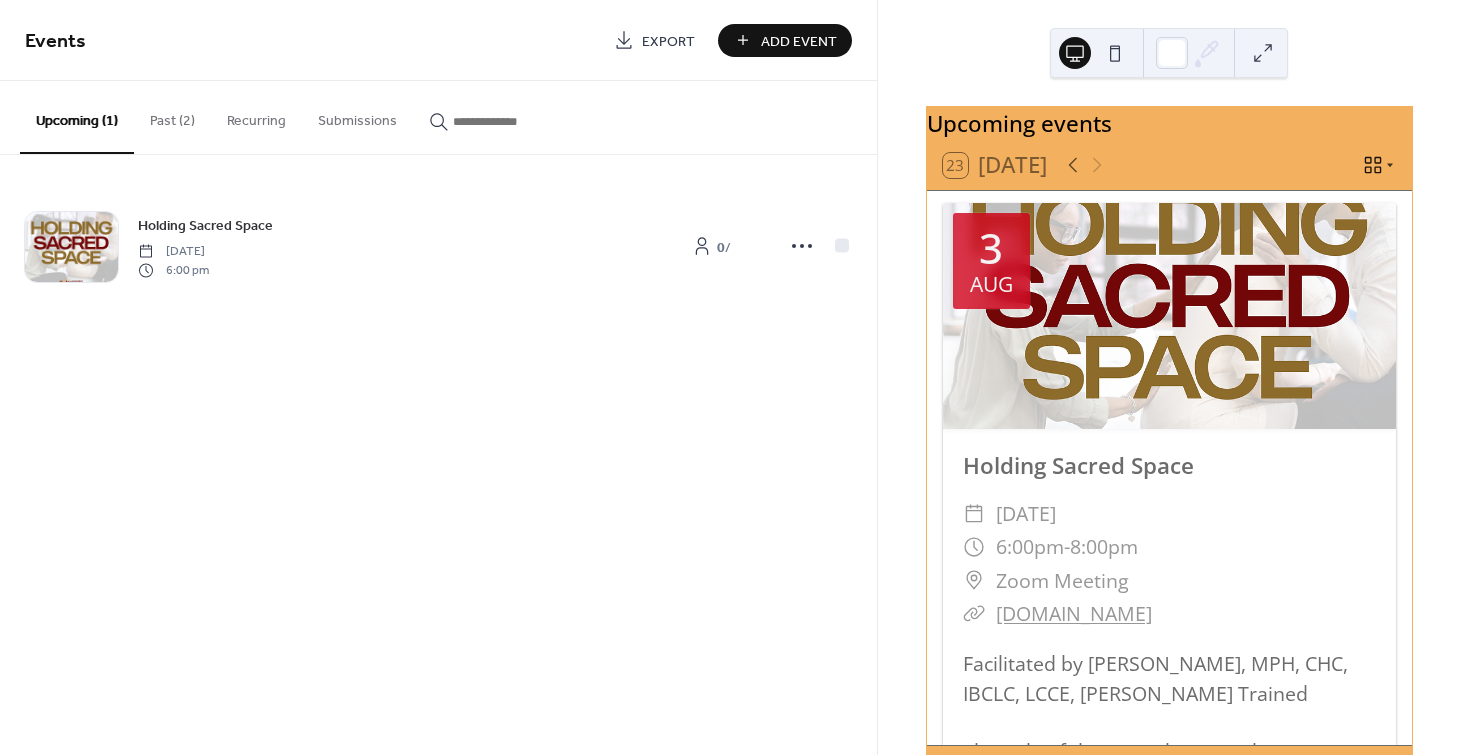 scroll, scrollTop: 0, scrollLeft: 0, axis: both 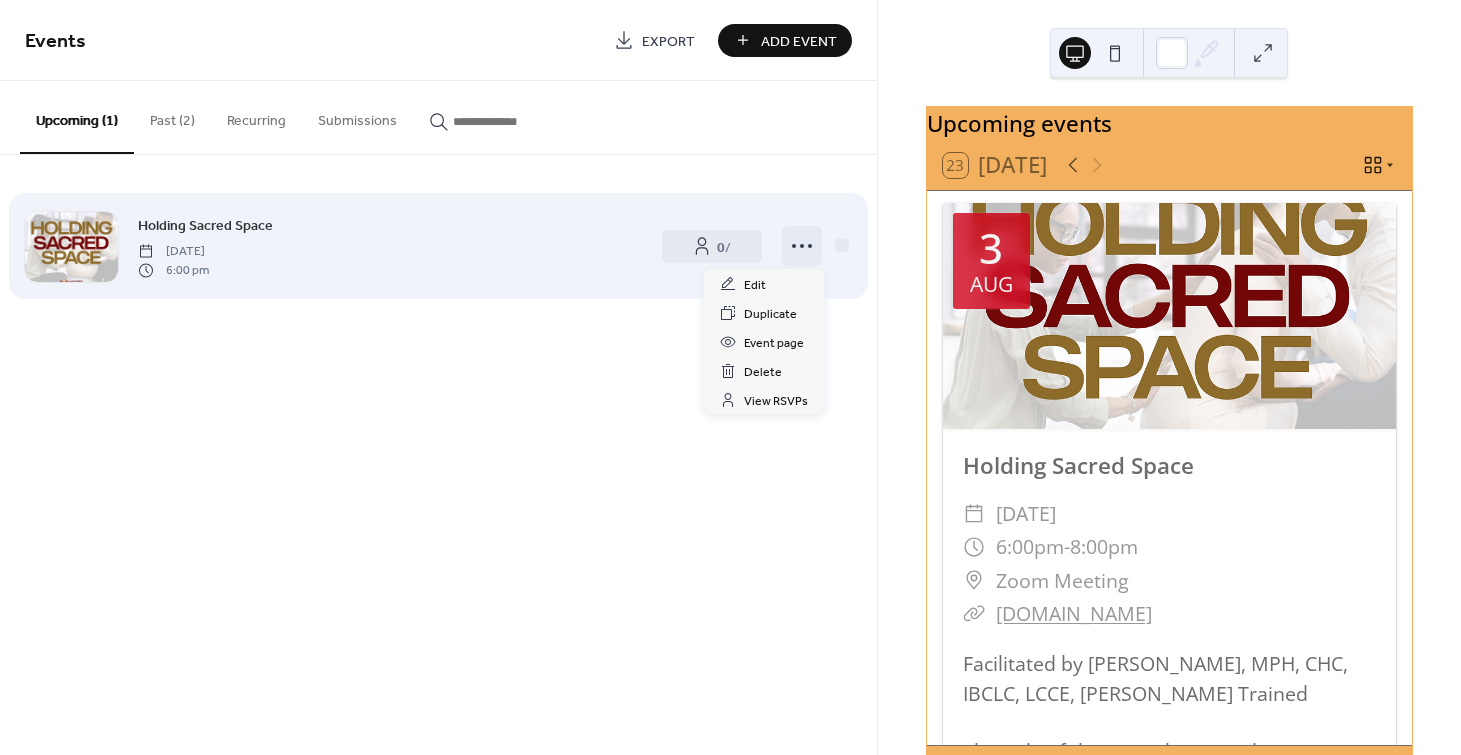 click 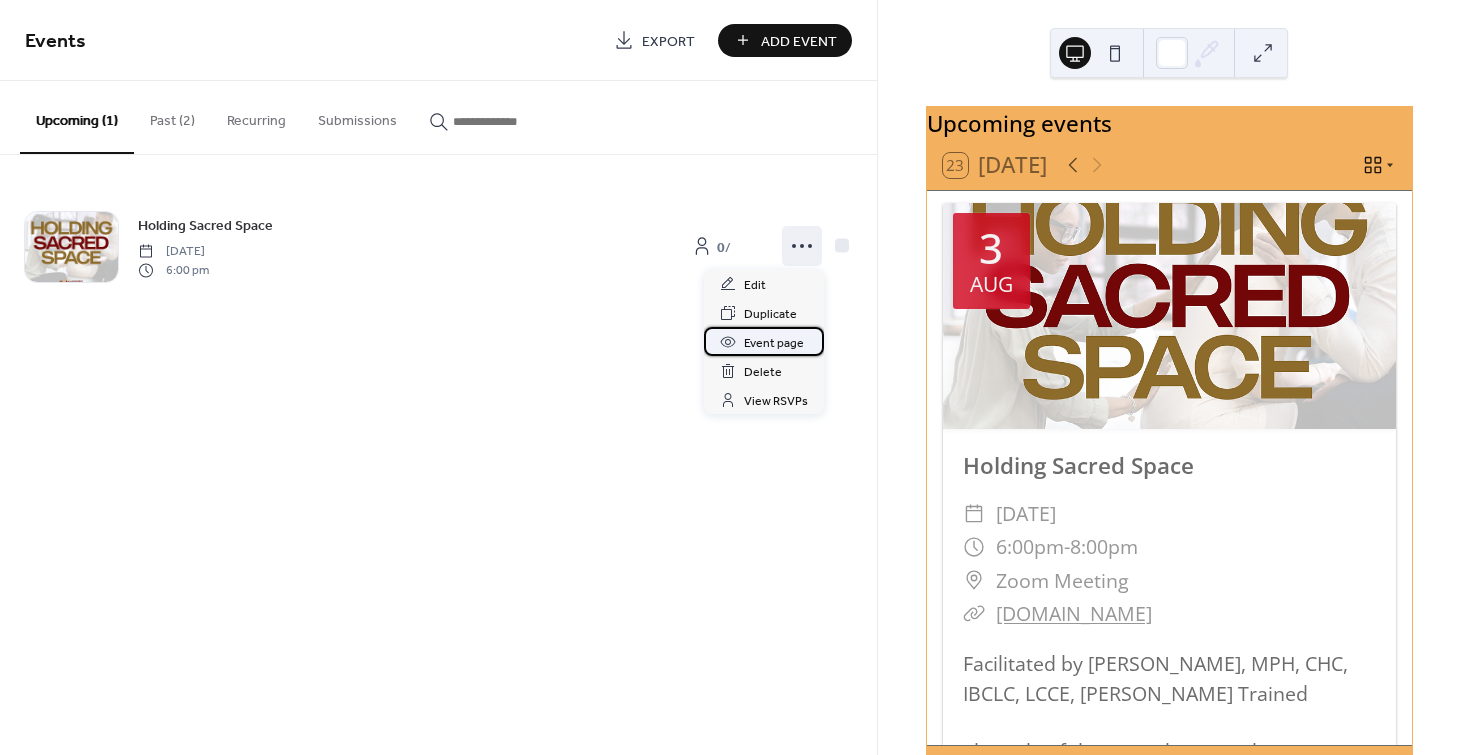click on "Event page" at bounding box center (774, 343) 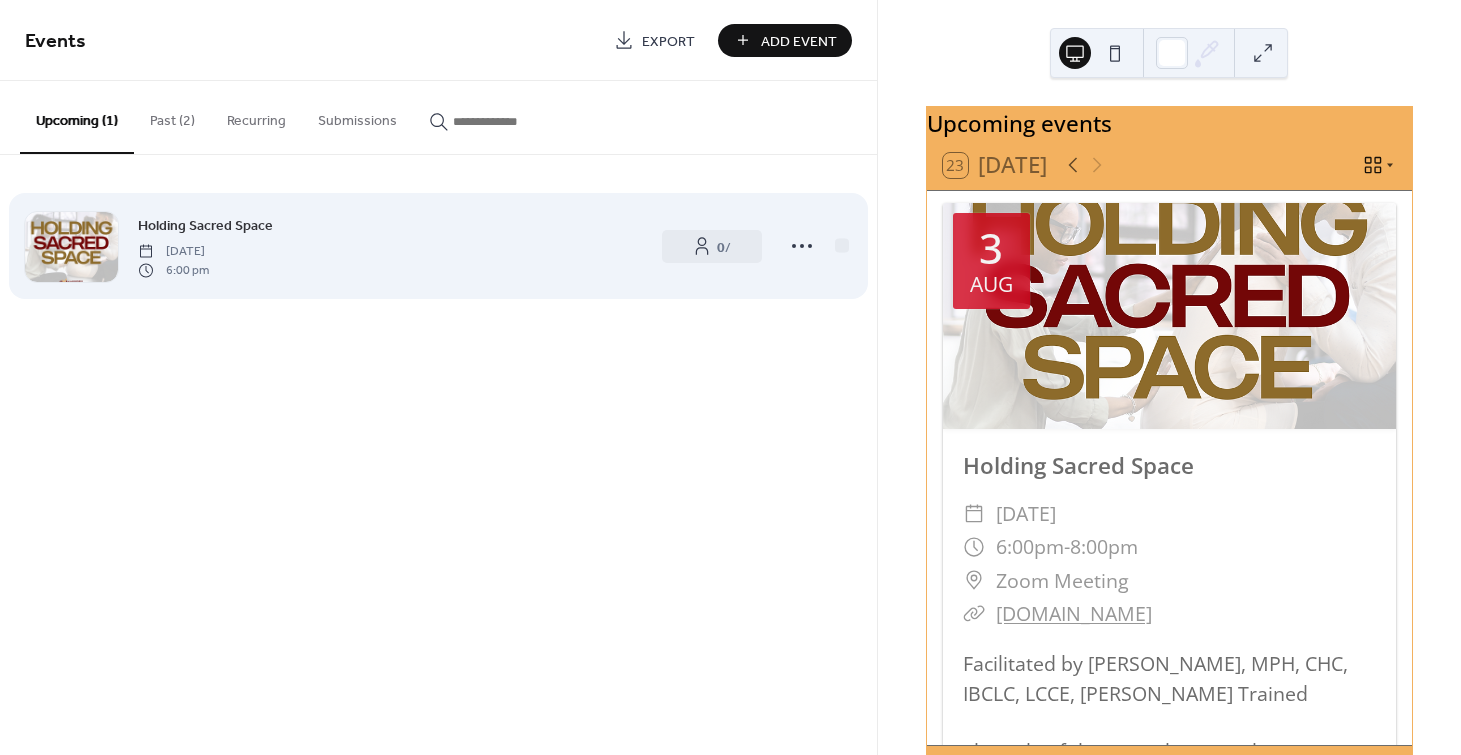 click on "Holding Sacred Space  [DATE] 6:00 pm" at bounding box center [389, 246] 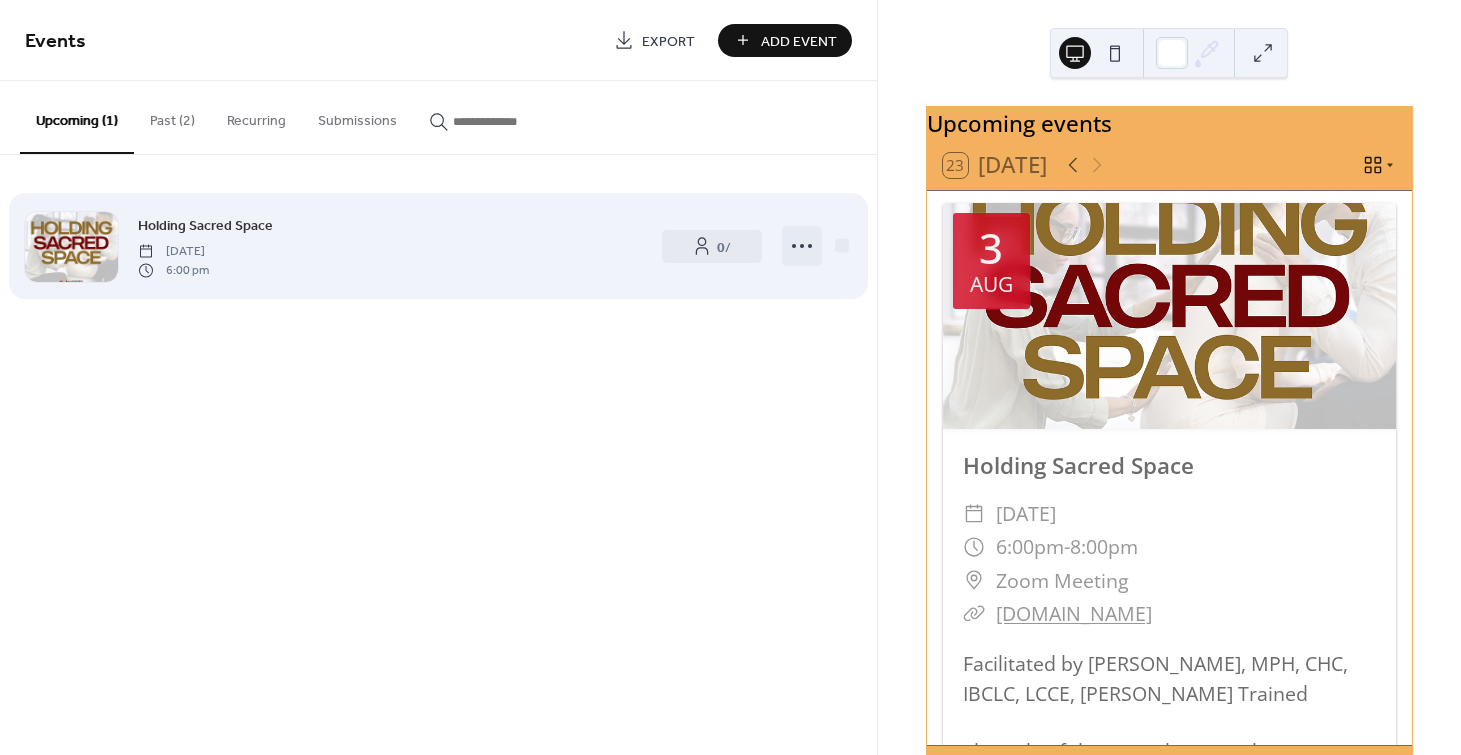 click 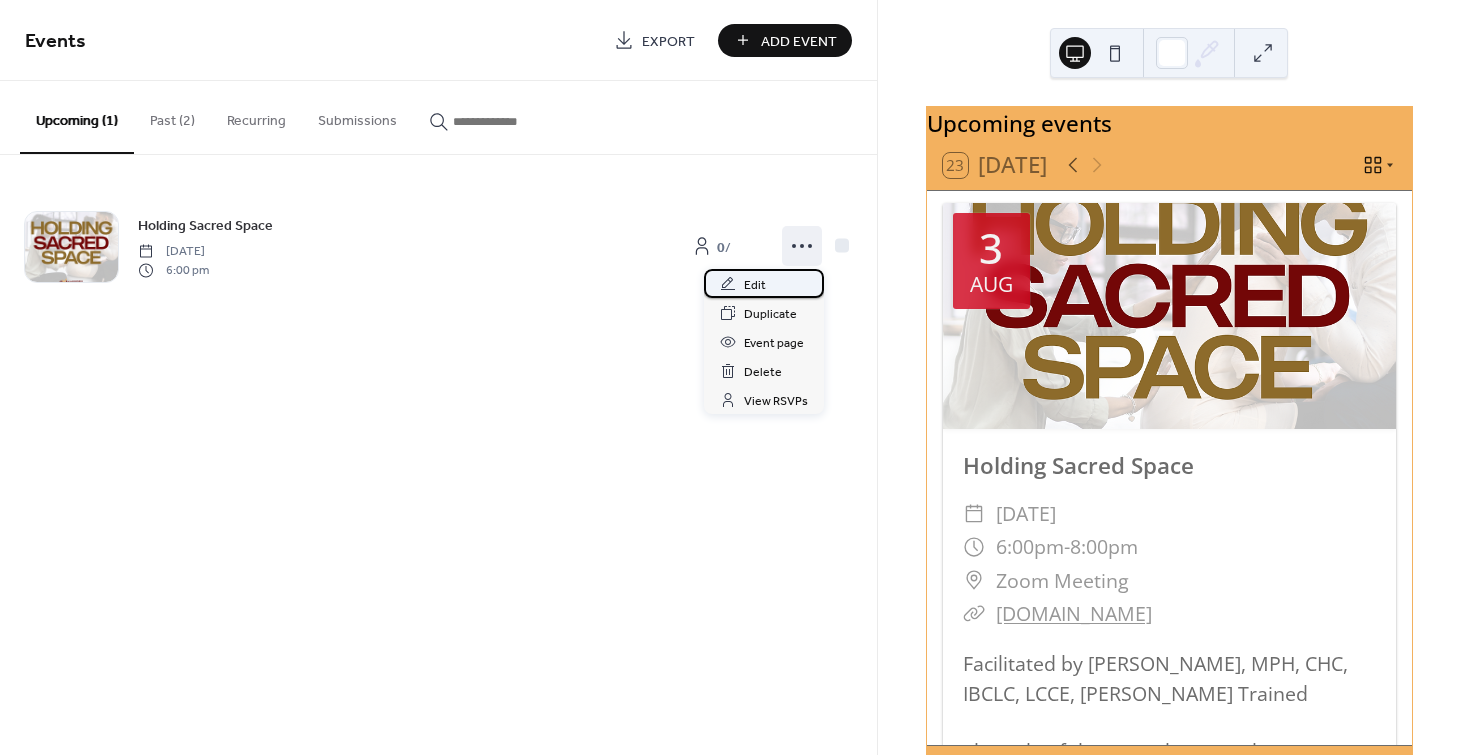click on "Edit" at bounding box center [755, 285] 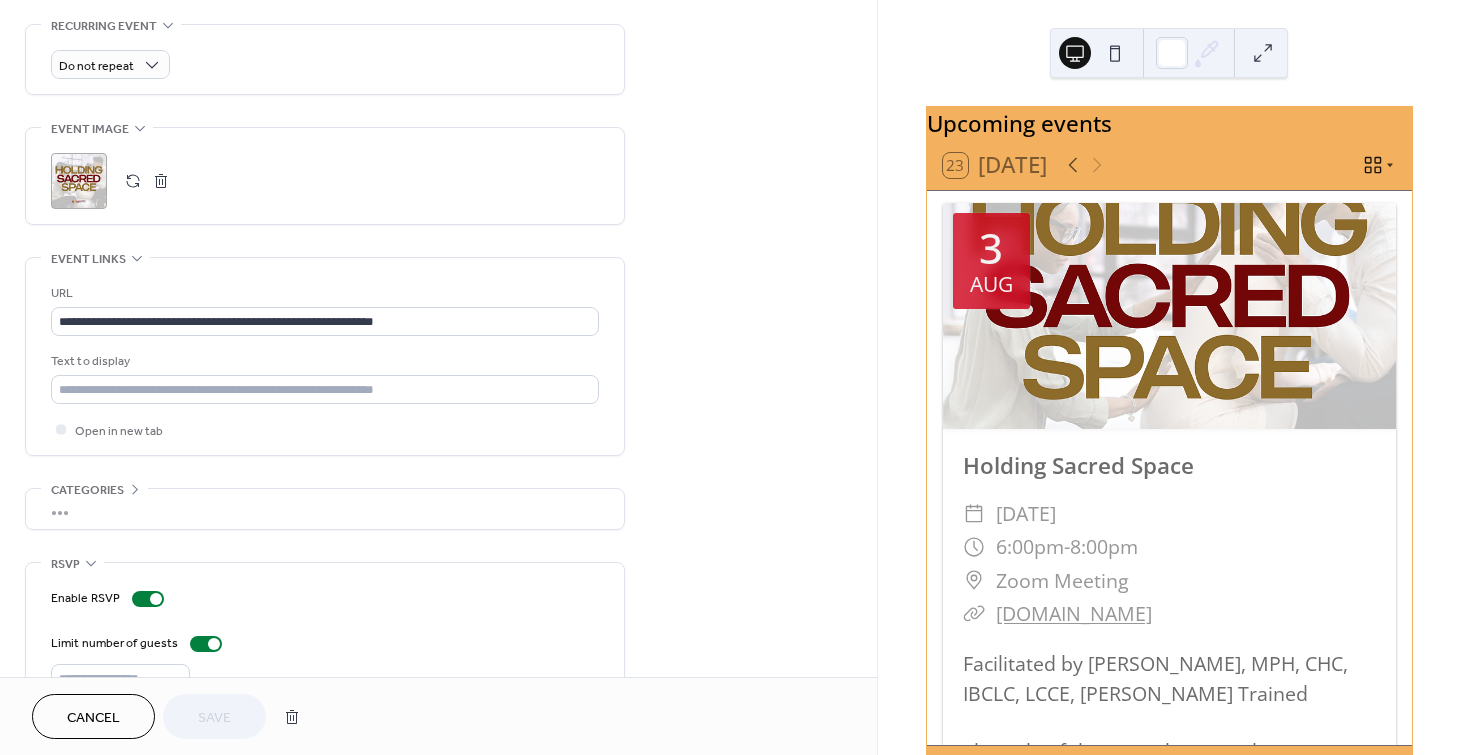 scroll, scrollTop: 908, scrollLeft: 0, axis: vertical 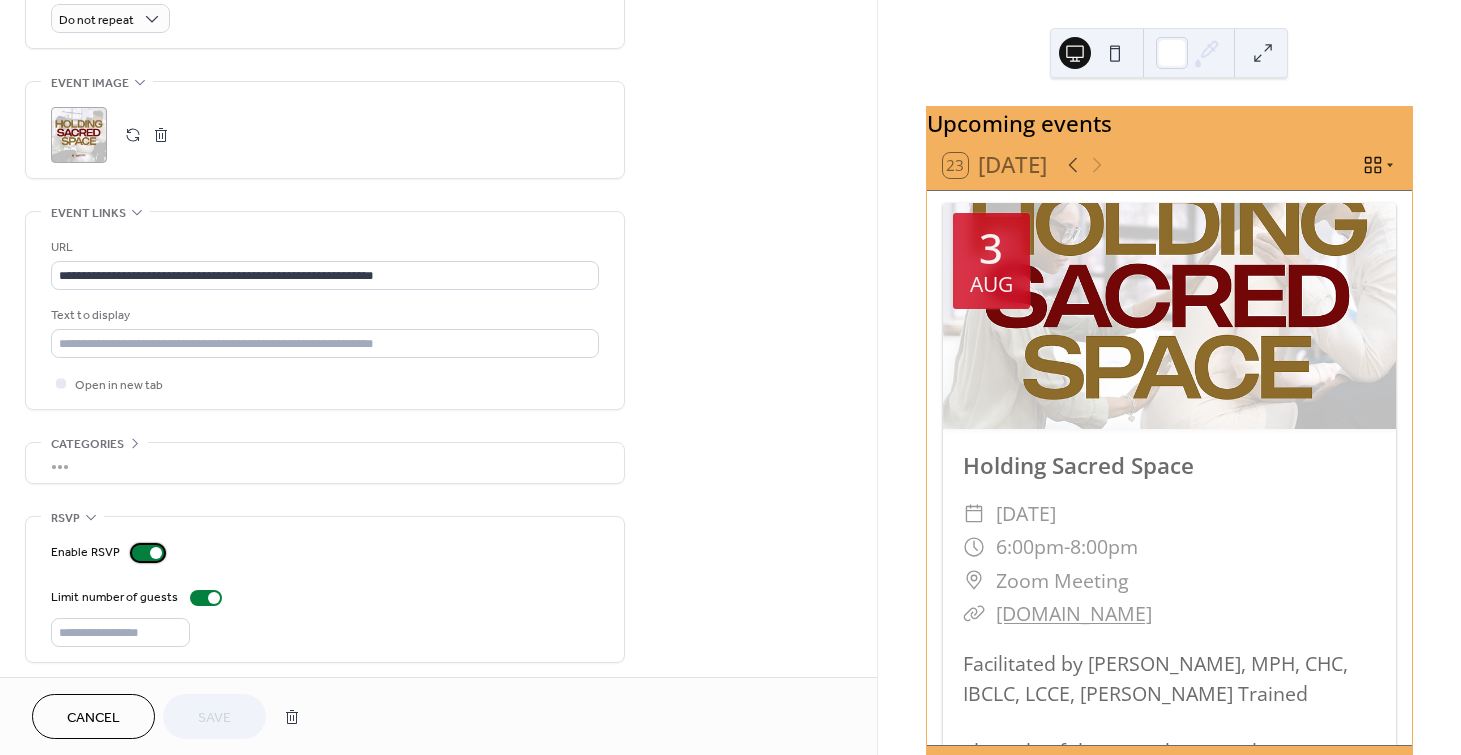 click at bounding box center [148, 553] 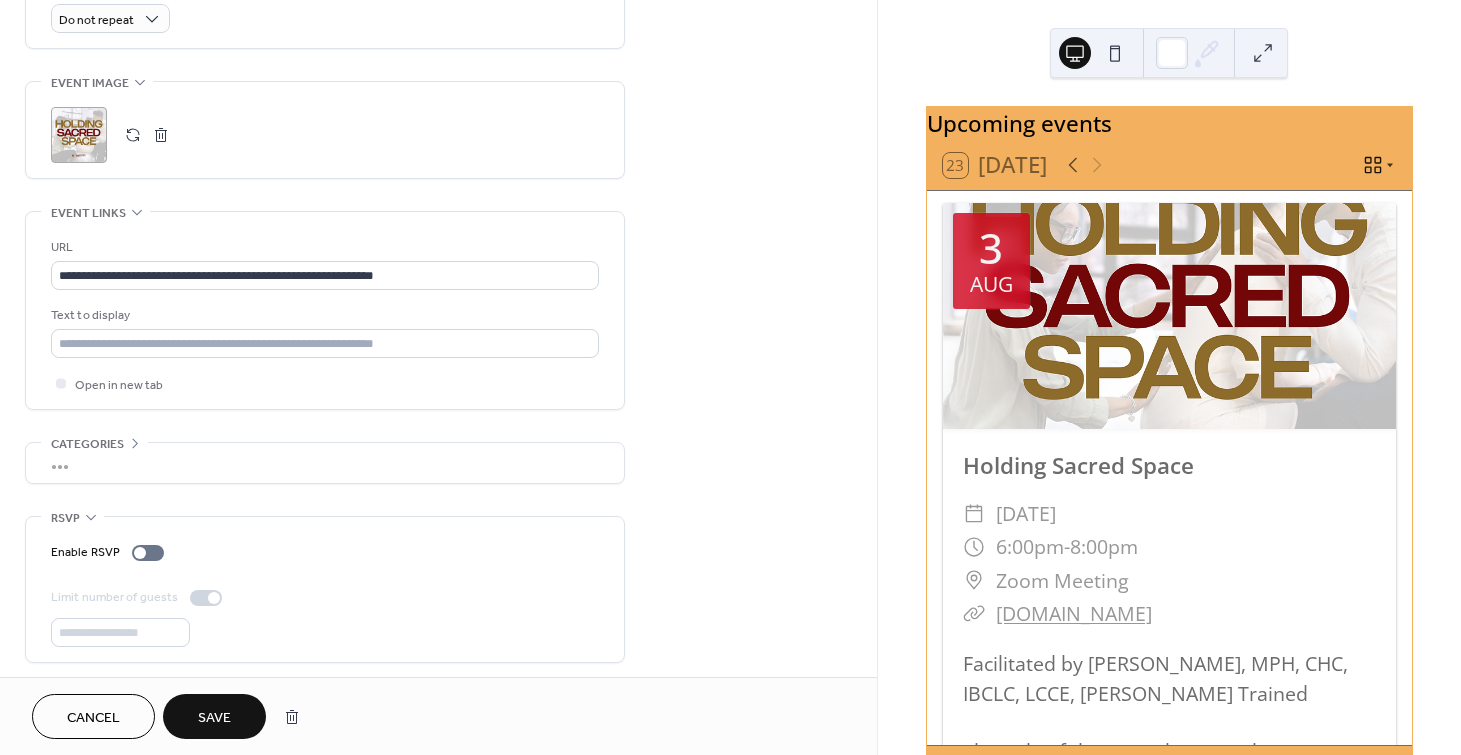click on "Save" at bounding box center (214, 718) 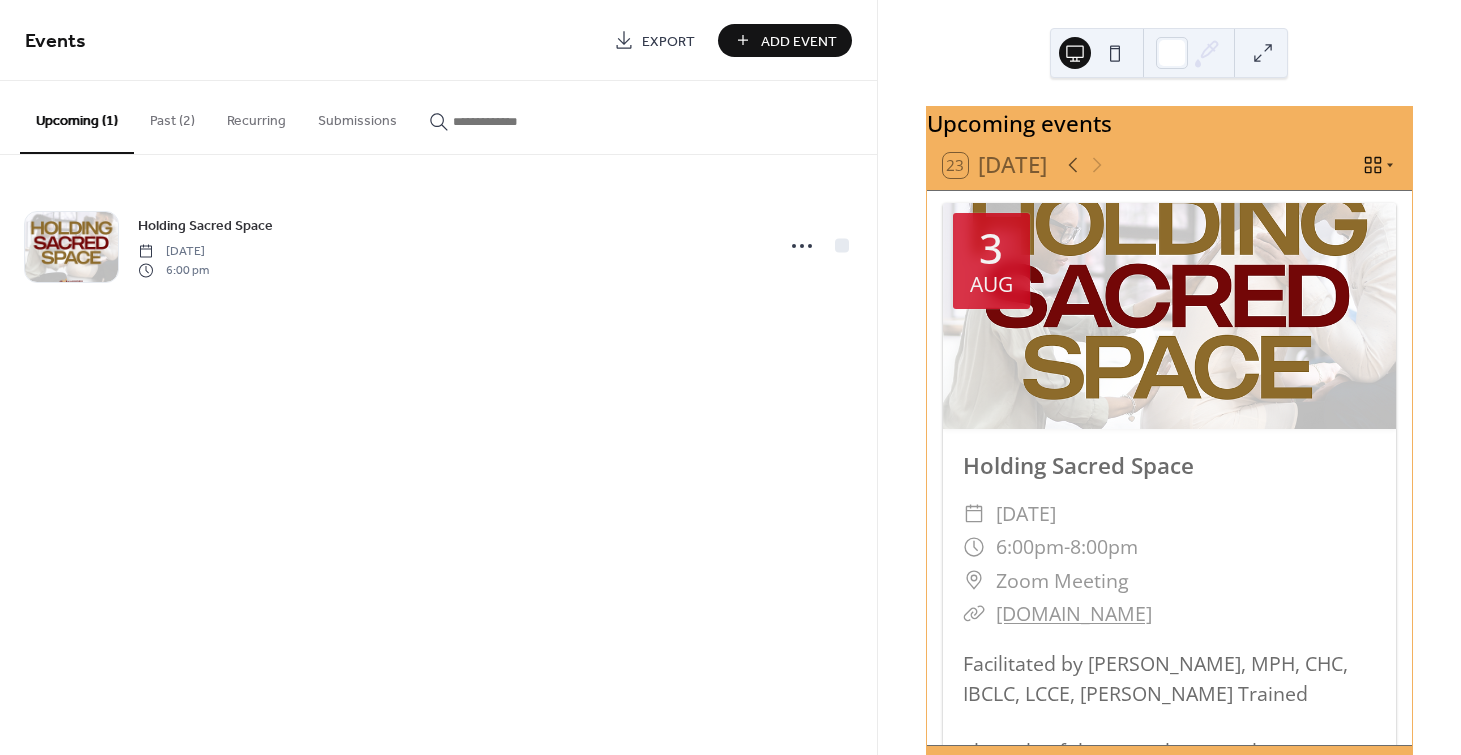 scroll, scrollTop: 118, scrollLeft: 0, axis: vertical 